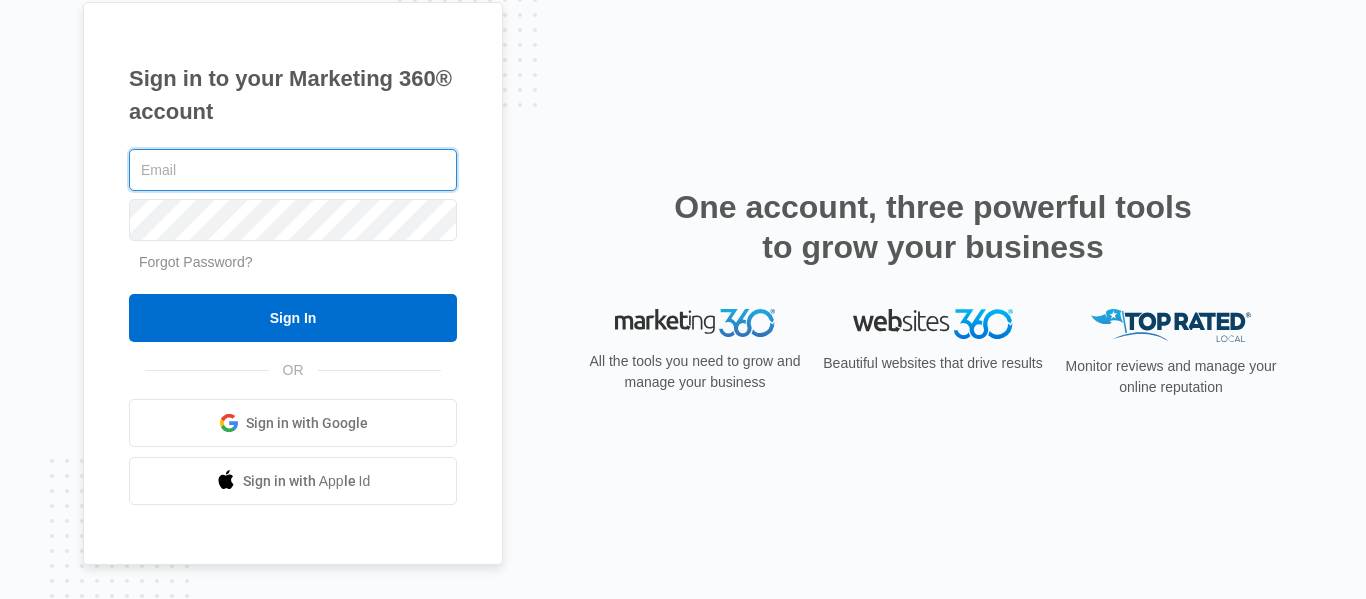 scroll, scrollTop: 0, scrollLeft: 0, axis: both 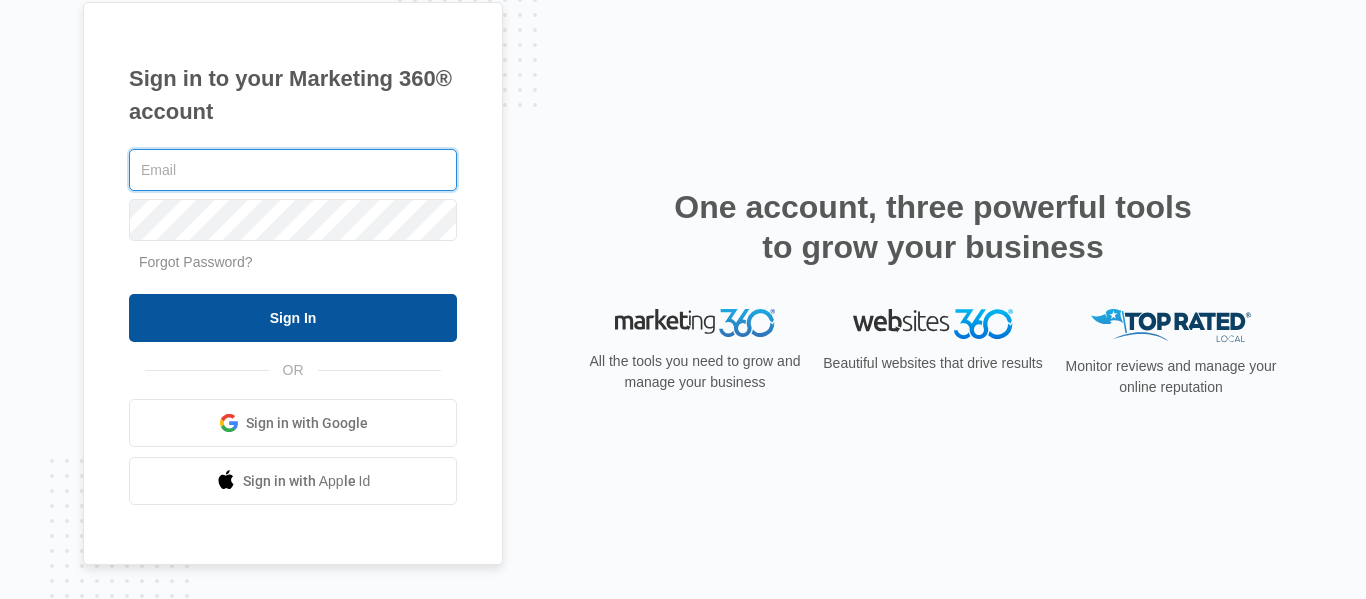 type on "[EMAIL]" 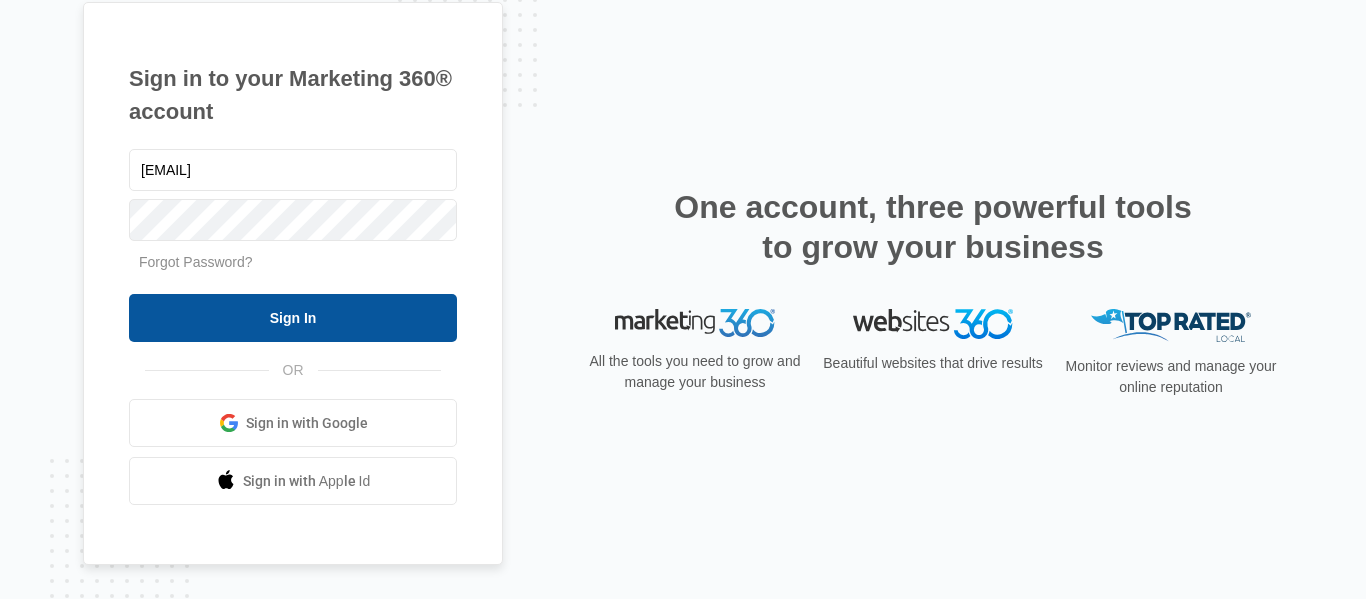 click on "Sign In" at bounding box center [293, 318] 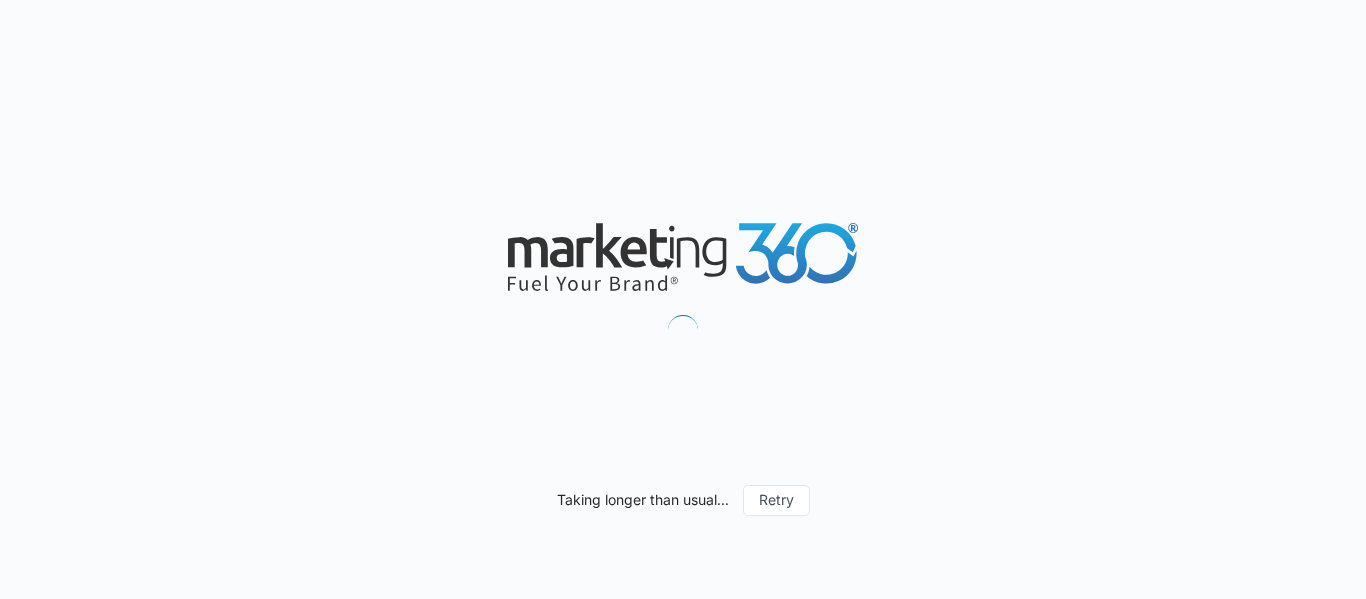 scroll, scrollTop: 0, scrollLeft: 0, axis: both 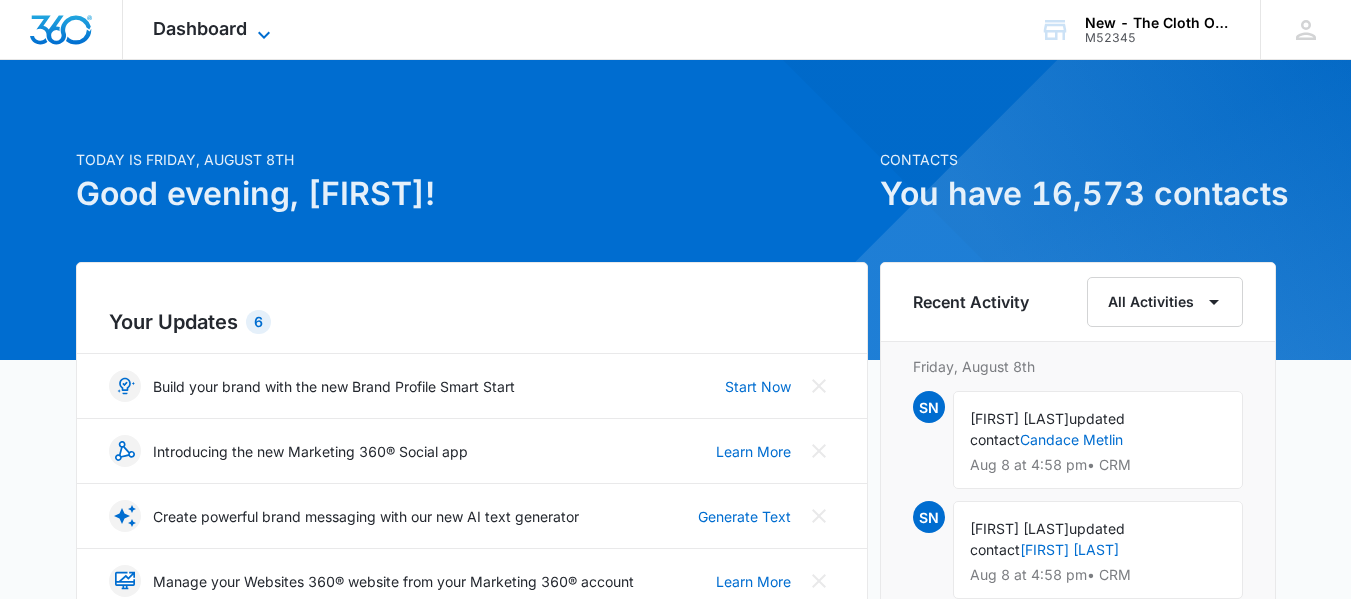 click on "Dashboard" at bounding box center (200, 28) 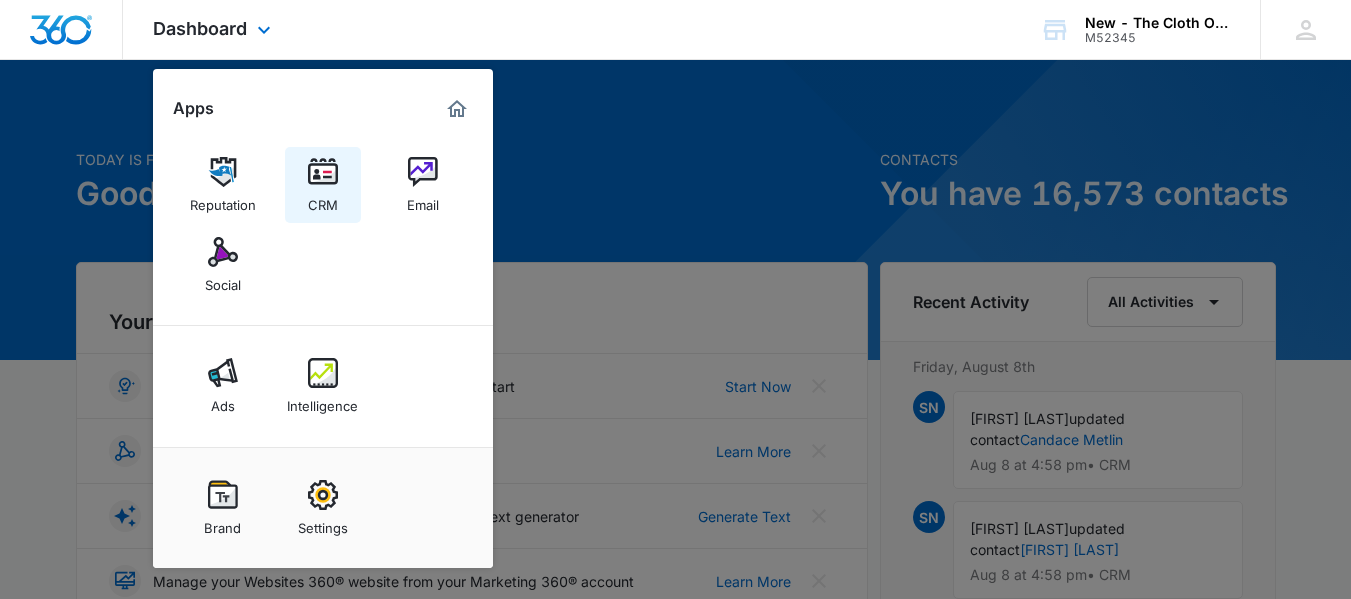 click on "CRM" at bounding box center (323, 185) 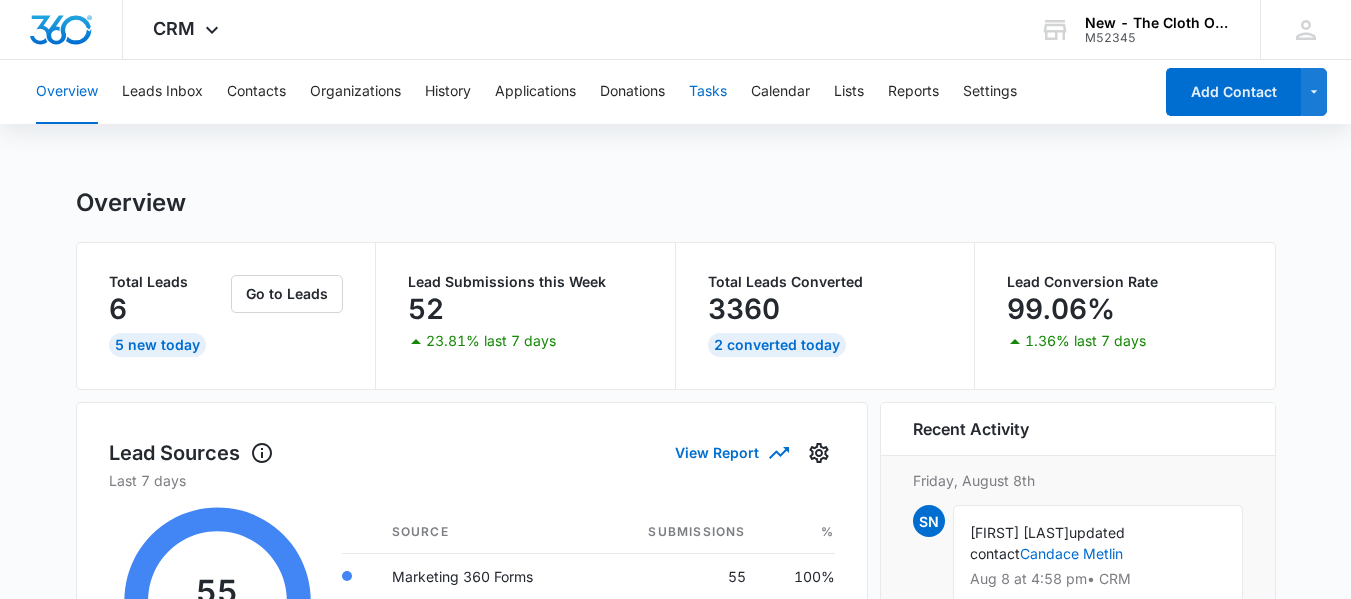 click on "Tasks" at bounding box center (708, 92) 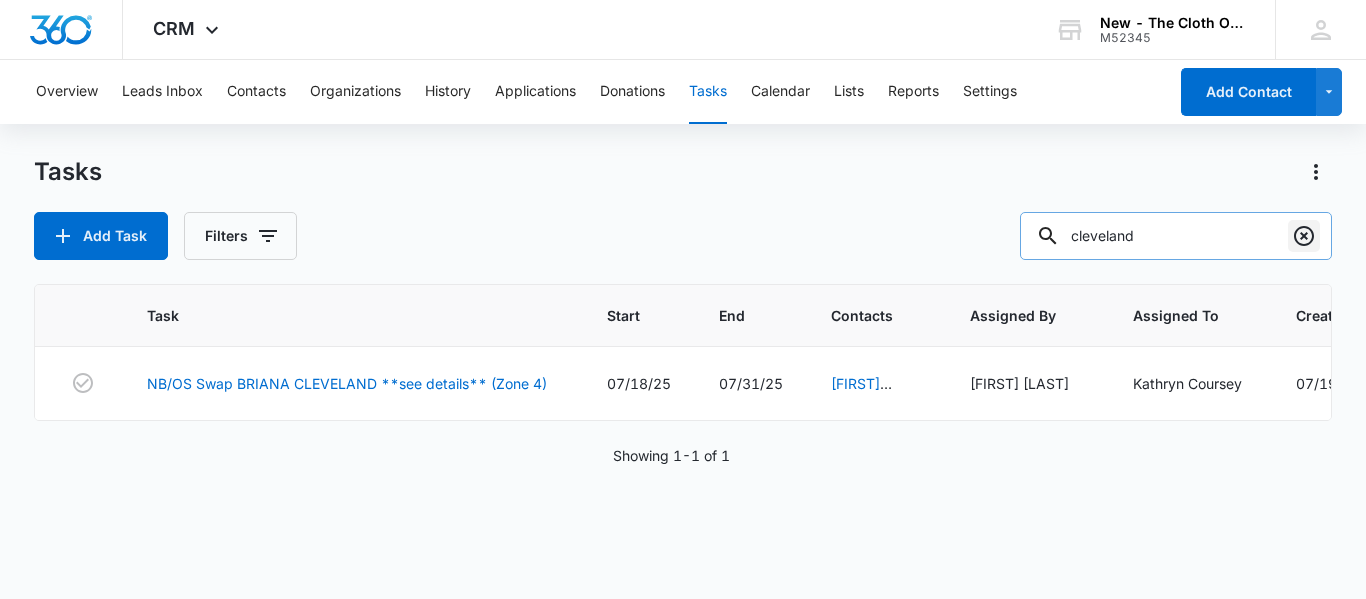 click 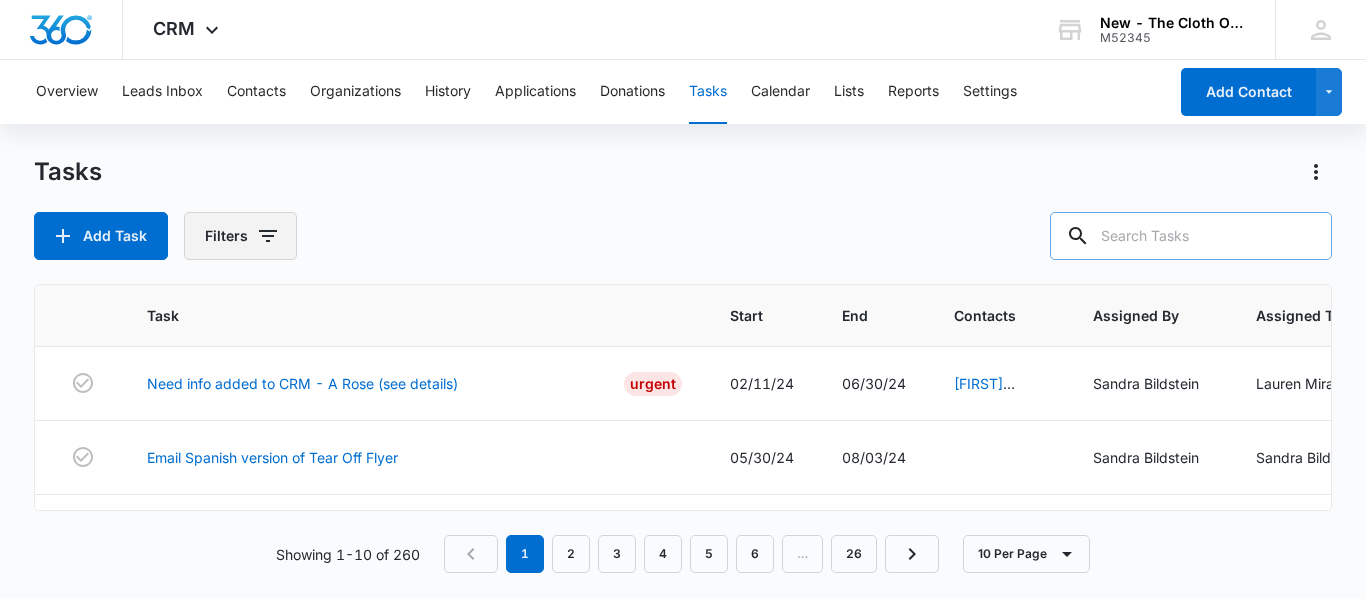 click on "Filters" at bounding box center (240, 236) 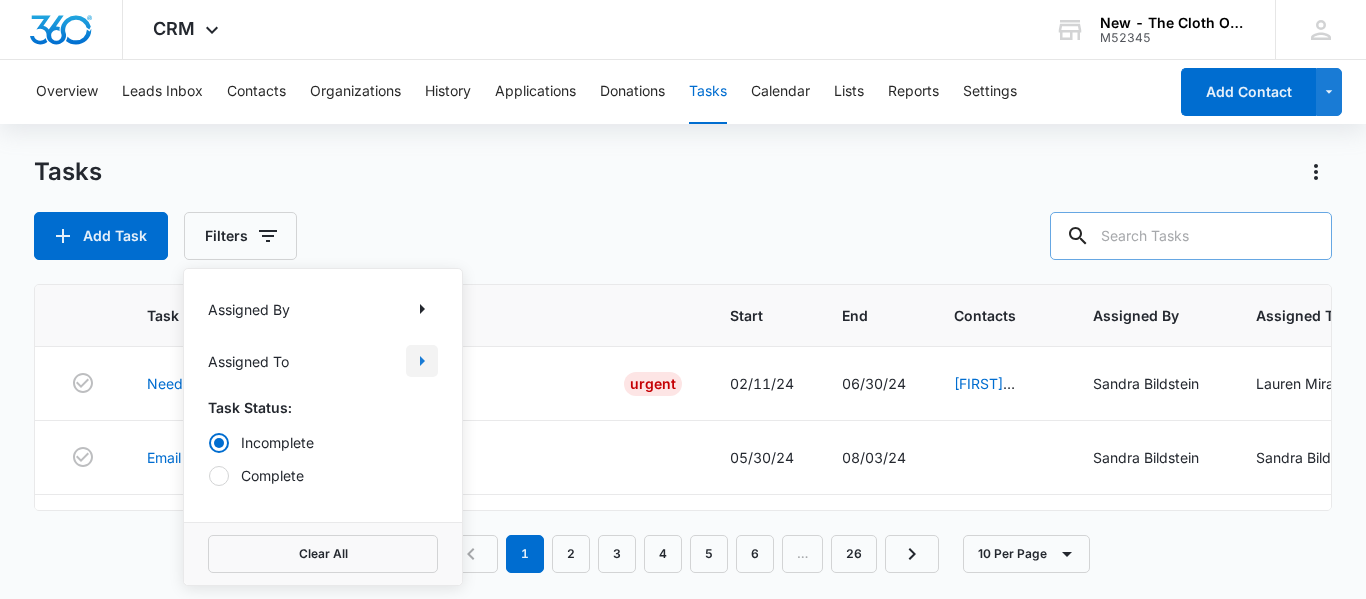 click 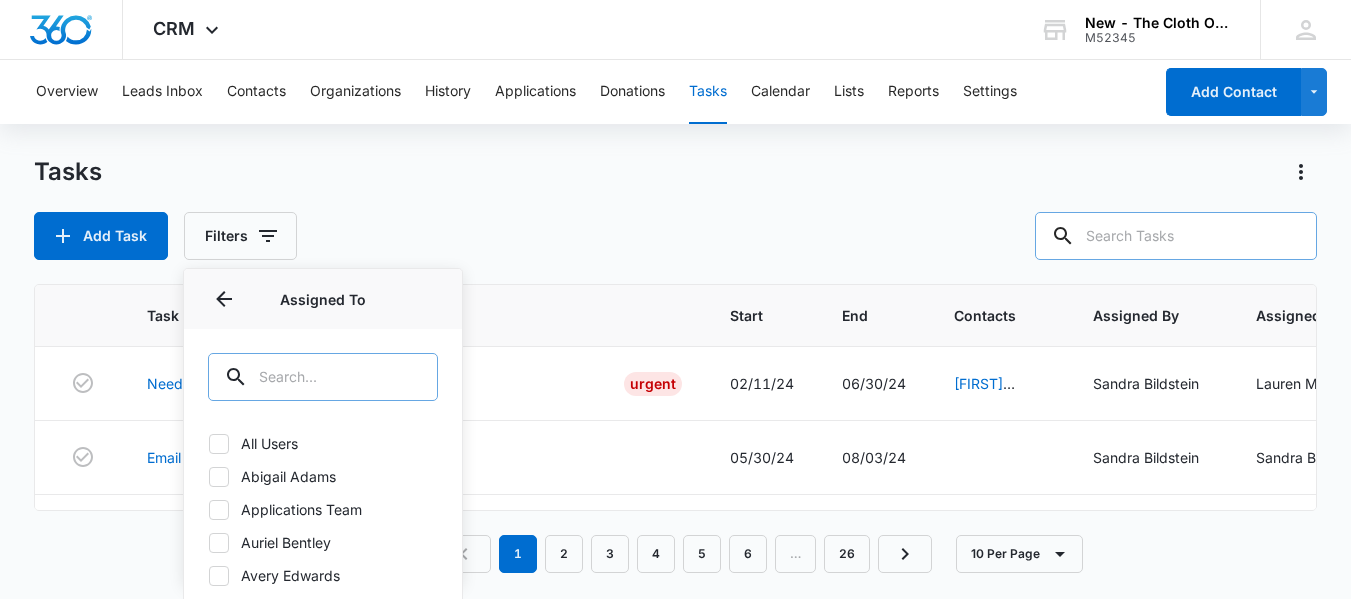 type 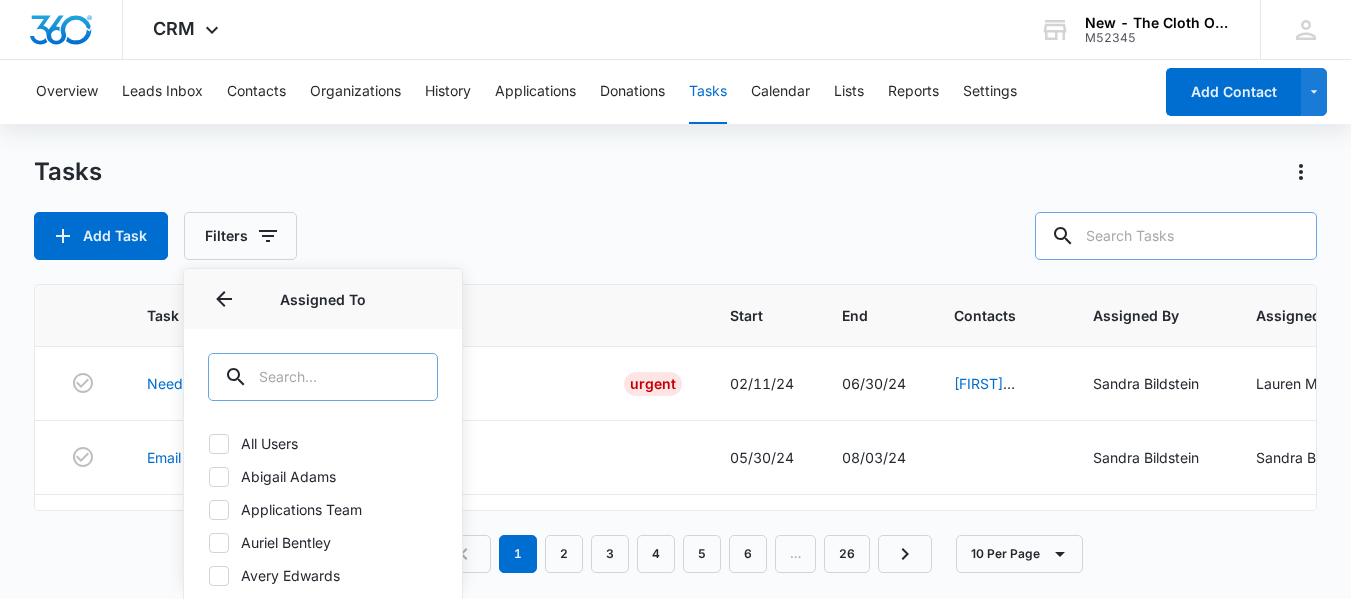click at bounding box center [323, 377] 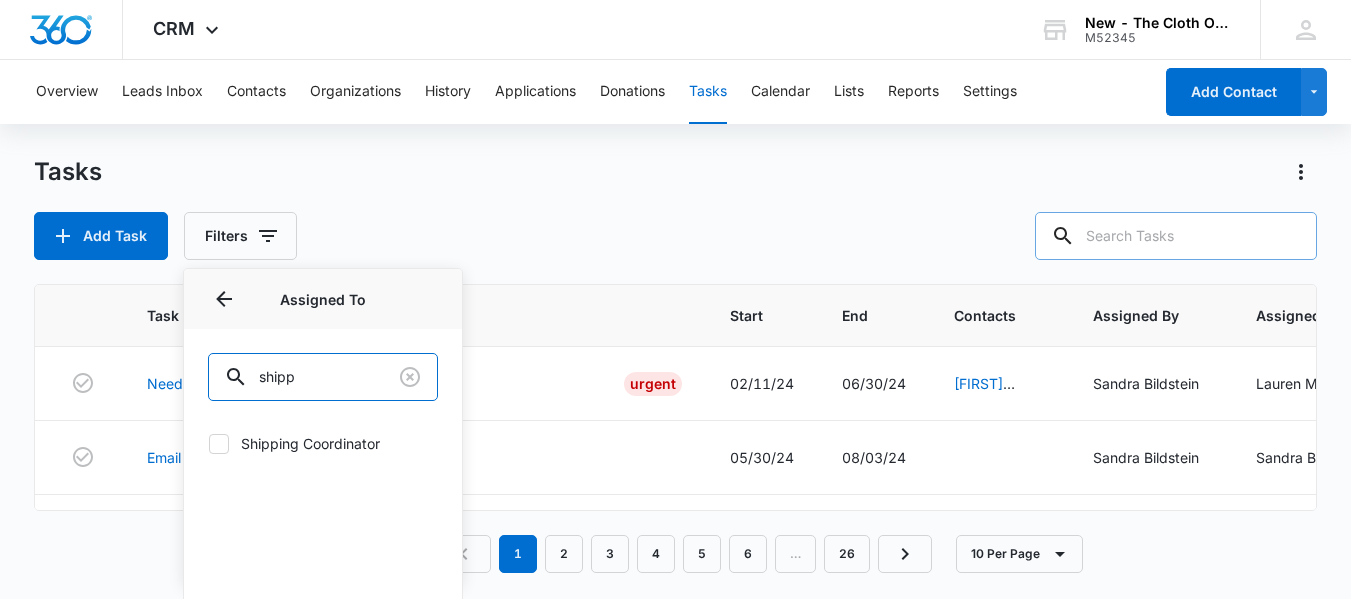 type on "shipp" 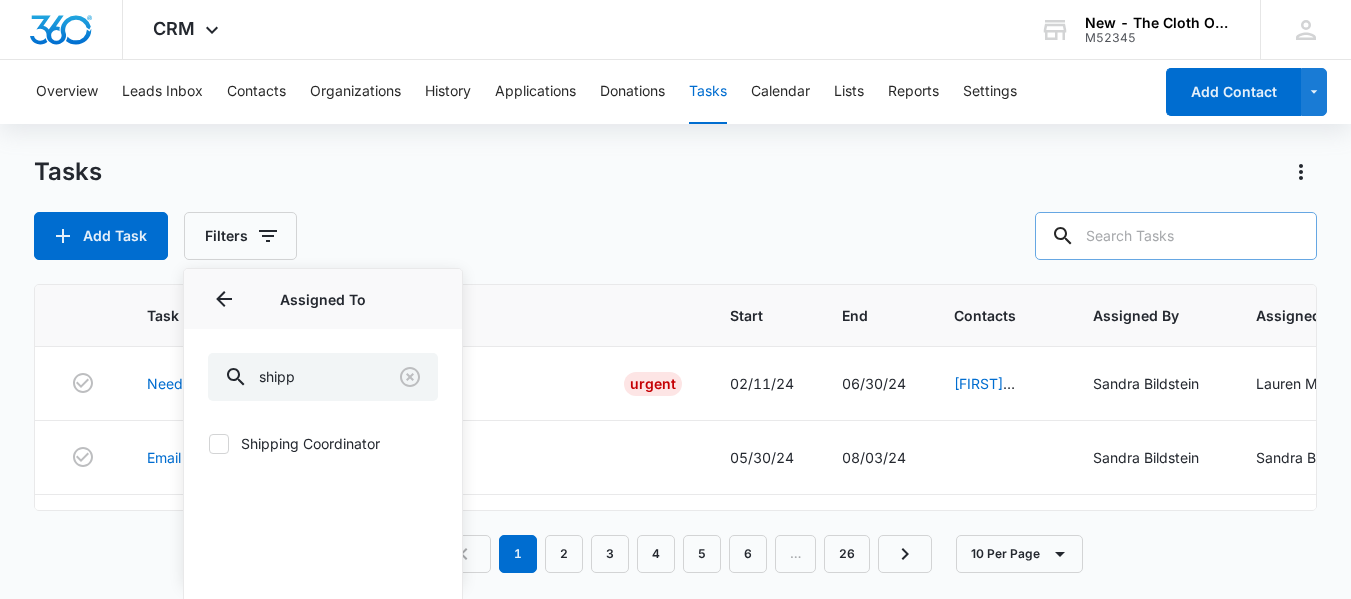 click 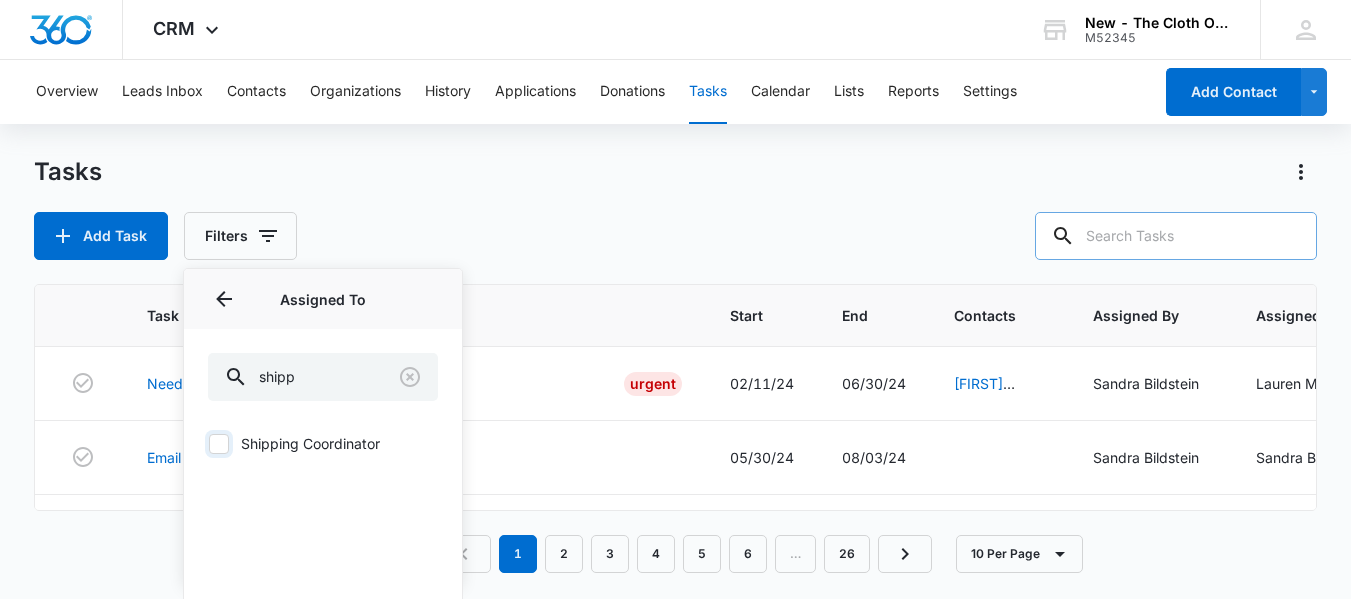 click on "Shipping Coordinator" at bounding box center [208, 443] 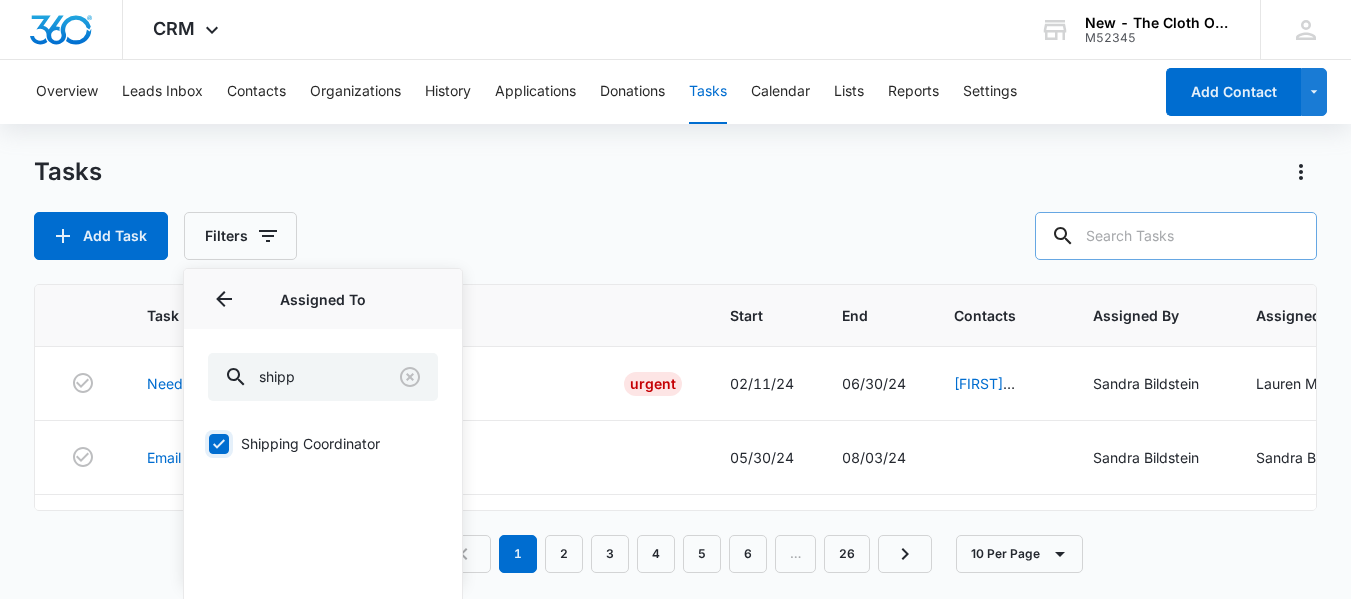 checkbox on "true" 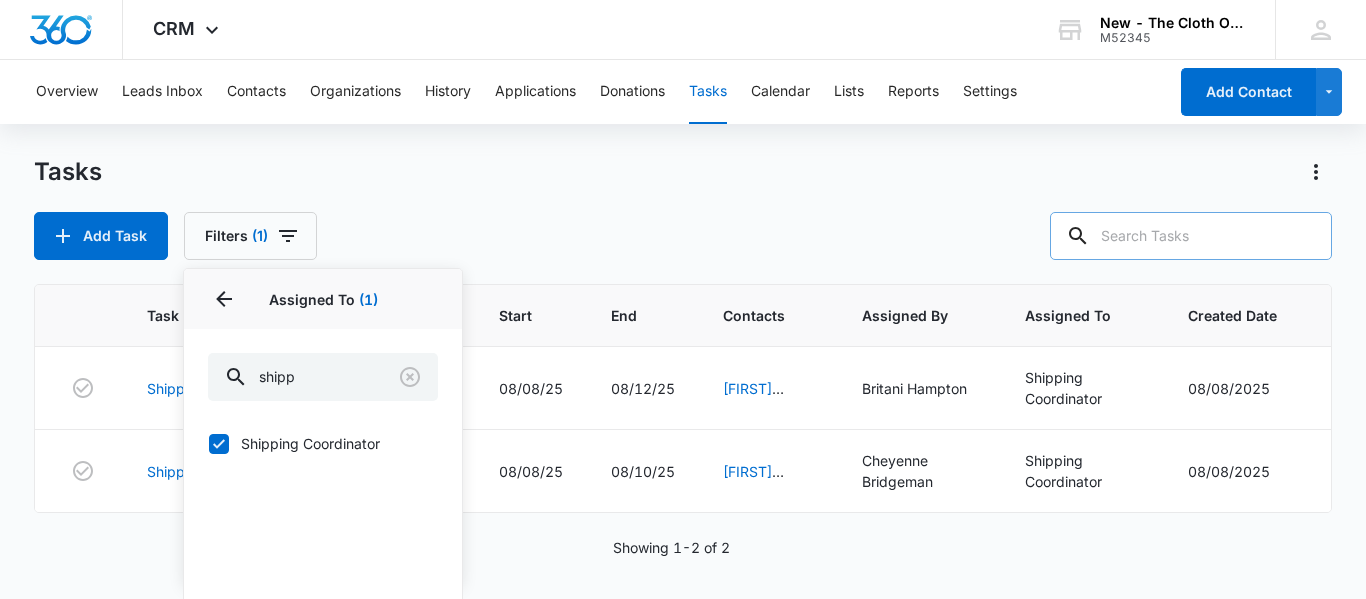 click on "Tasks Add Task Filters (1) Assigned By Assigned To 1 Assigned To (1) shipp Shipping Coordinator Task Status: Incomplete Complete Clear All" at bounding box center [683, 208] 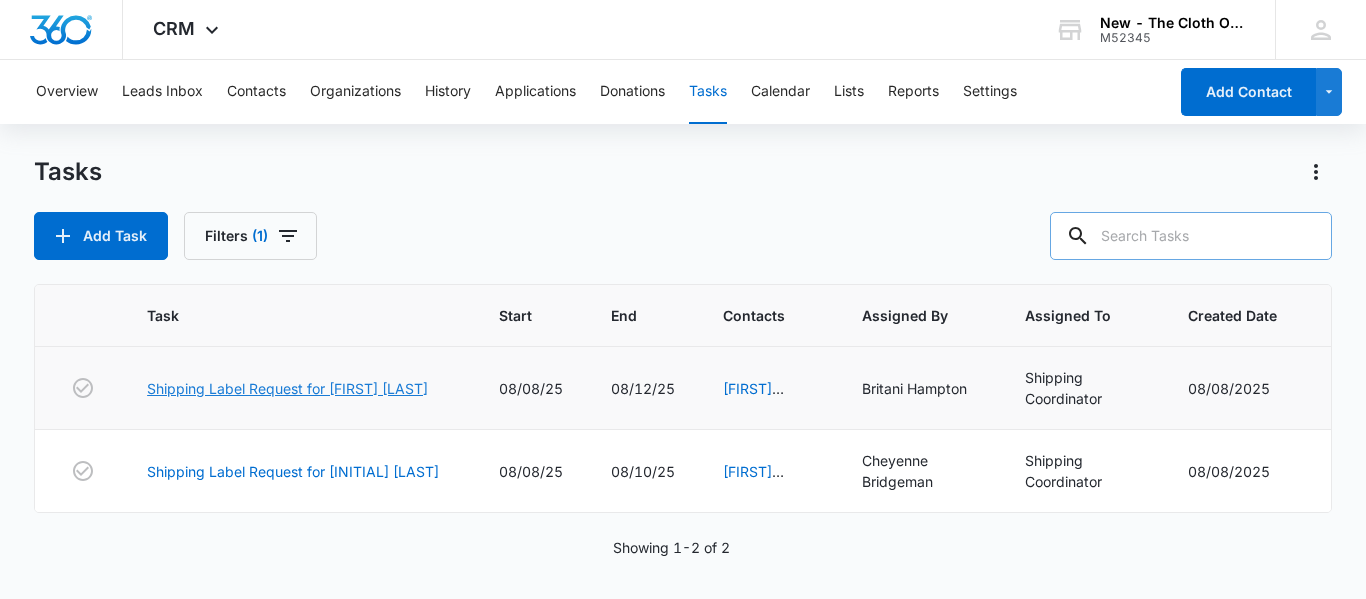 click on "Shipping Label Request for  A Whittaker" at bounding box center (287, 388) 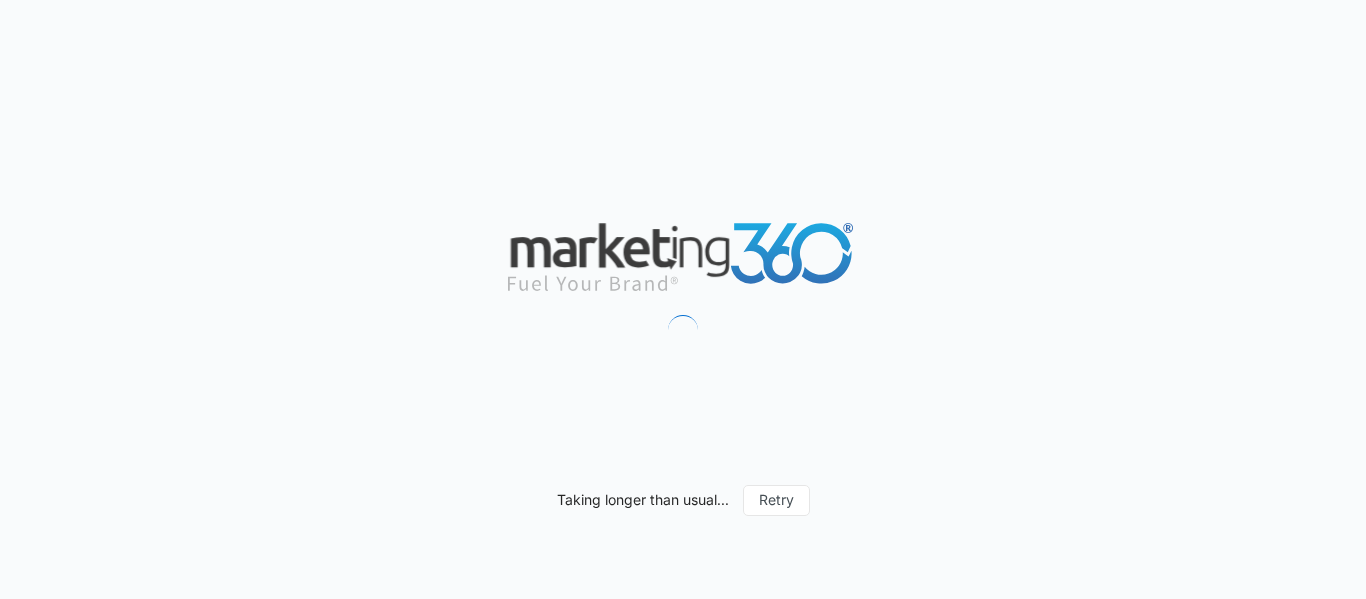 scroll, scrollTop: 0, scrollLeft: 0, axis: both 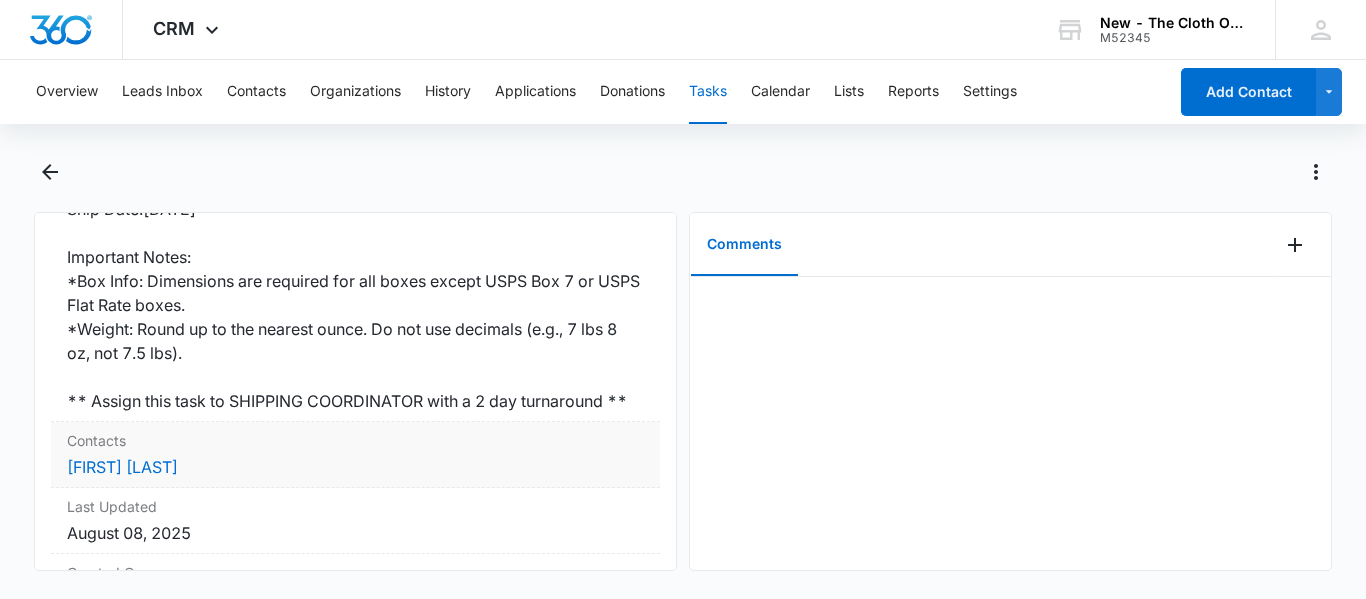 copy on "[FIRST] [LAST]" 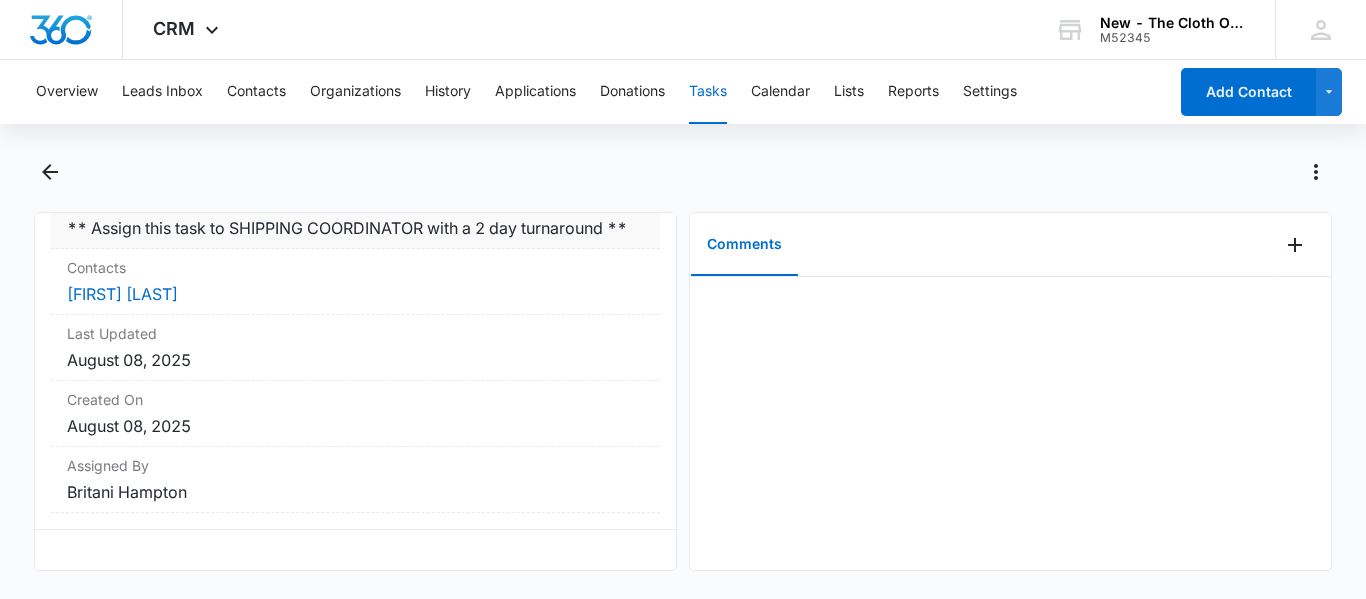 scroll, scrollTop: 810, scrollLeft: 0, axis: vertical 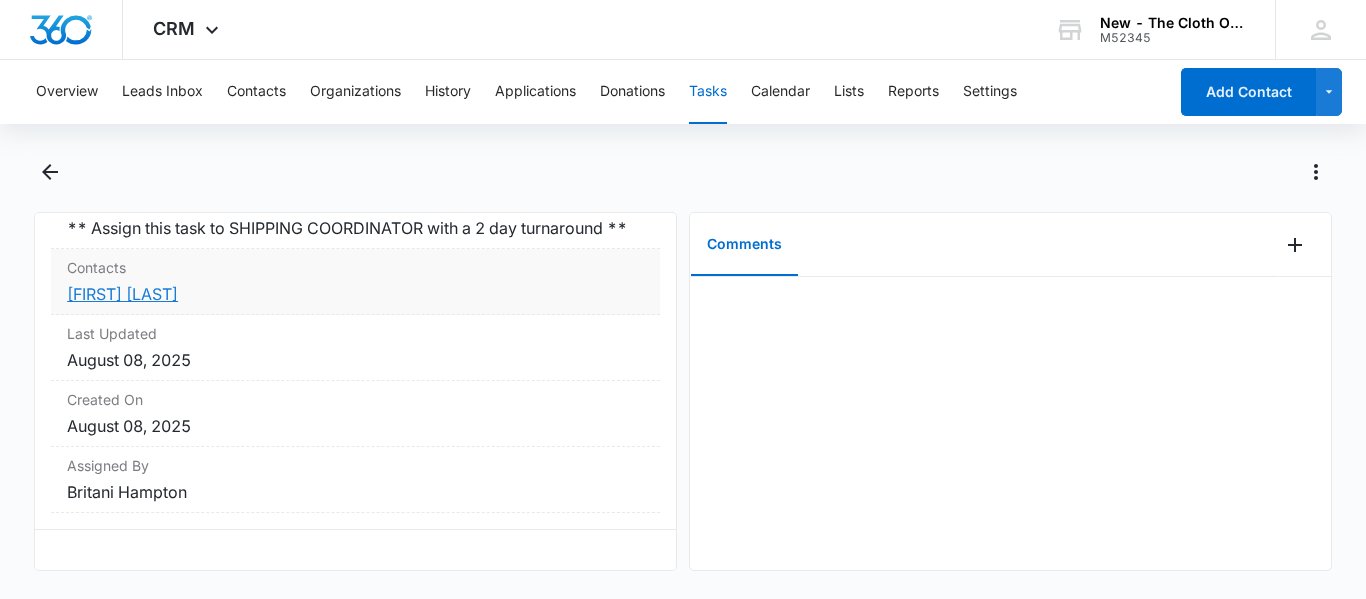 click on "[FIRST] [LAST]" at bounding box center [122, 294] 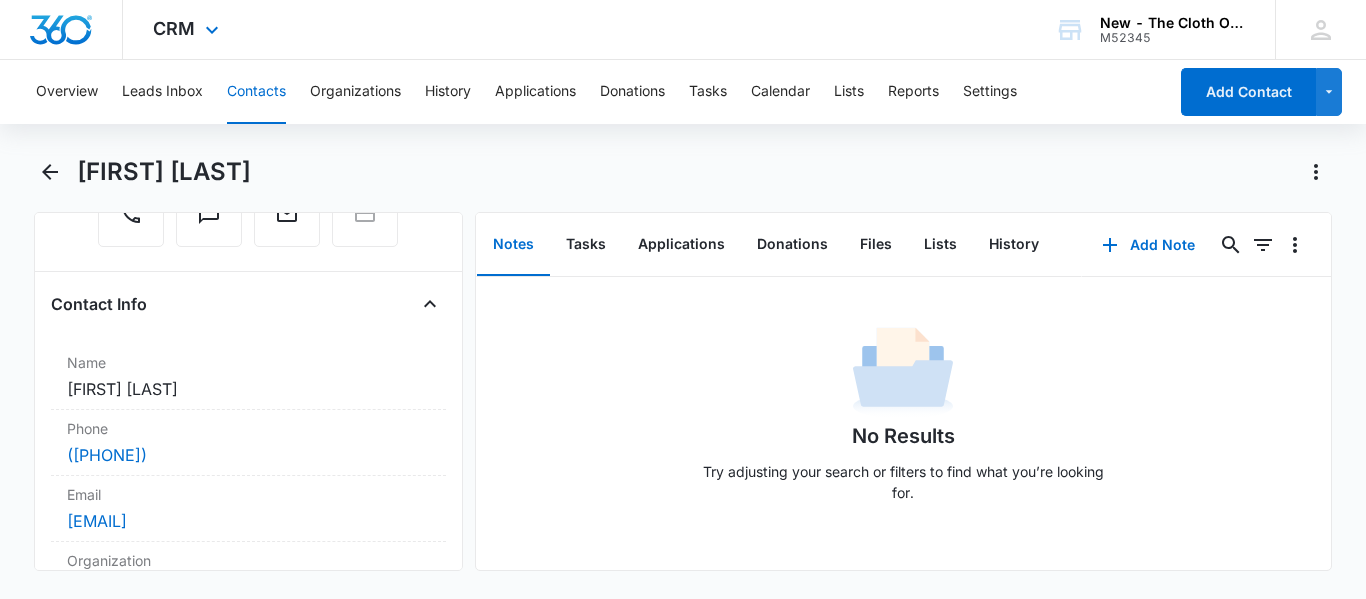 scroll, scrollTop: 293, scrollLeft: 0, axis: vertical 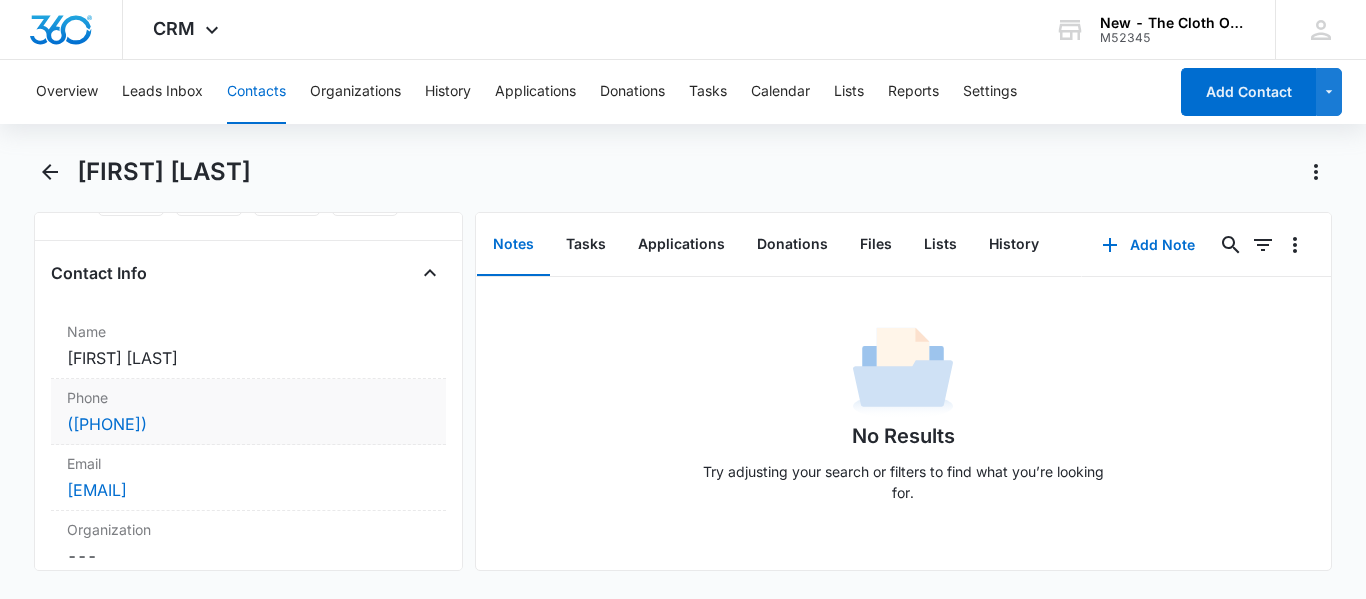 copy on "([PHONE])" 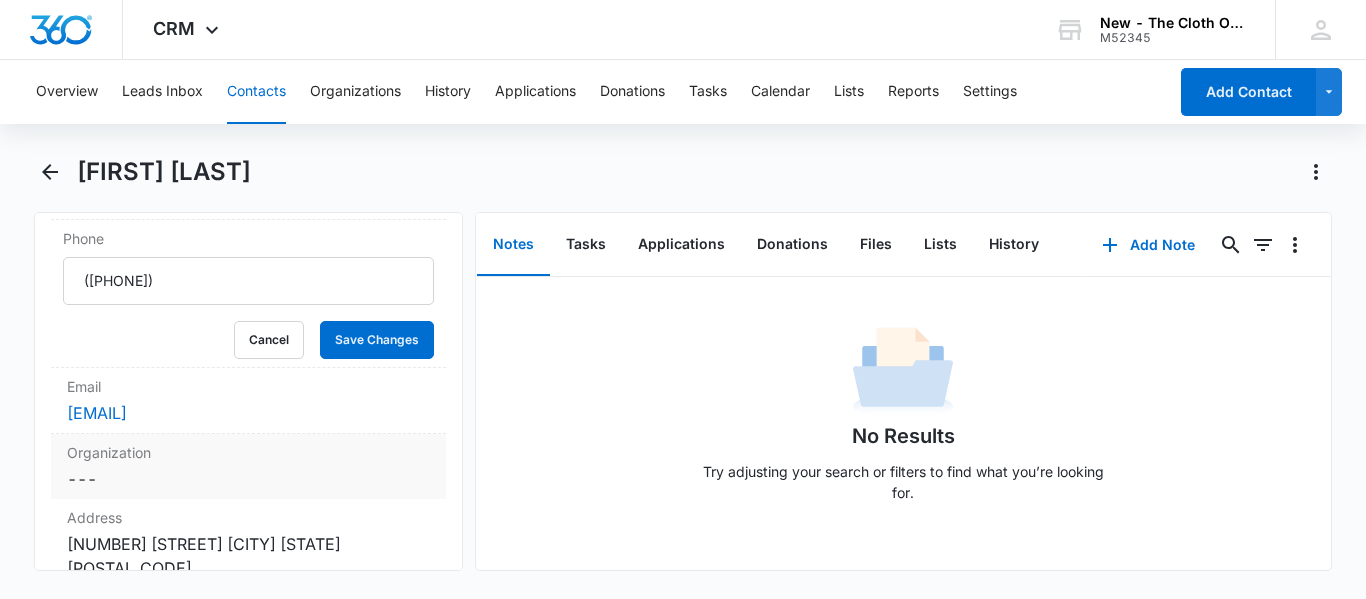 scroll, scrollTop: 453, scrollLeft: 0, axis: vertical 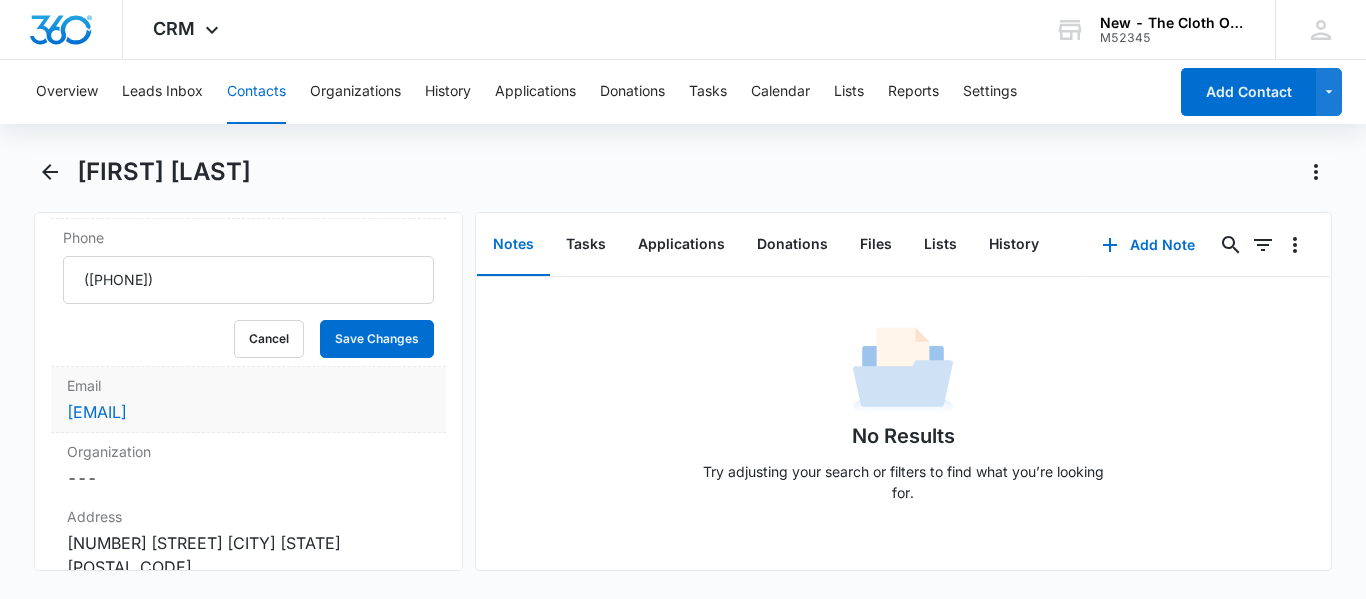 click on "[EMAIL]" at bounding box center (248, 412) 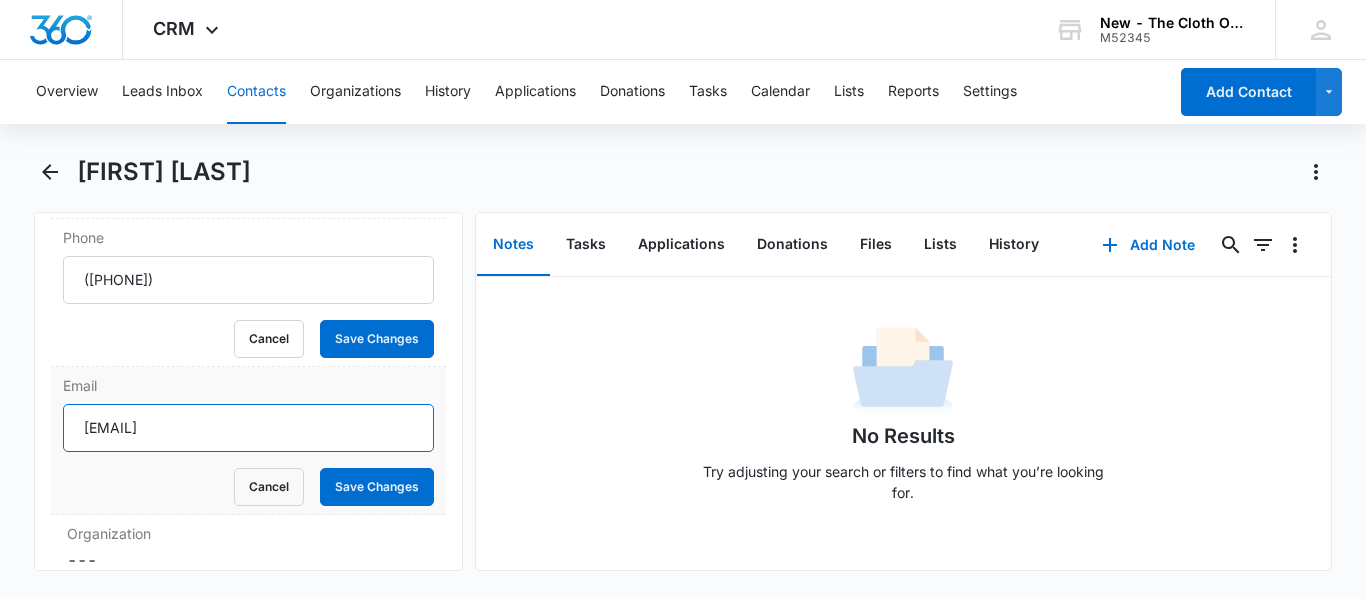 drag, startPoint x: 294, startPoint y: 423, endPoint x: 81, endPoint y: 427, distance: 213.03755 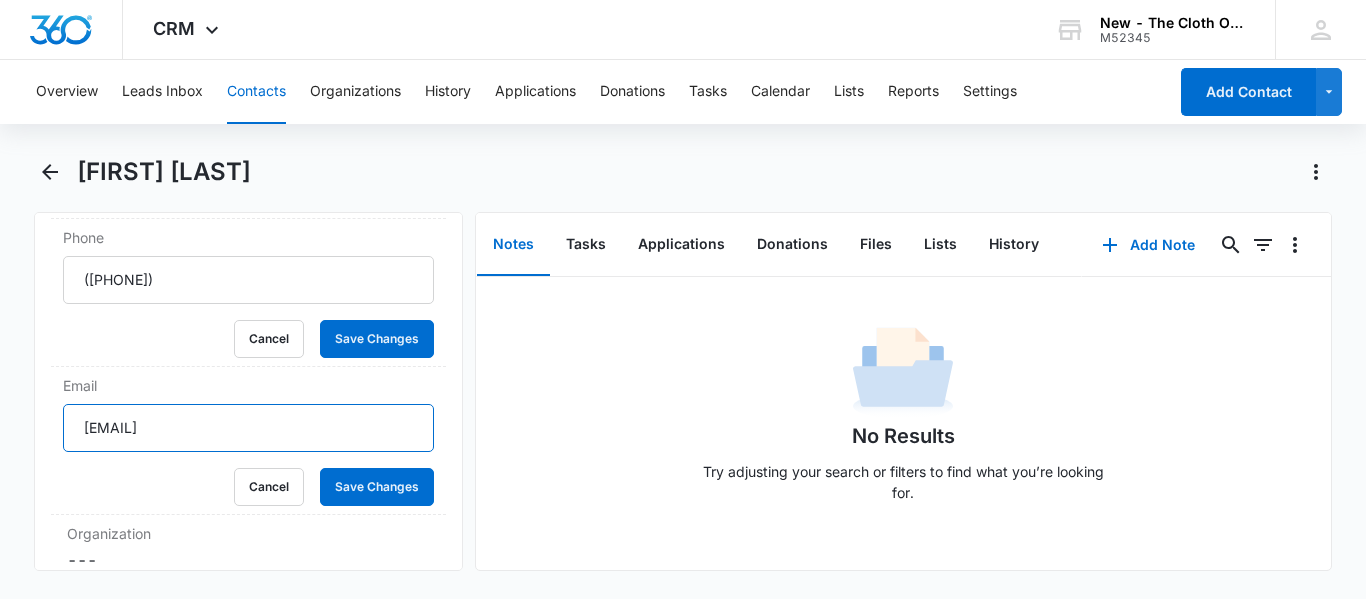 scroll, scrollTop: 752, scrollLeft: 0, axis: vertical 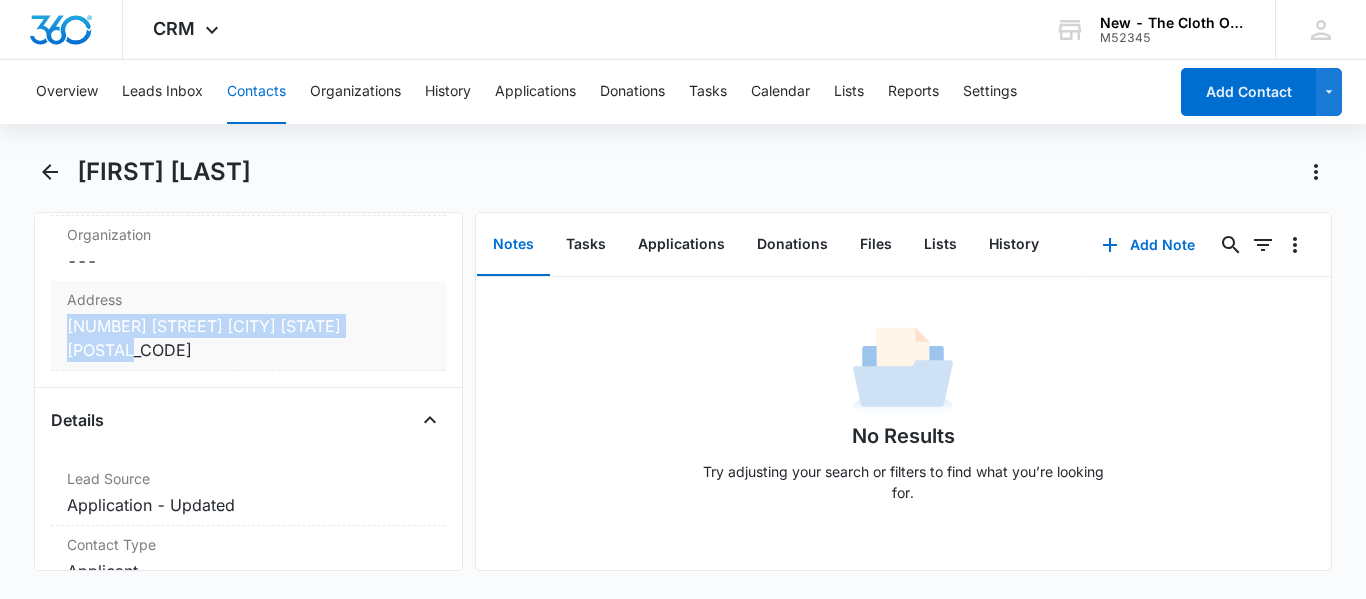 copy on "400 2nd Avenue Wilmington Delaware 19804" 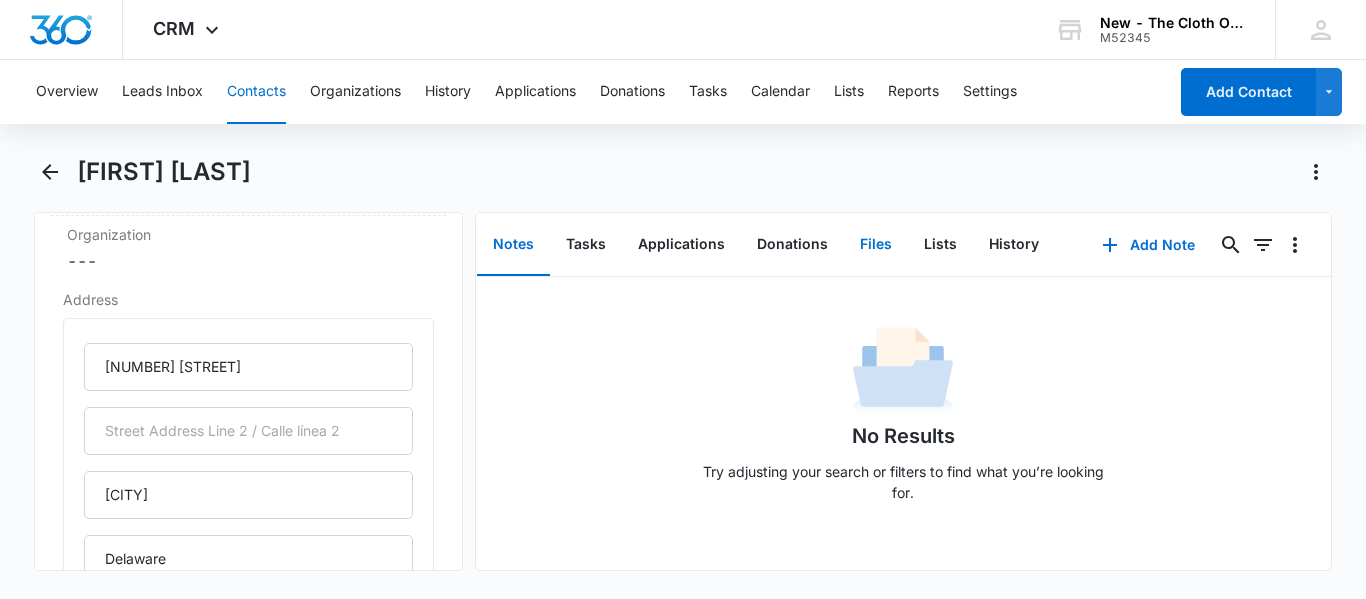 click on "Files" at bounding box center (876, 245) 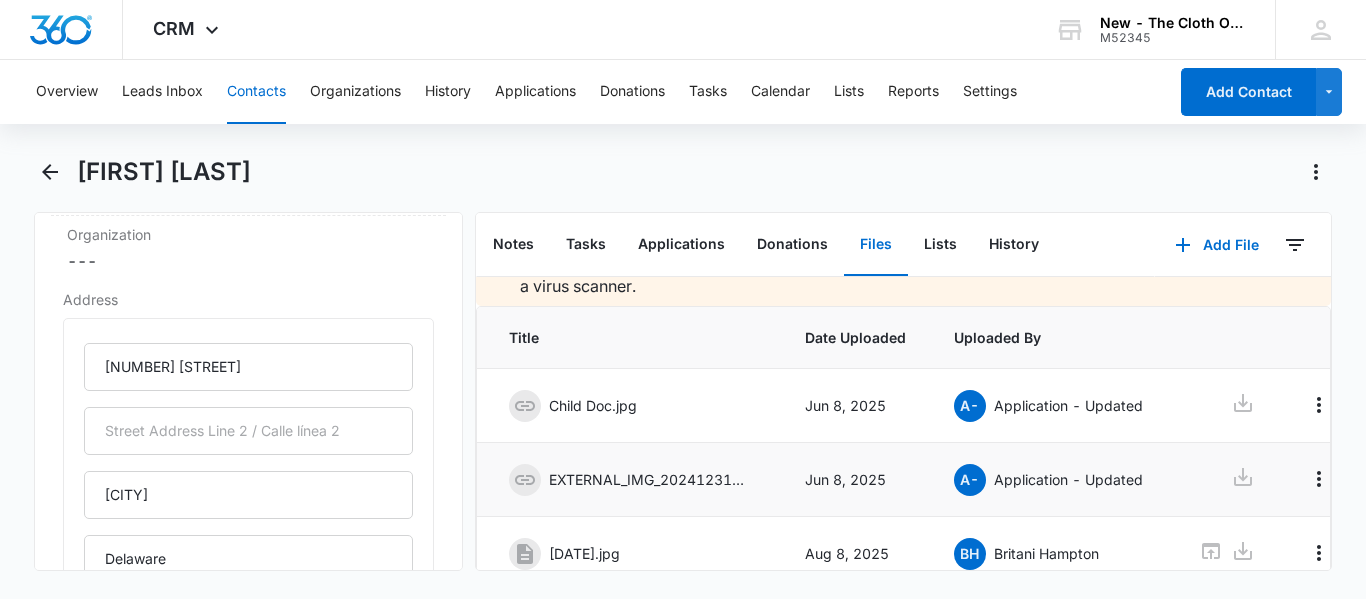 scroll, scrollTop: 0, scrollLeft: 0, axis: both 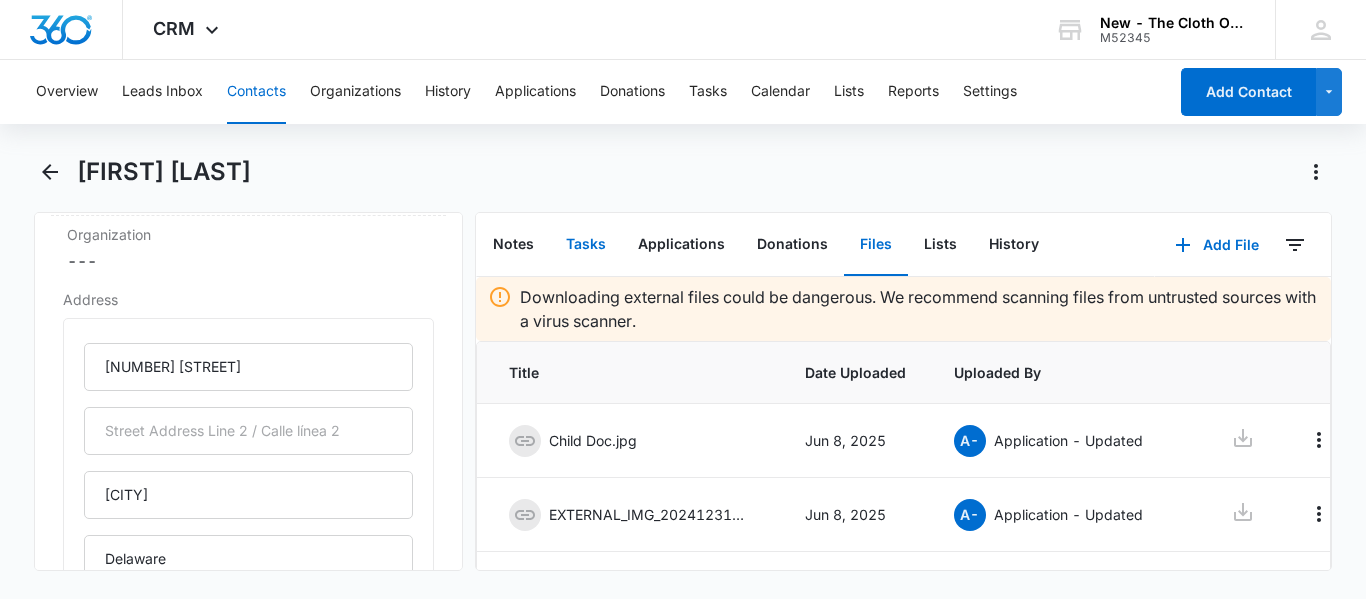 click on "Tasks" at bounding box center [586, 245] 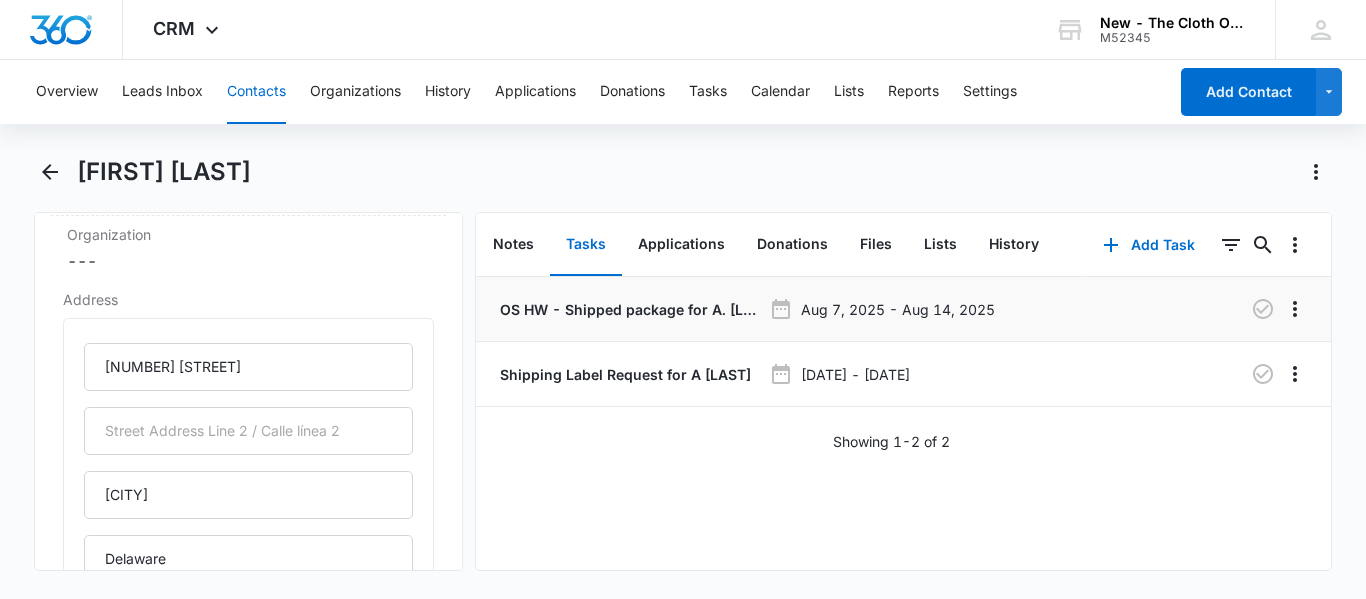 click on "OS HW - Shipped package for A. WHITTAKER (zone #4)" at bounding box center (628, 309) 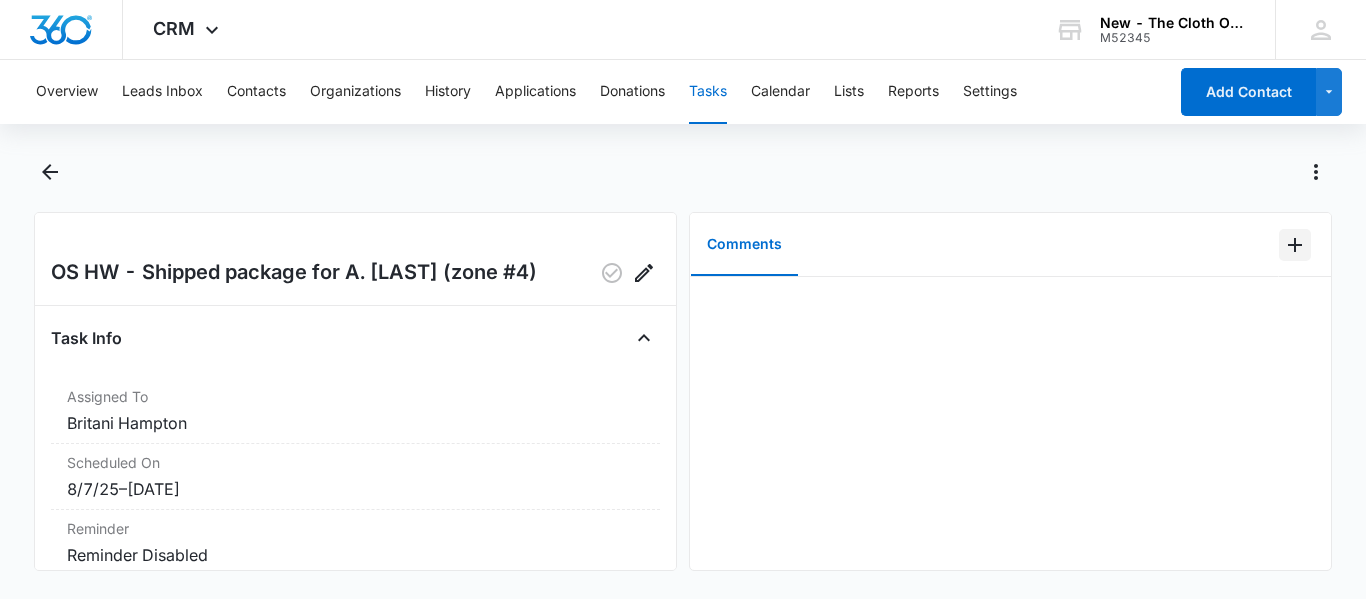 click 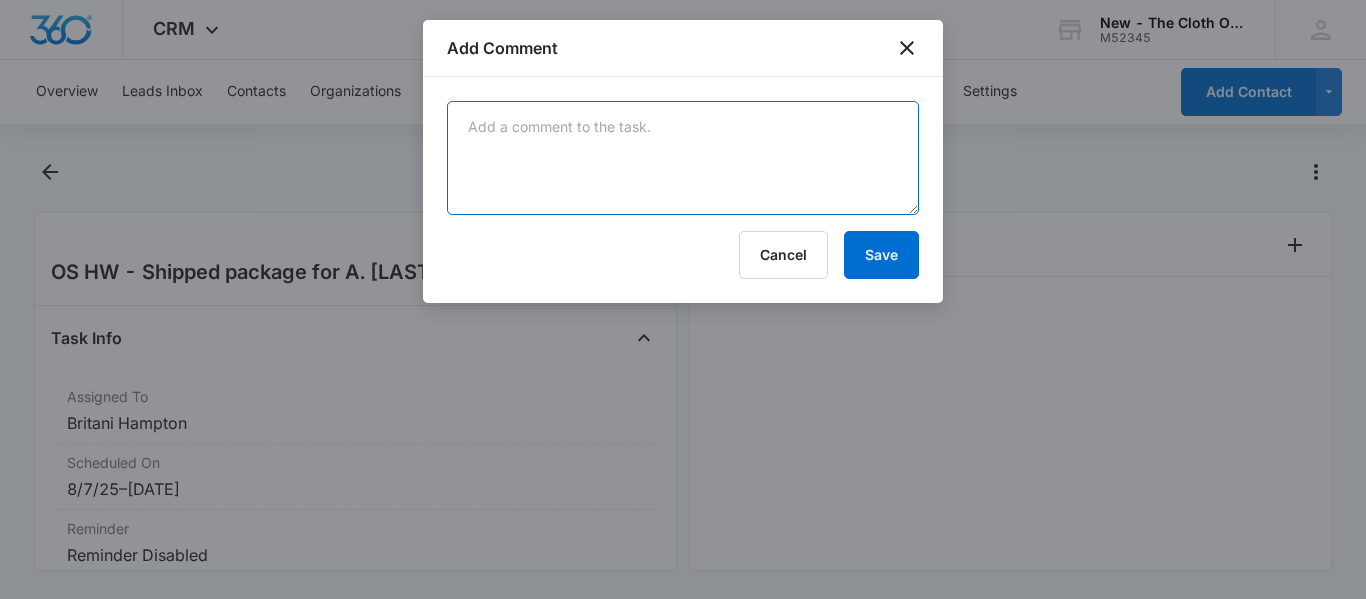 click at bounding box center [683, 158] 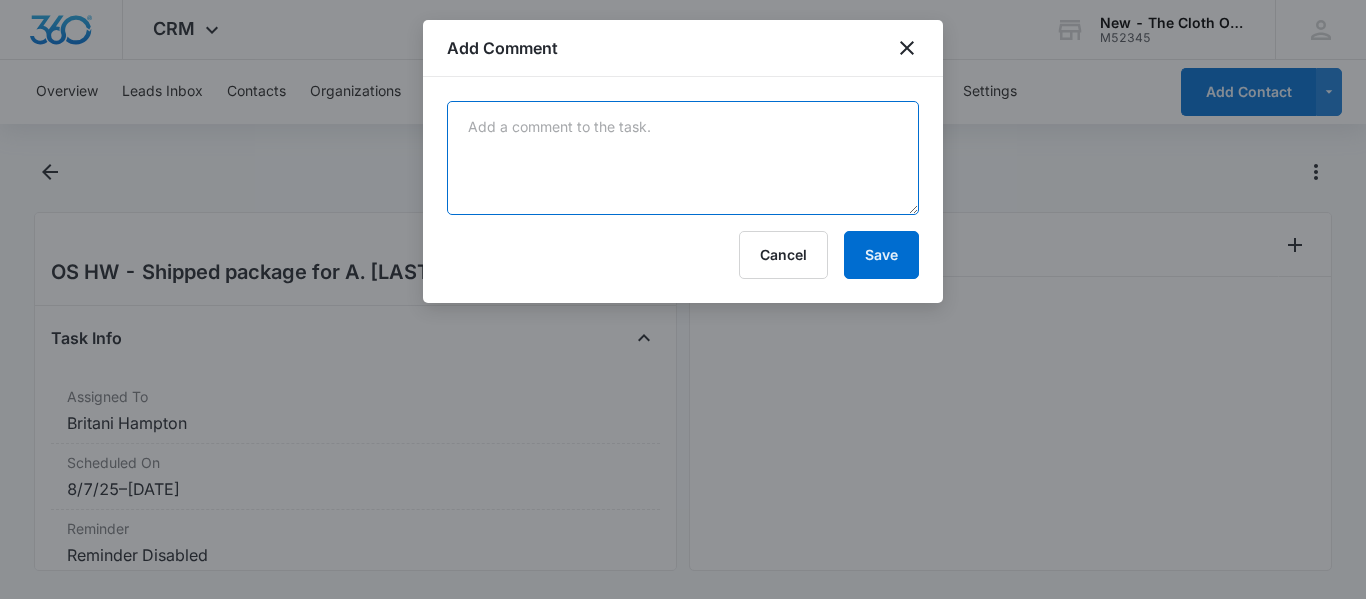paste on "9434636106194282563640" 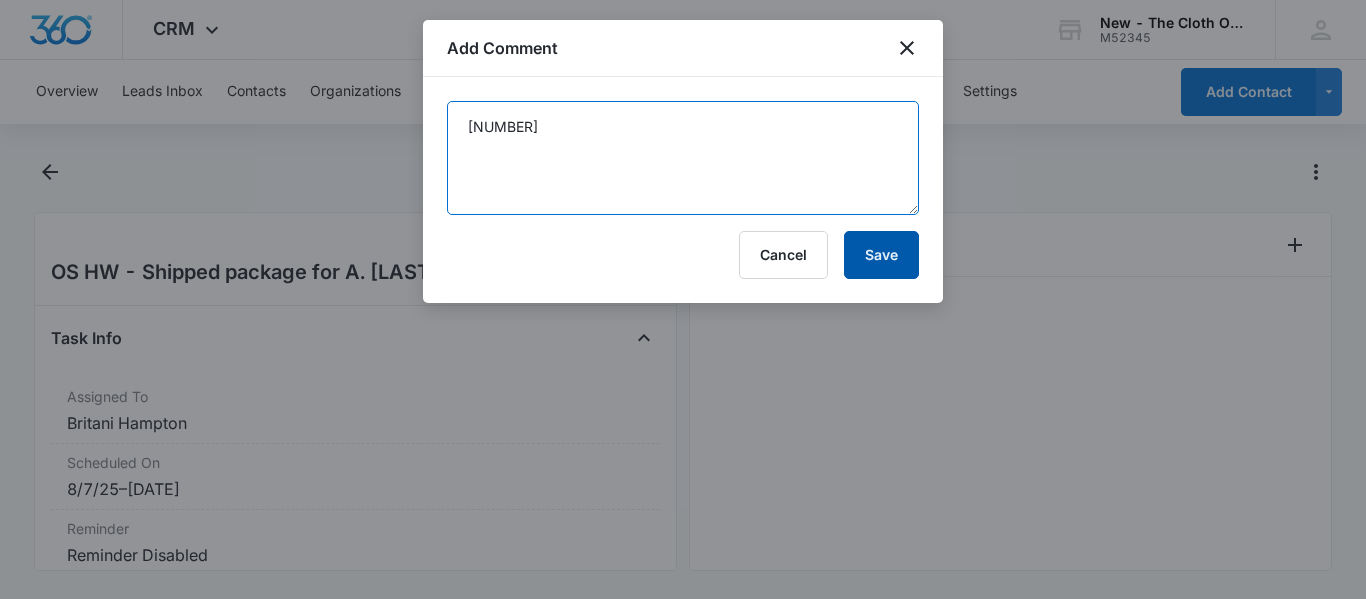 type on "9434636106194282563640" 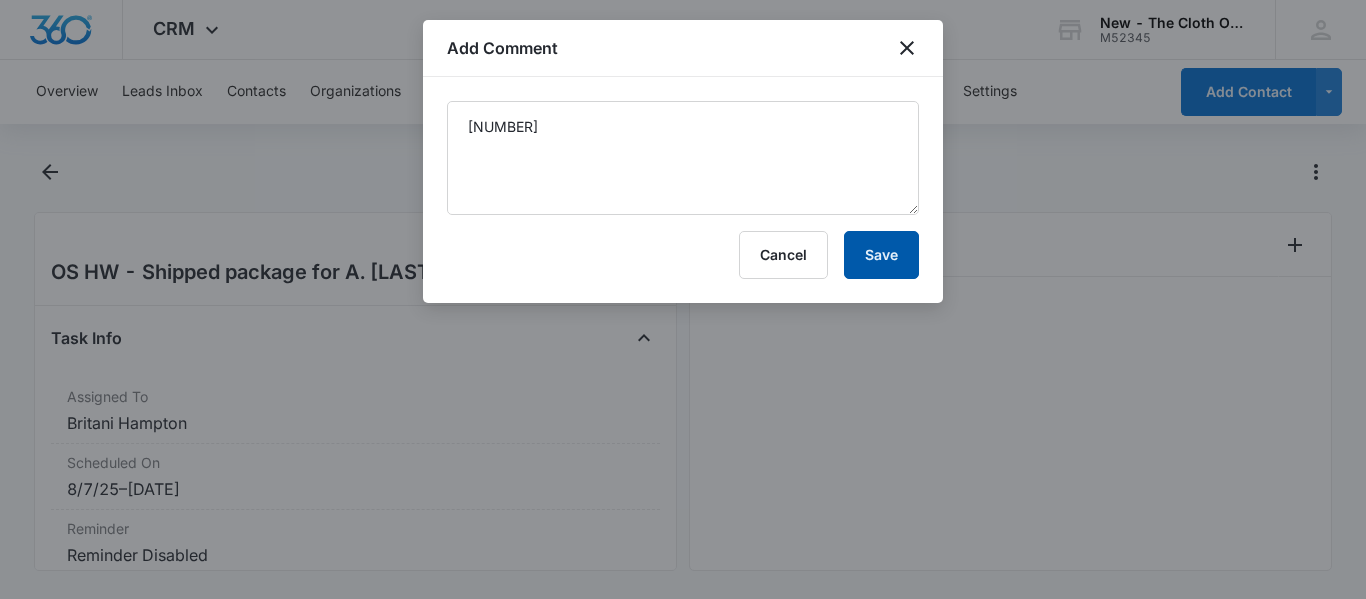 click on "Save" at bounding box center (881, 255) 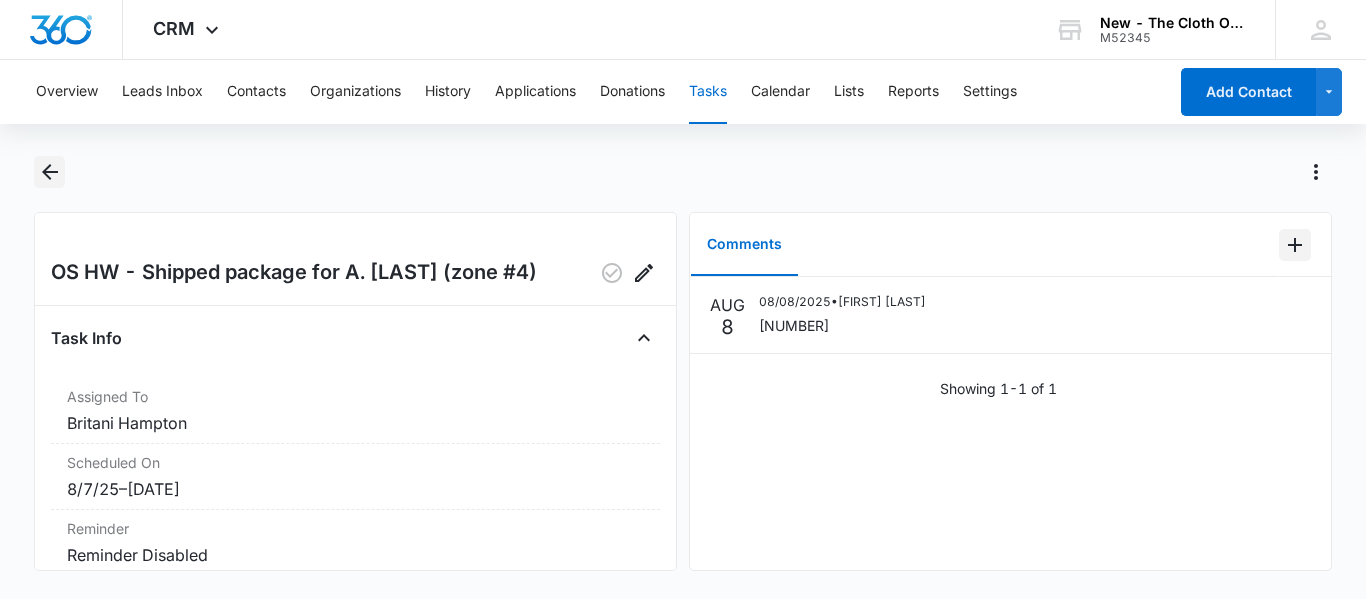 scroll, scrollTop: 280, scrollLeft: 0, axis: vertical 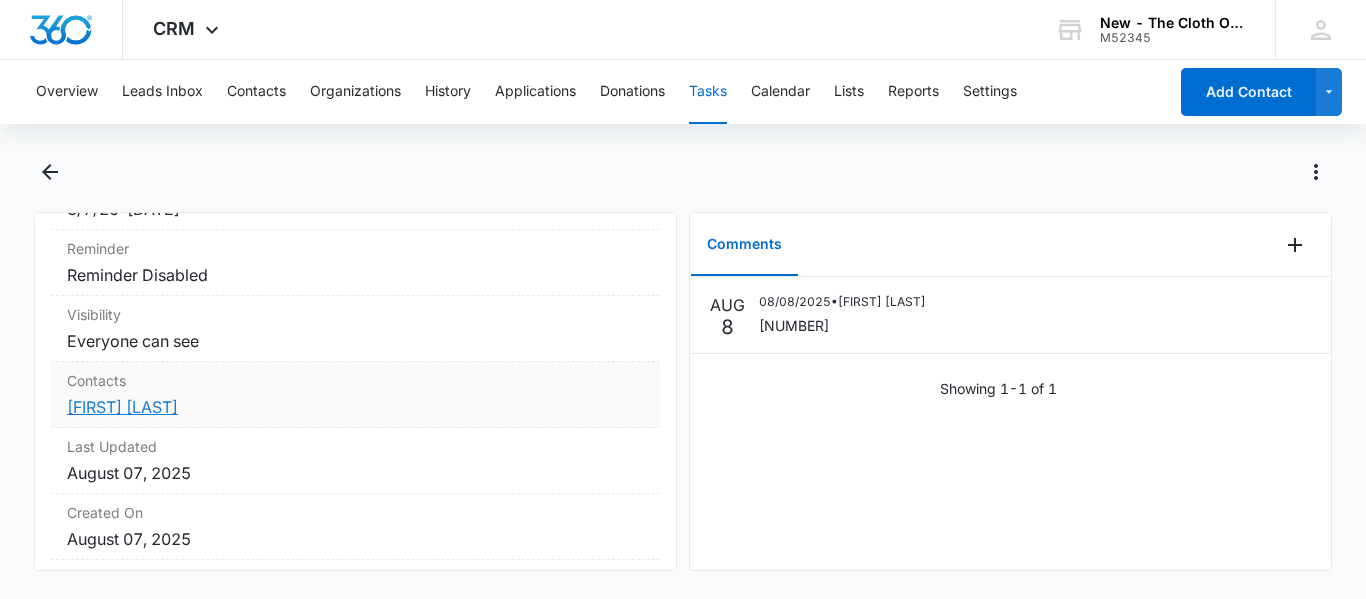 click on "Ashley Nicole Whittaker" at bounding box center (122, 407) 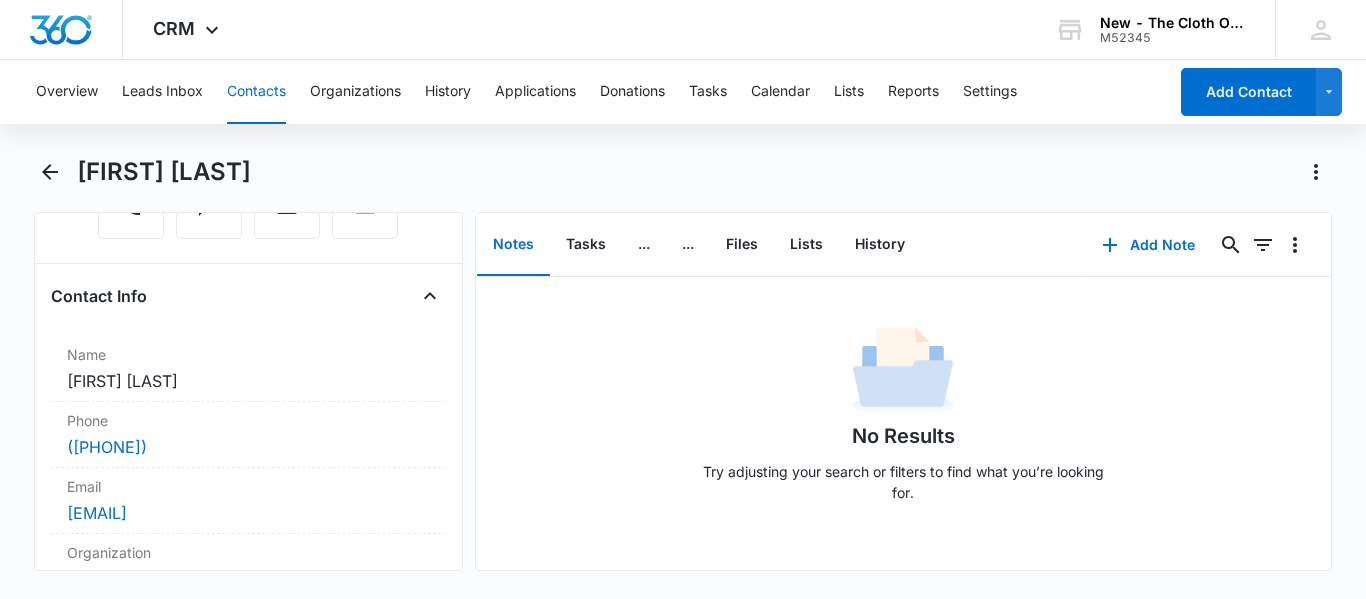 scroll, scrollTop: 331, scrollLeft: 0, axis: vertical 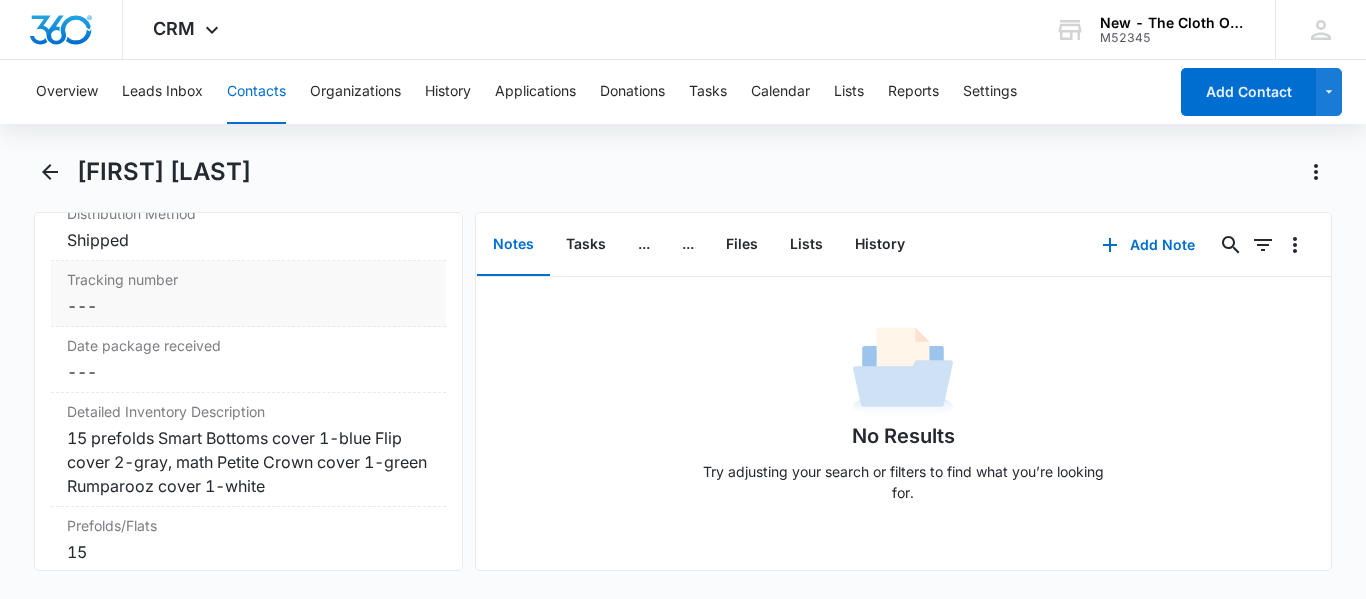click on "Cancel Save Changes ---" at bounding box center [248, 306] 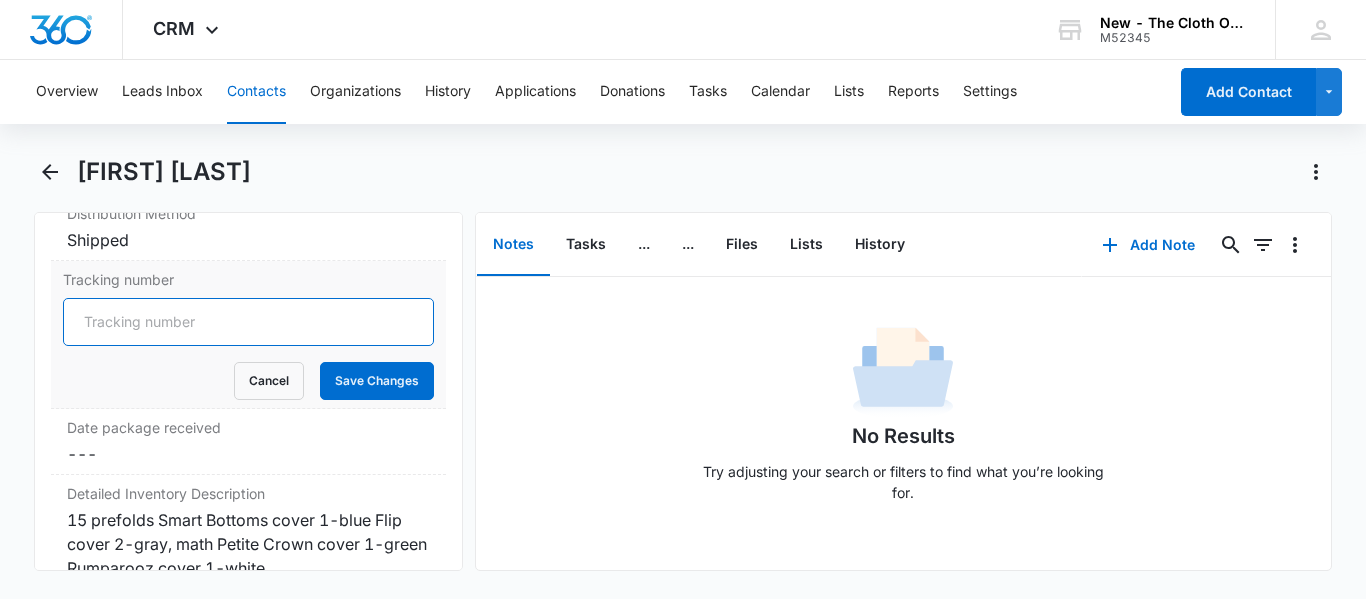 click on "Tracking number" at bounding box center [248, 322] 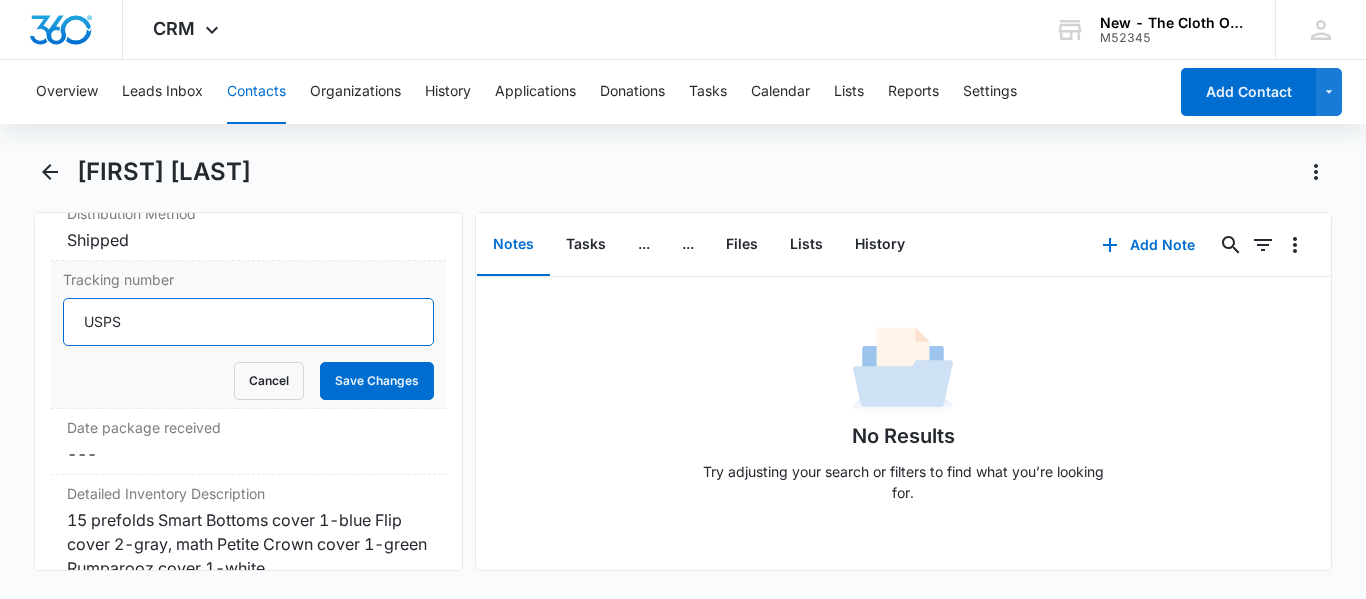 paste on "9434636106194282563640" 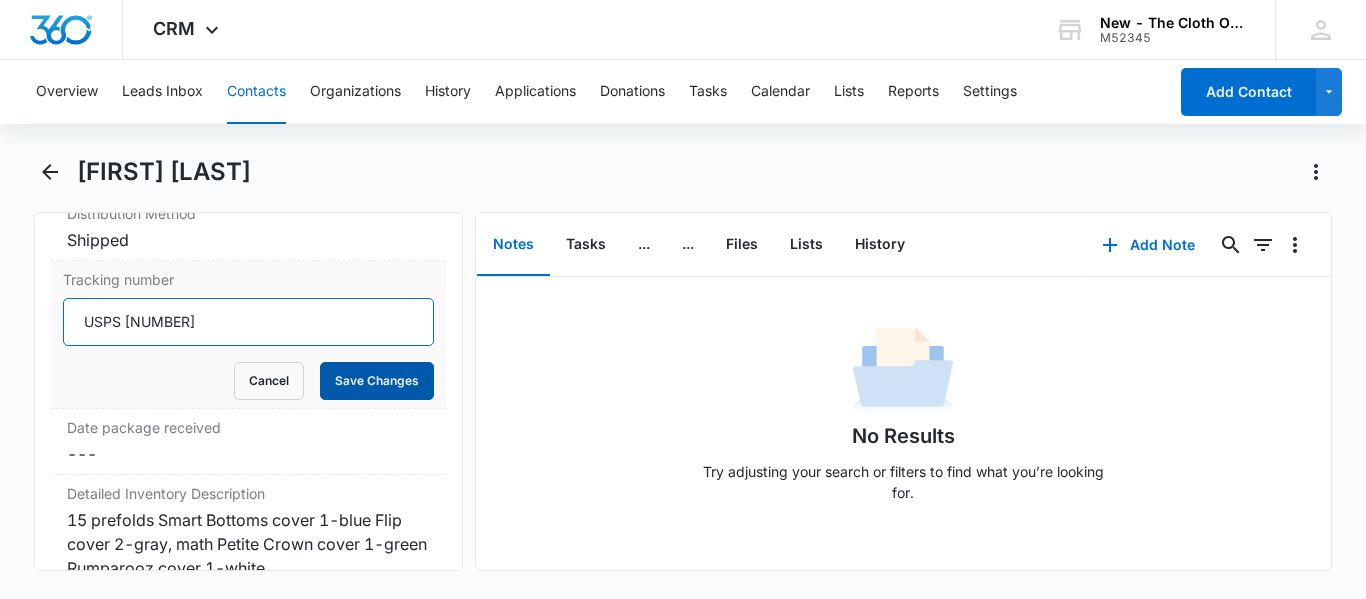 type on "USPS 9434636106194282563640" 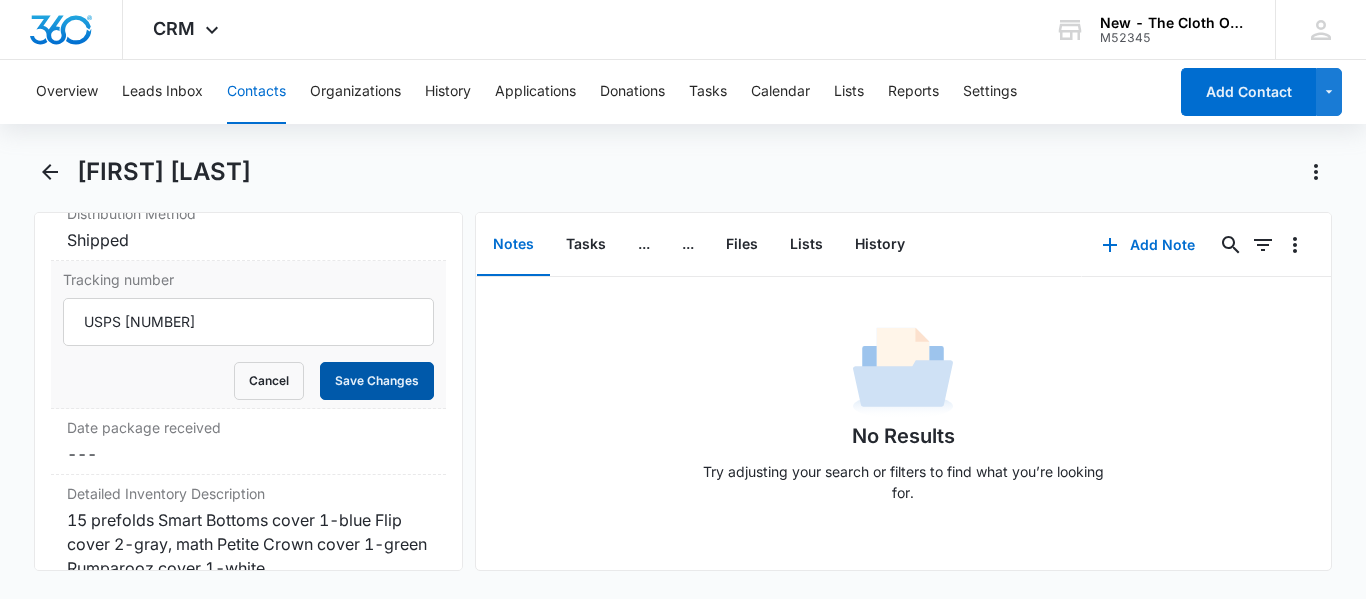 click on "Save Changes" at bounding box center (377, 381) 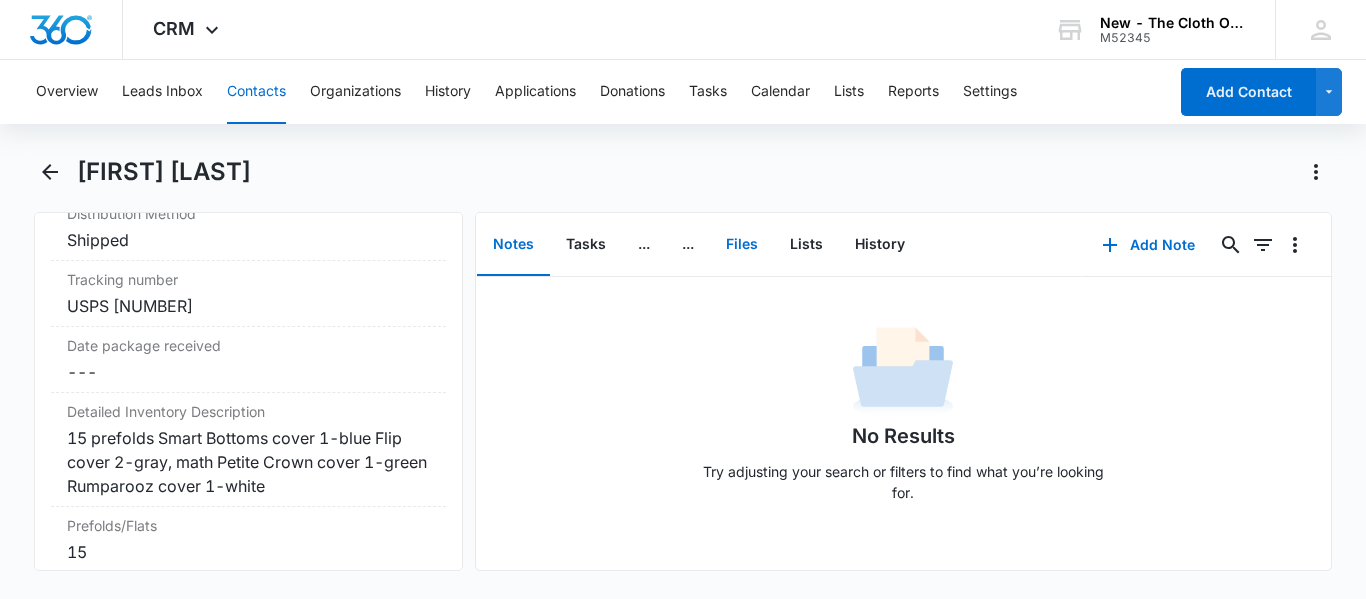 click on "Files" at bounding box center [742, 245] 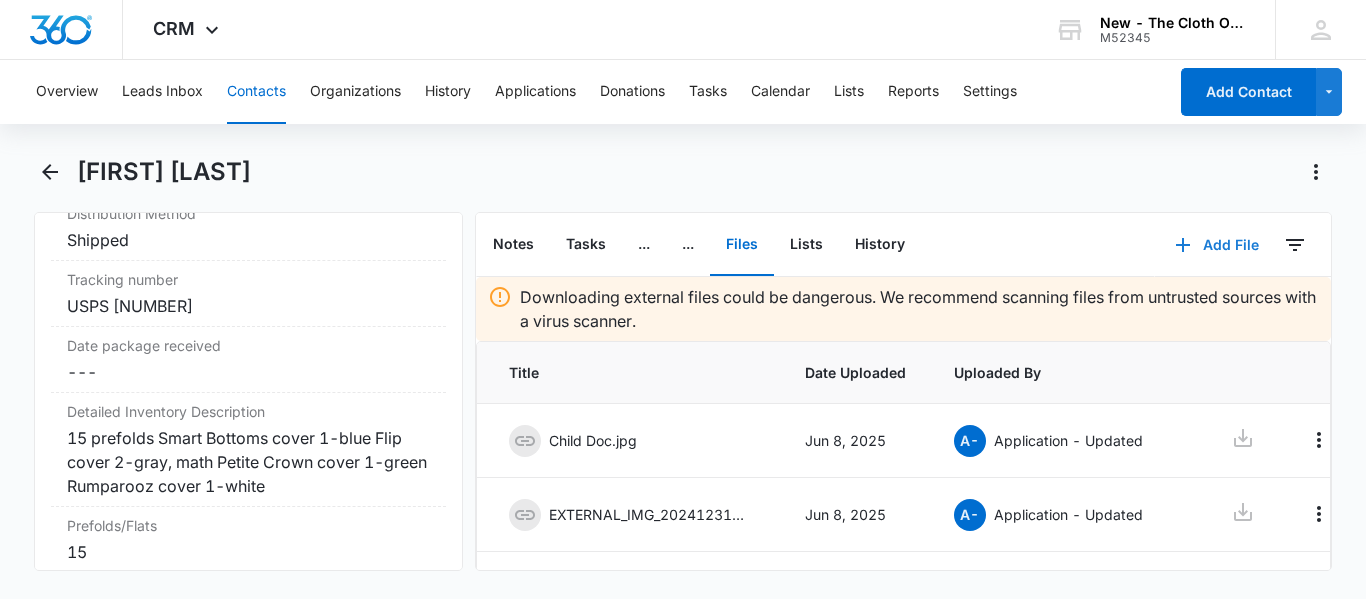 click on "Add File" at bounding box center (1217, 245) 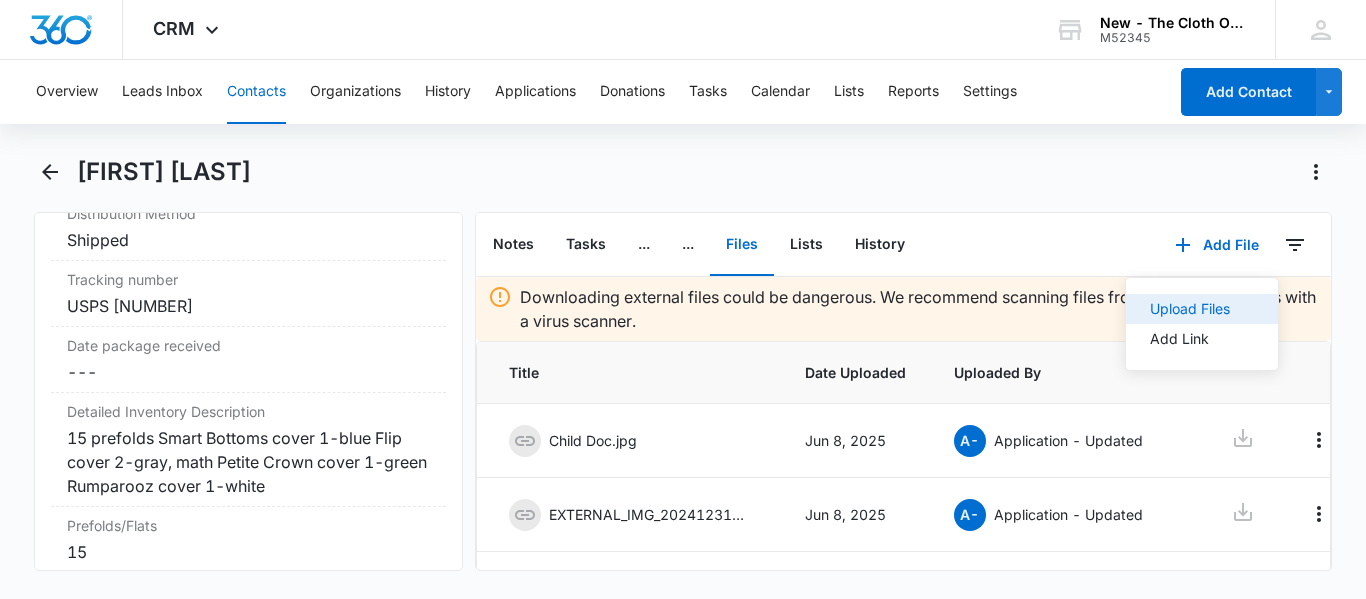 click on "Upload Files" at bounding box center (1190, 309) 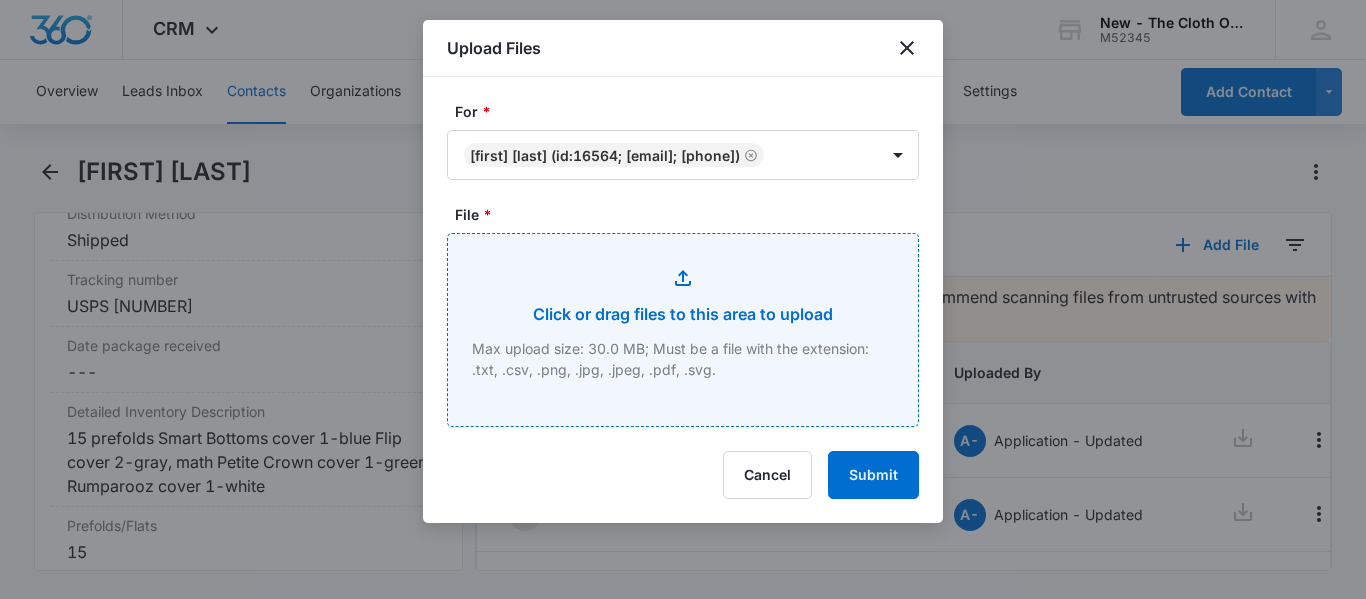 click on "File *" at bounding box center [683, 330] 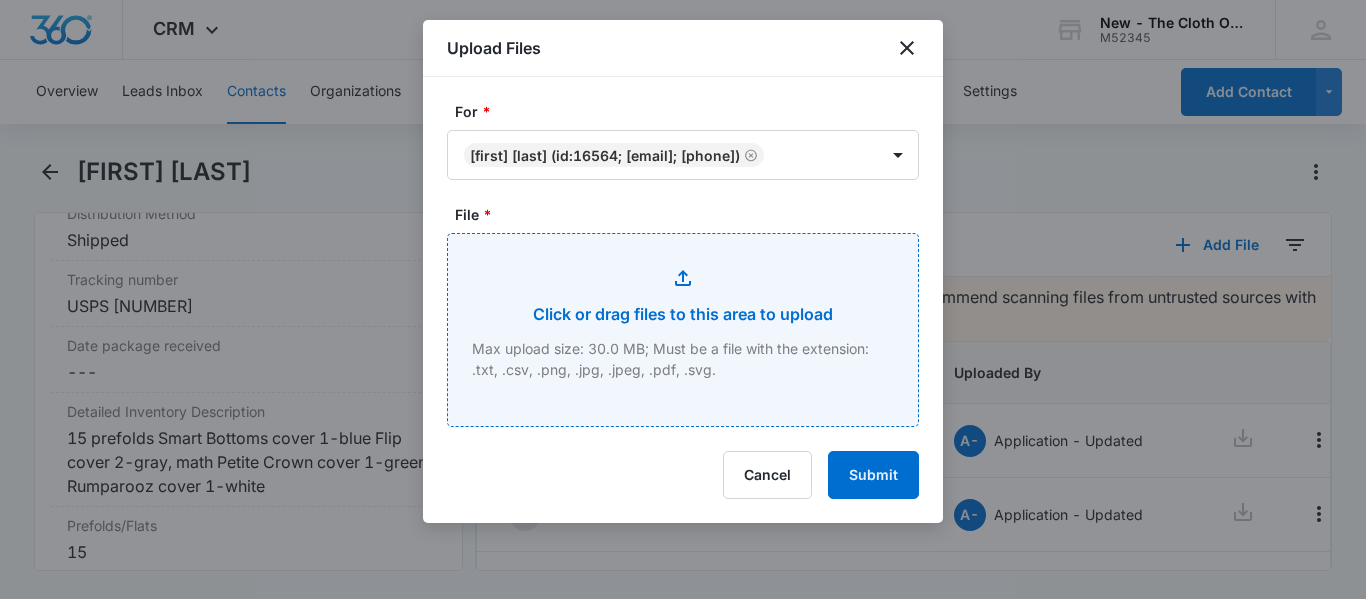 type on "C:\fakepath\2025-08-09---Ashley-Nicole-Whittaker---9434636106194282563640.pdf" 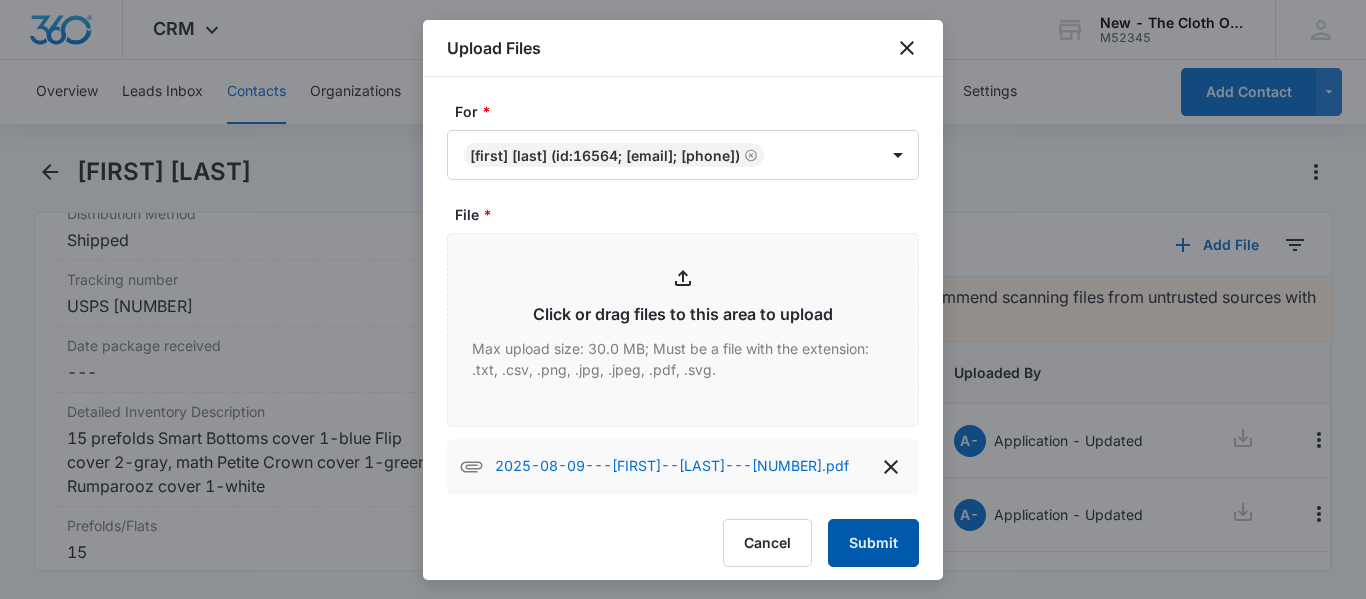 click on "2025-08-09---Ashley-Nicole-Whittaker---9434636106194282563640.pdf" at bounding box center [683, 467] 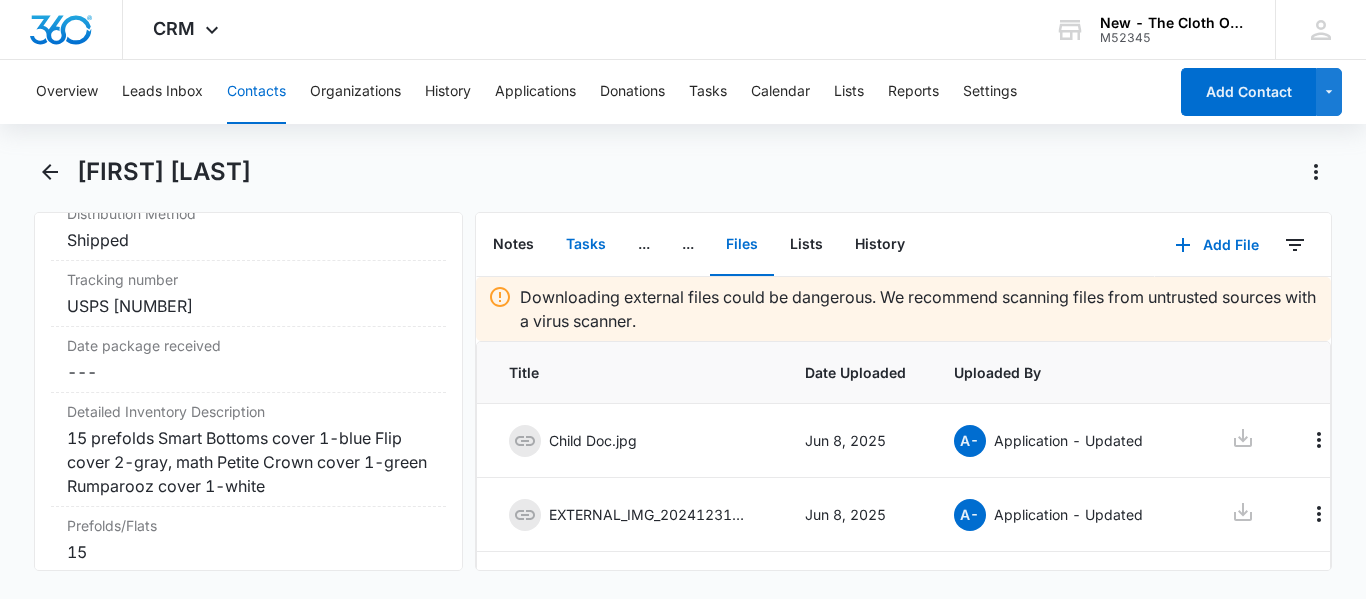 click on "Tasks" at bounding box center [586, 245] 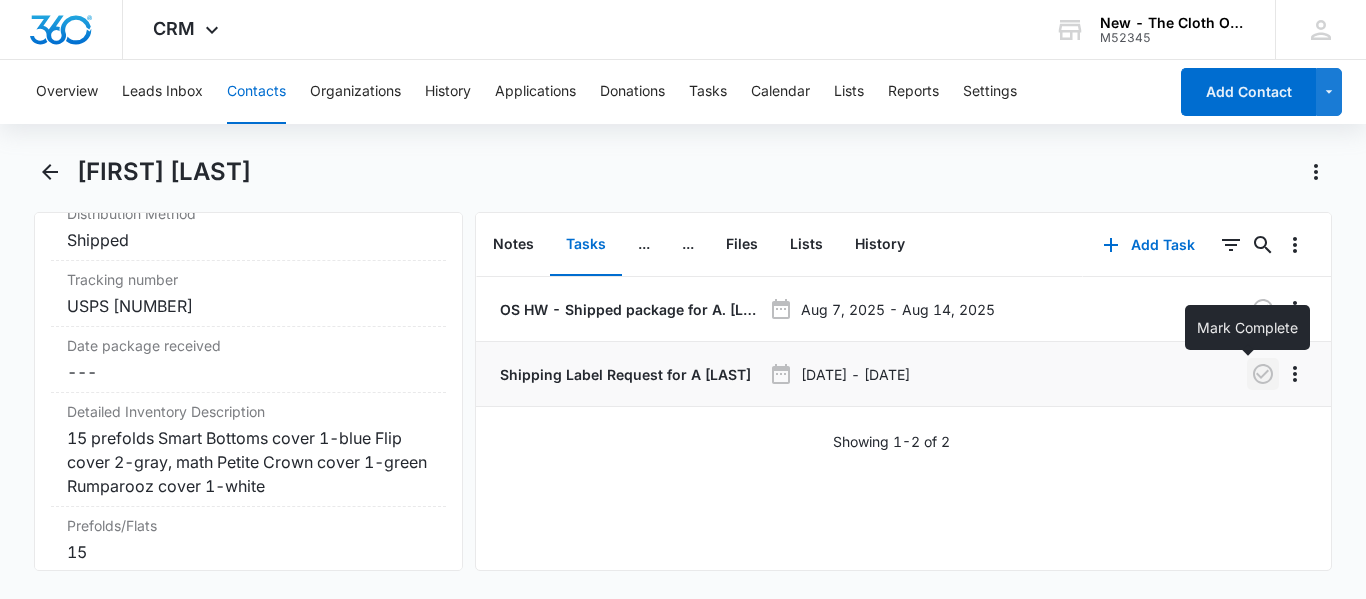 click 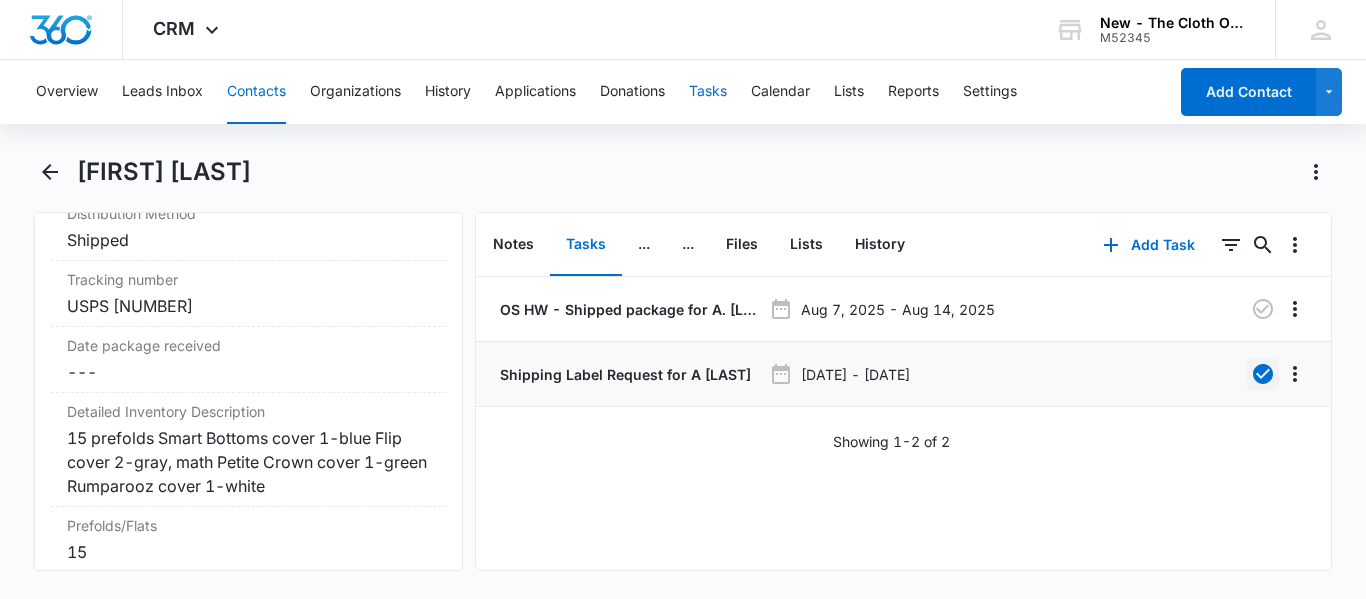 click on "Tasks" at bounding box center (708, 92) 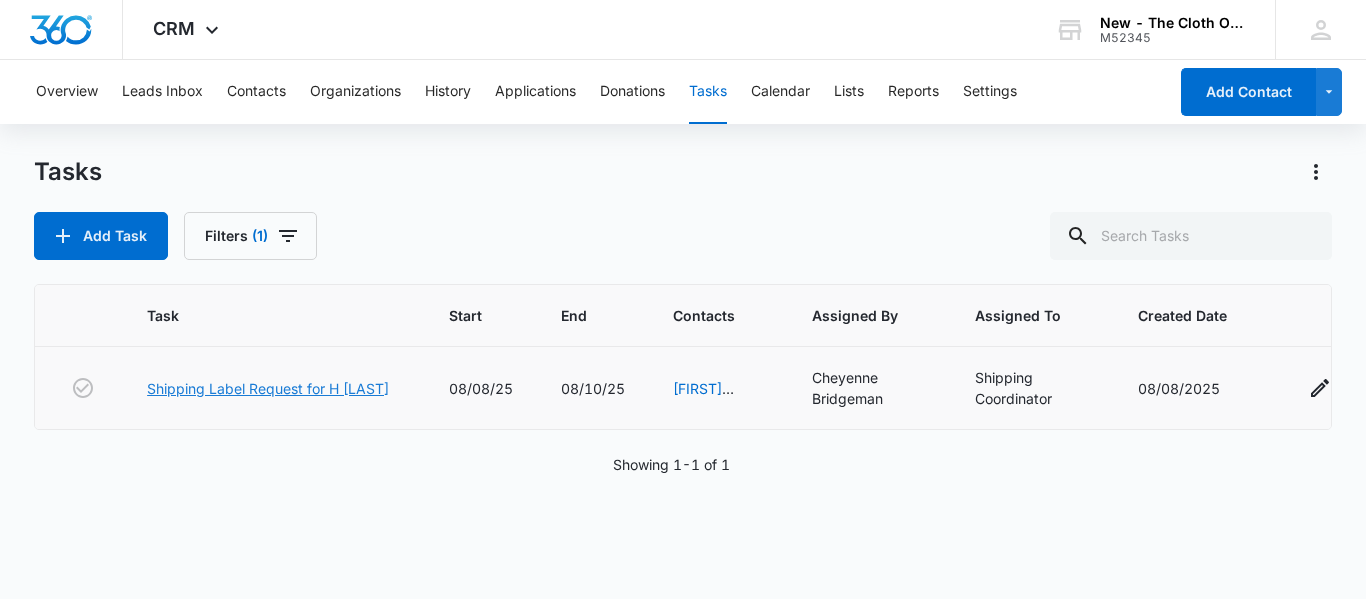 click on "Shipping Label Request for [INITIALS] [LAST_NAME]" at bounding box center (268, 388) 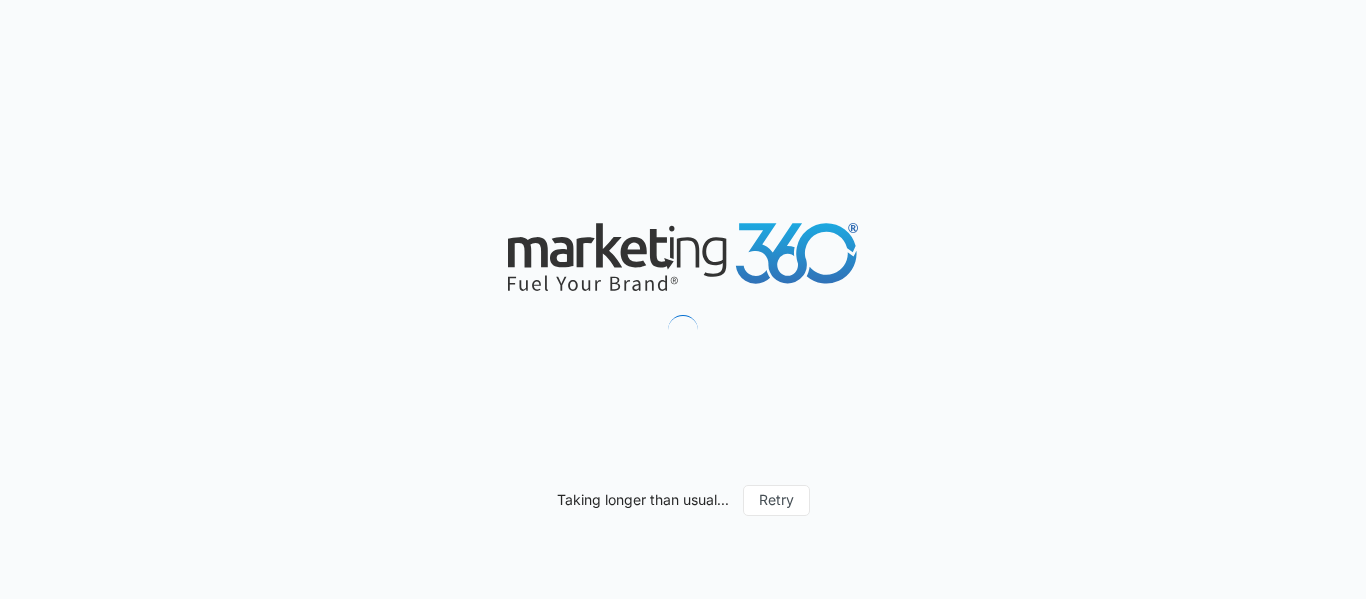 scroll, scrollTop: 0, scrollLeft: 0, axis: both 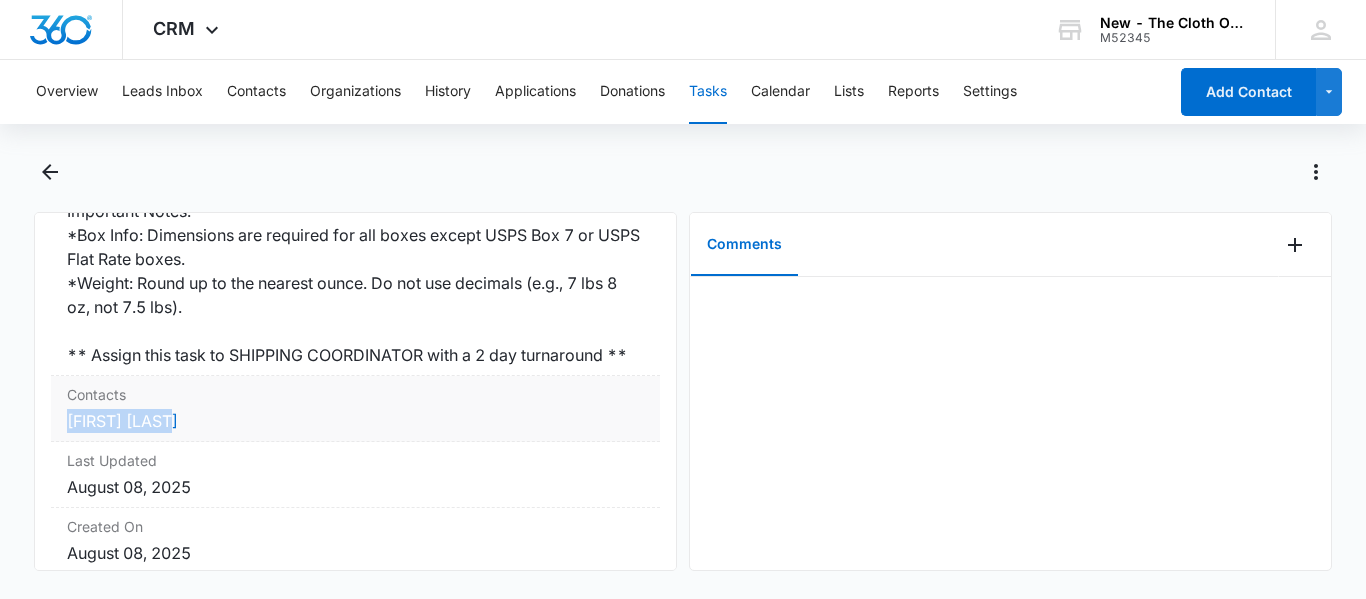 copy on "[FIRST] [LAST]" 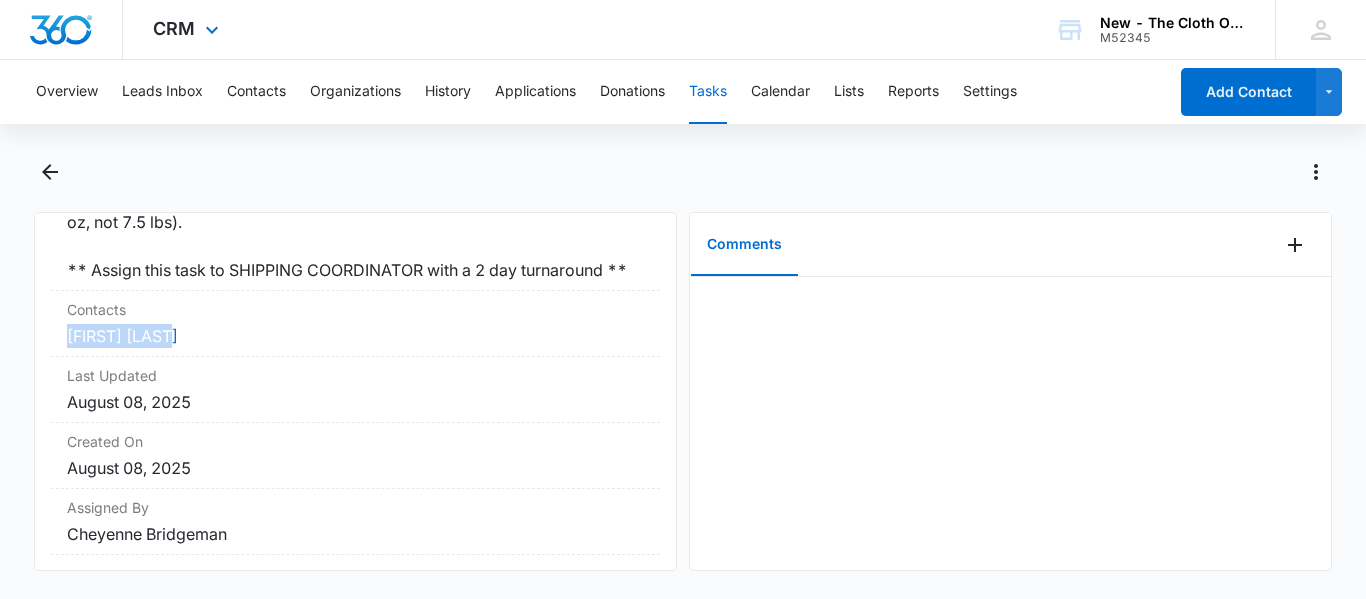 scroll, scrollTop: 788, scrollLeft: 0, axis: vertical 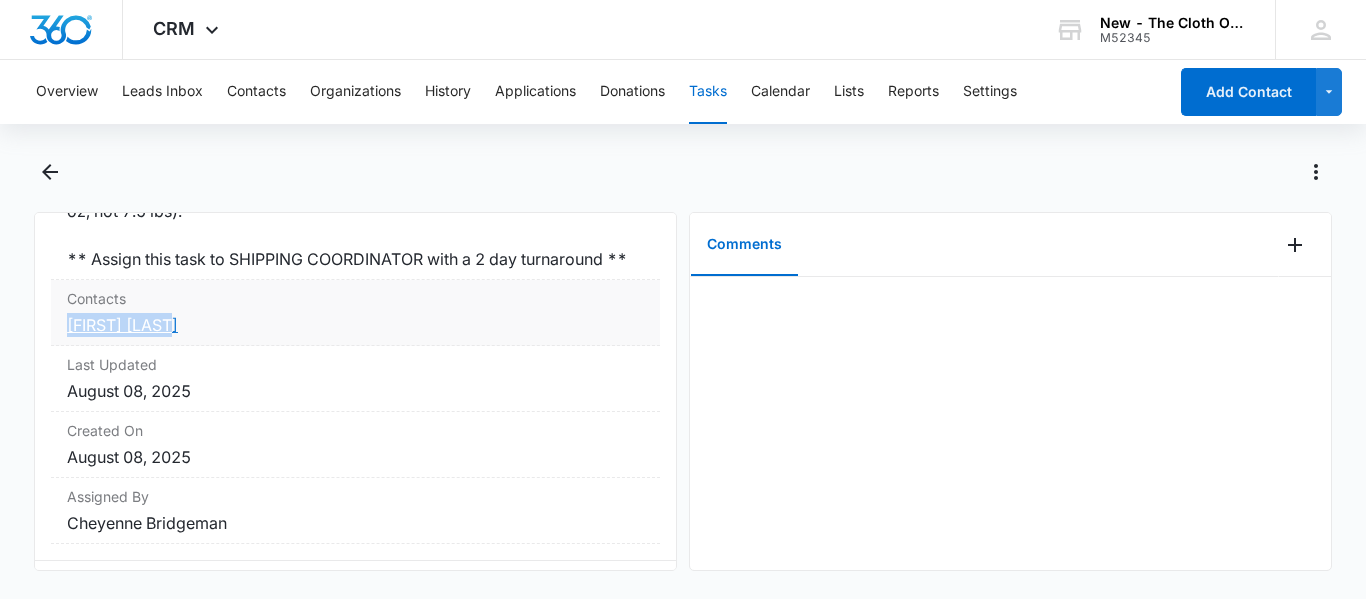 click on "[FIRST] [LAST]" at bounding box center (122, 325) 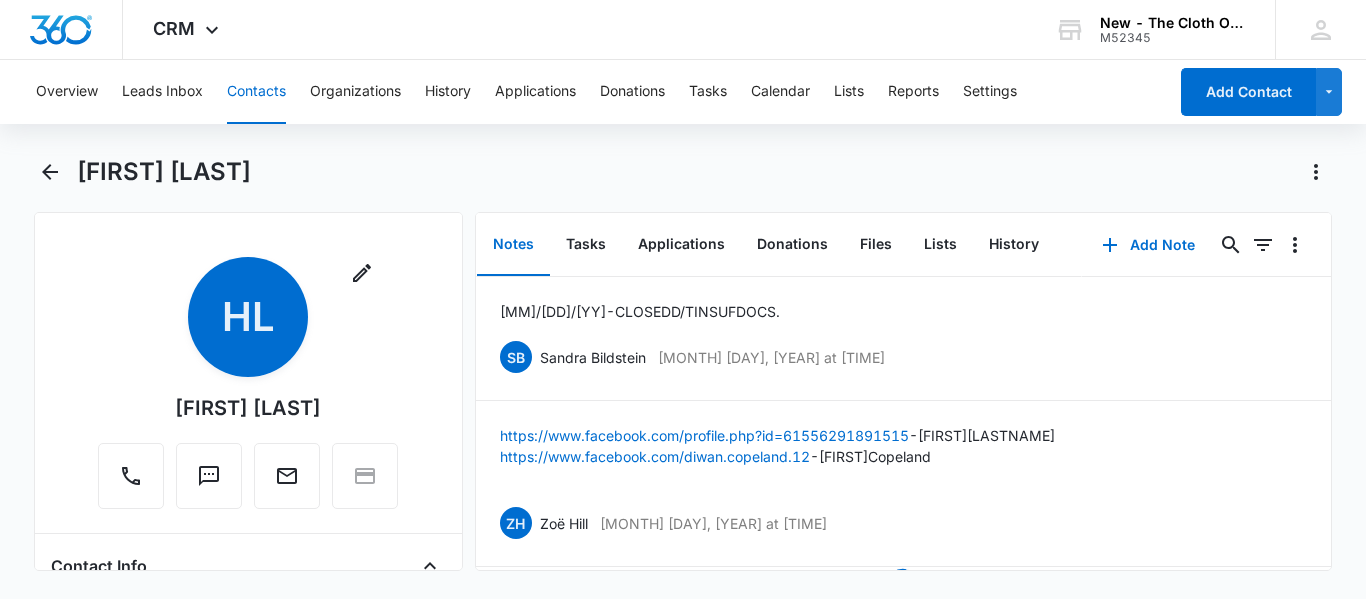 scroll, scrollTop: 299, scrollLeft: 0, axis: vertical 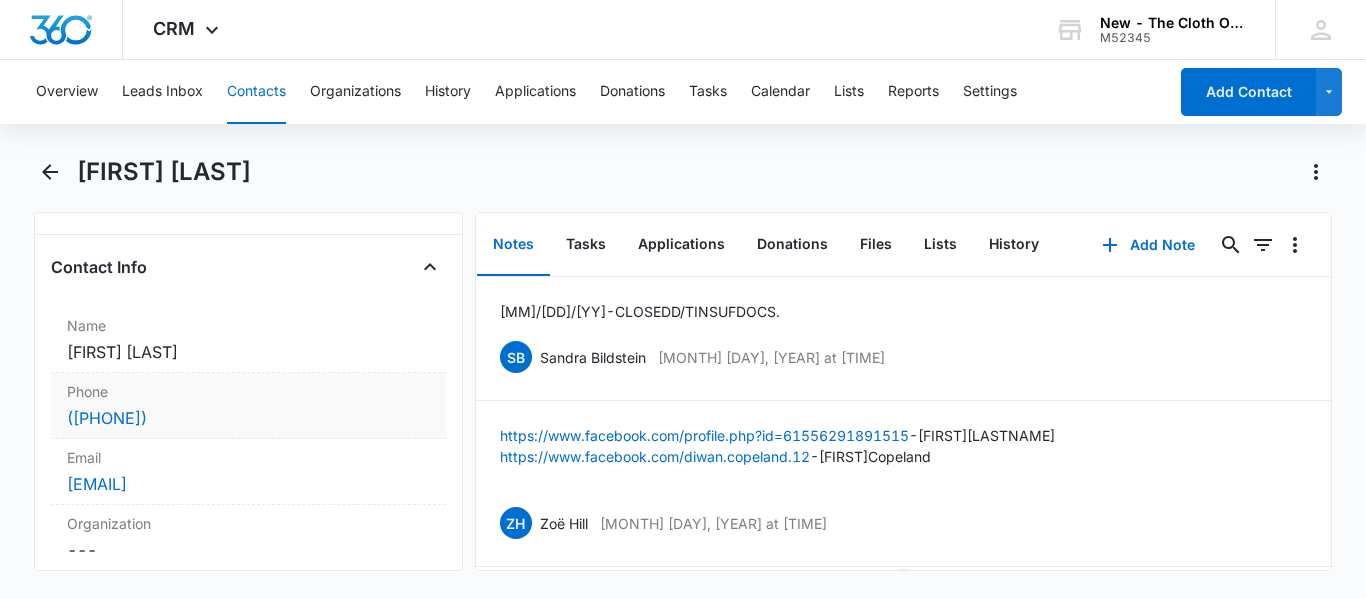 copy on "([PHONE])" 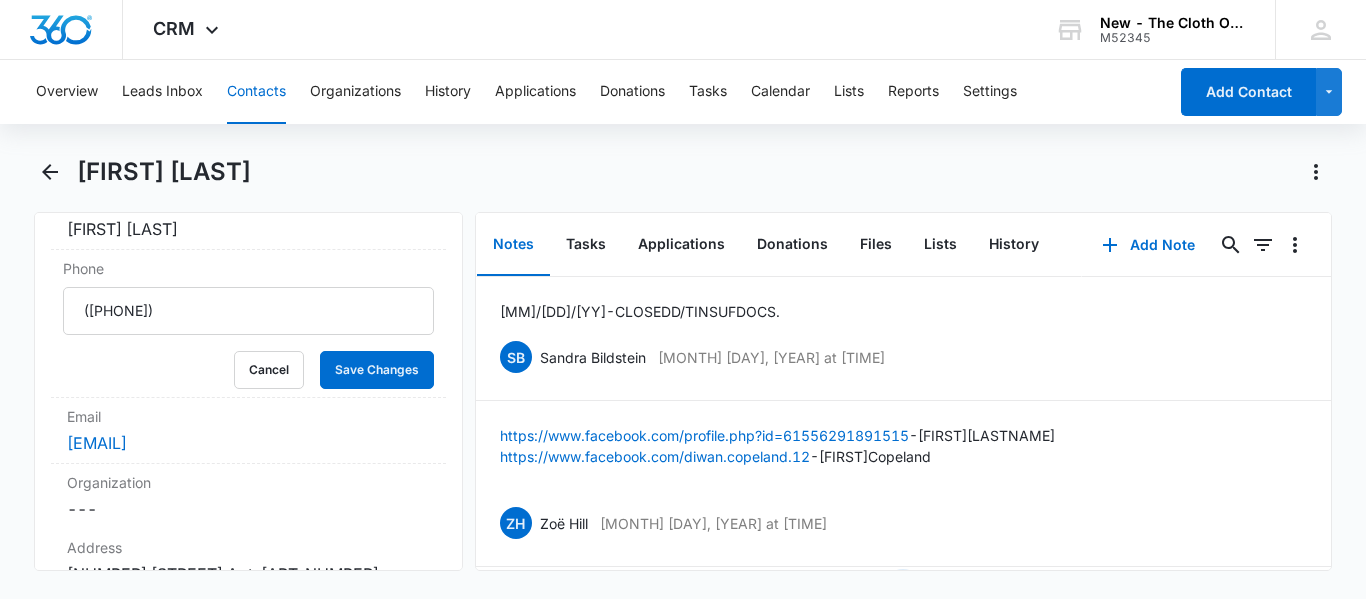 scroll, scrollTop: 459, scrollLeft: 0, axis: vertical 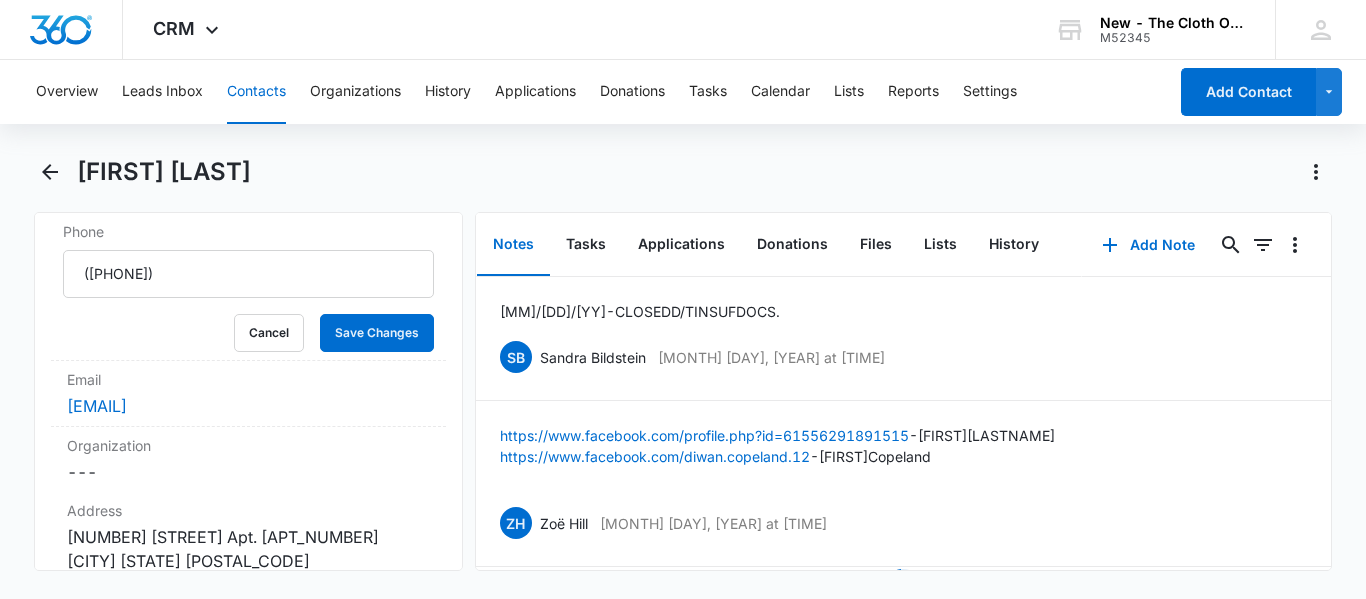 copy on "[EMAIL]" 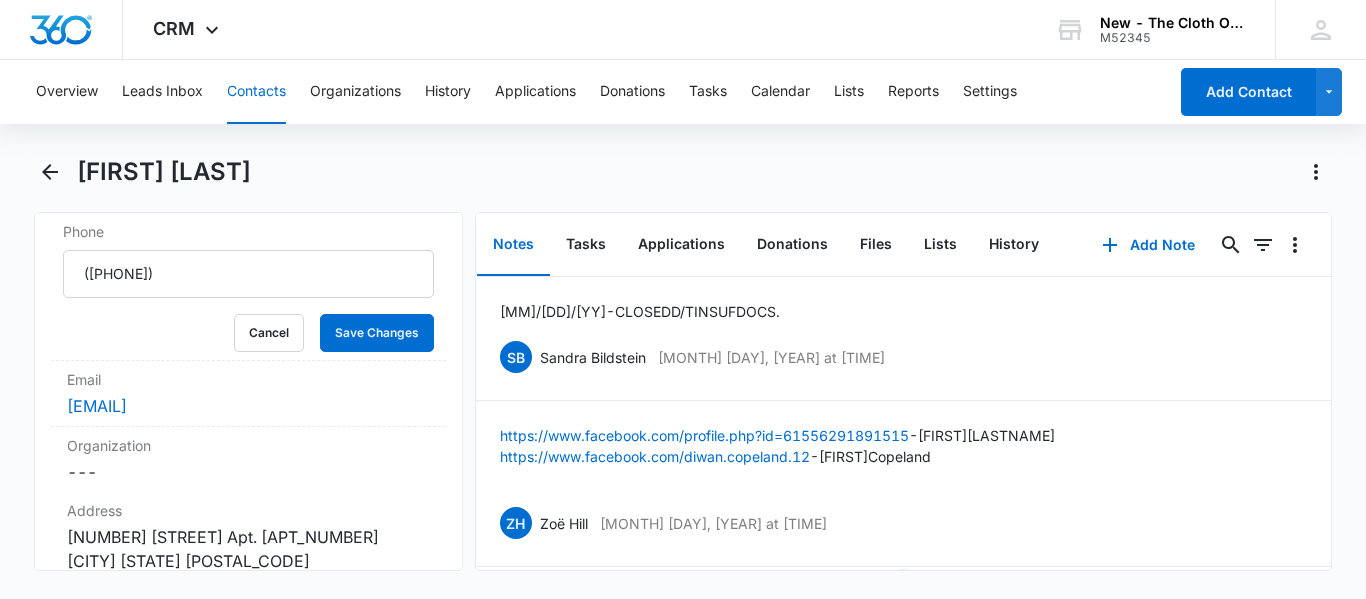 drag, startPoint x: 271, startPoint y: 407, endPoint x: 48, endPoint y: 398, distance: 223.18153 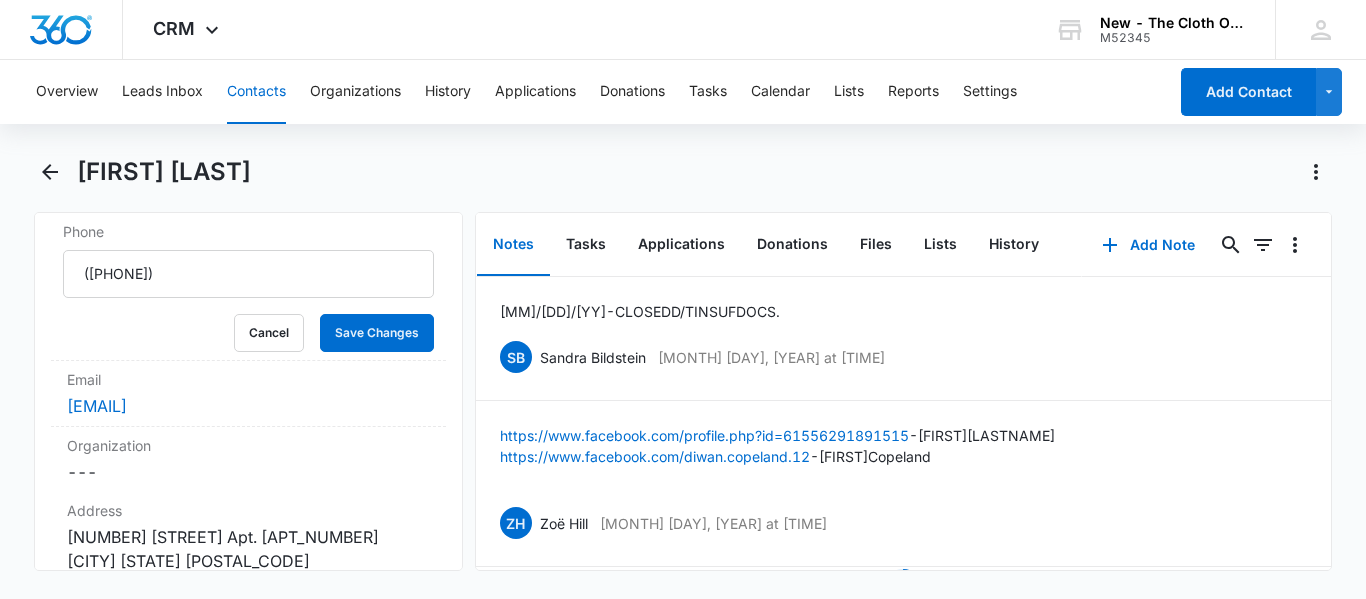 click on "Remove HL [FIRST] [LAST] Contact Info Name Cancel Save Changes [FIRST] [LAST] Phone Cancel Save Changes Email Cancel Save Changes [EMAIL] Organization Cancel Save Changes --- Address Cancel Save Changes [NUMBER] [STREET] Apt. D205 [CITY] [STATE] [ZIP] Details Lead Source Cancel Save Changes Application - Updated Contact Type Cancel Save Changes Recipient Contact Status Cancel Save Changes Received OS package Assigned To Cancel Save Changes [FIRST] [LAST] Tags Cancel Save Changes --- Next Contact Date Cancel Save Changes --- Color Tag Current Color: Cancel Save Changes Payments ID ID [NUMBER] Created [MONTH] [DAY], [YEAR] at [TIME] Additional Contact Info Second Applicant/Spouse Cancel Save Changes [FIRST] [LAST] Company Name Cancel Save Changes --- Pronouns Cancel Save Changes She/her/hers / Ella Preferred language Cancel Save Changes English Alternate shipping address Cancel Save Changes --- Preferred contact method Cancel Save Changes Email, Phone call Other Info Special Notes Cancel Save Changes" at bounding box center (248, 391) 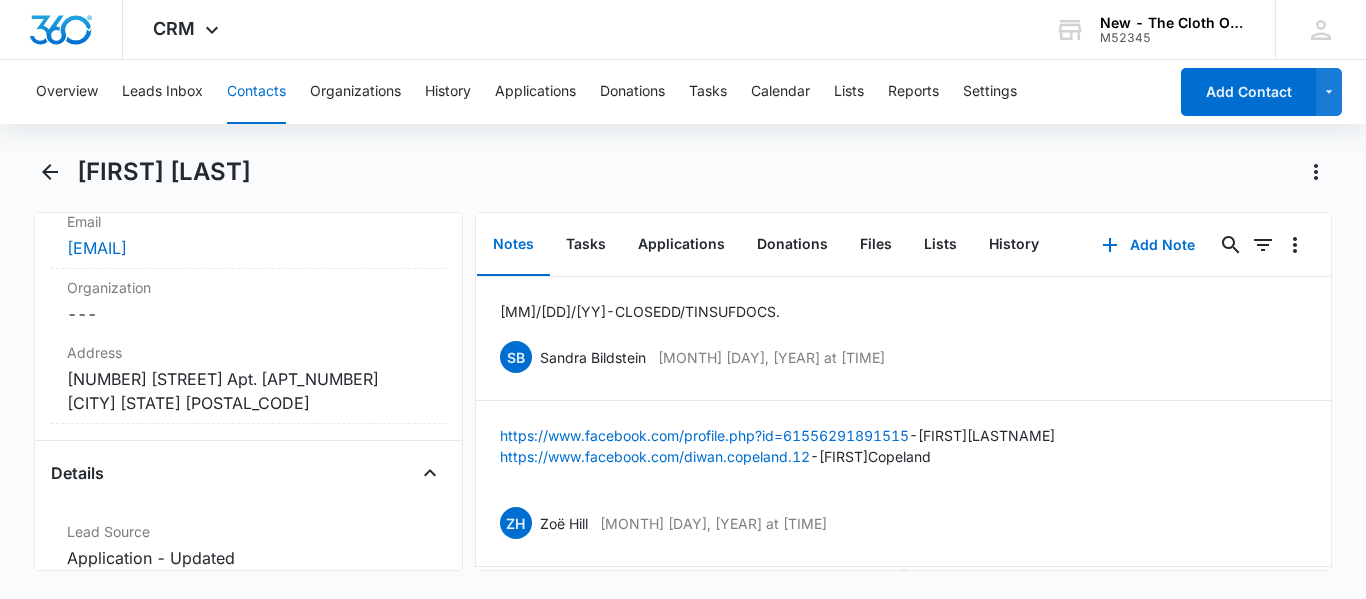scroll, scrollTop: 619, scrollLeft: 0, axis: vertical 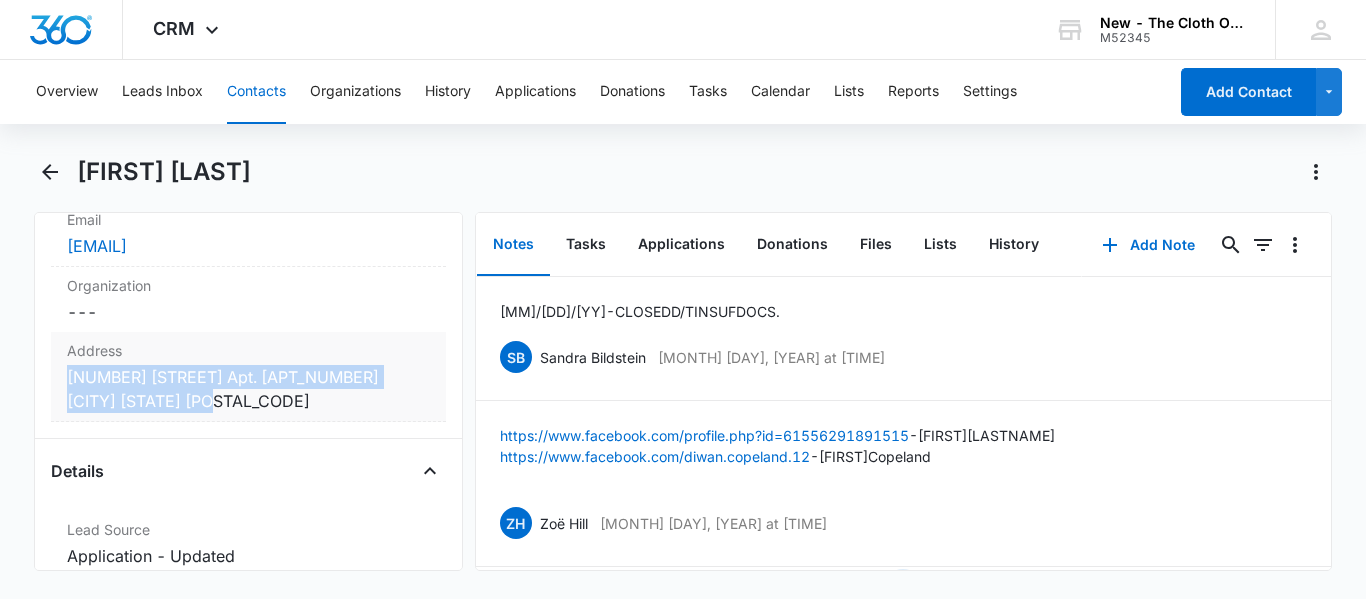 copy on "[NUMBER] [STREET] Apt. [APT_NUMBER] [CITY] [STATE] [POSTAL_CODE]" 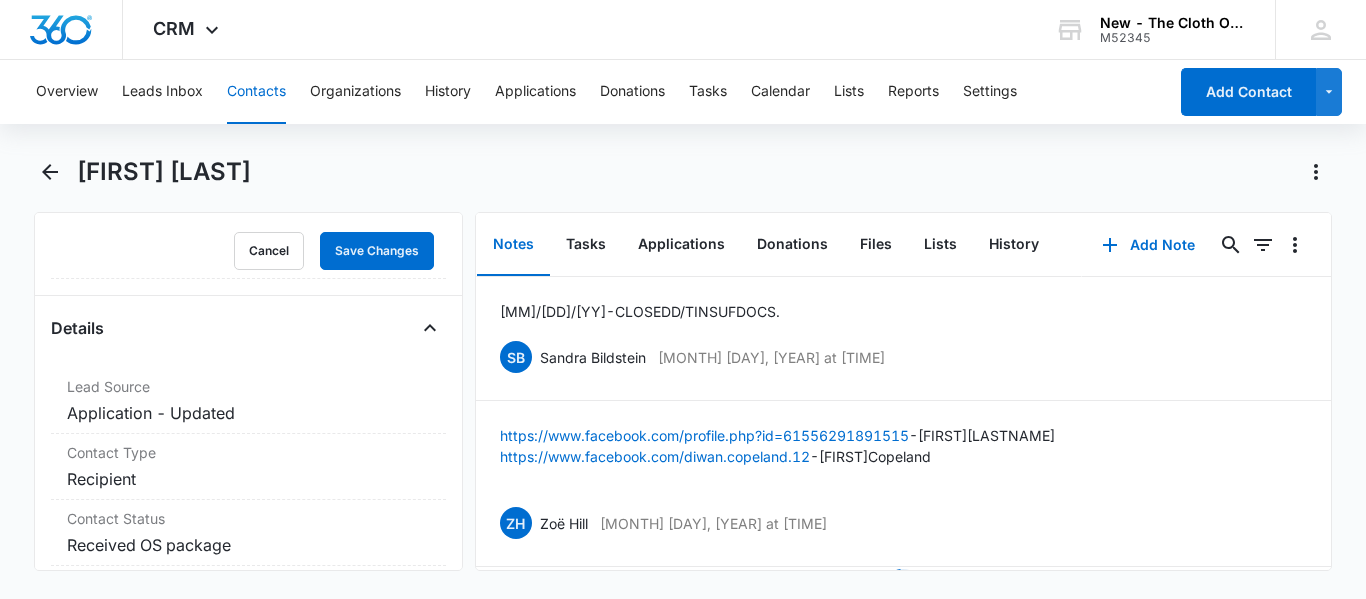scroll, scrollTop: 1517, scrollLeft: 0, axis: vertical 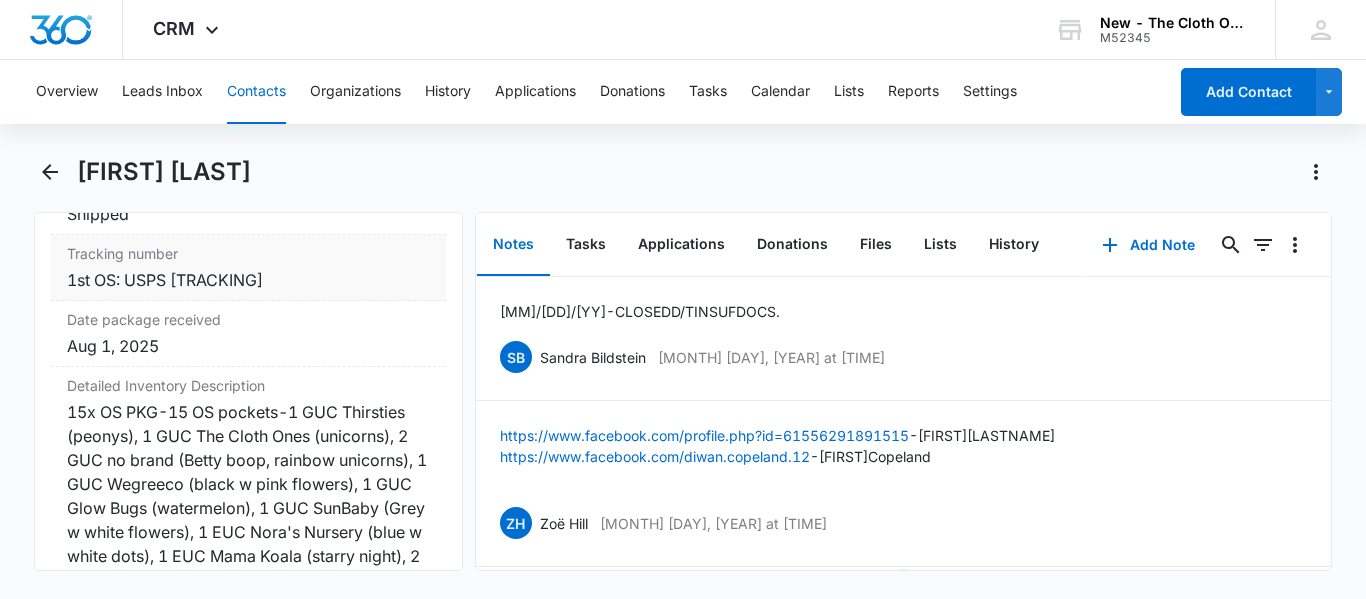 click on "Tracking number Cancel Save Changes 1st OS: USPS [NUMBER]" at bounding box center [248, 268] 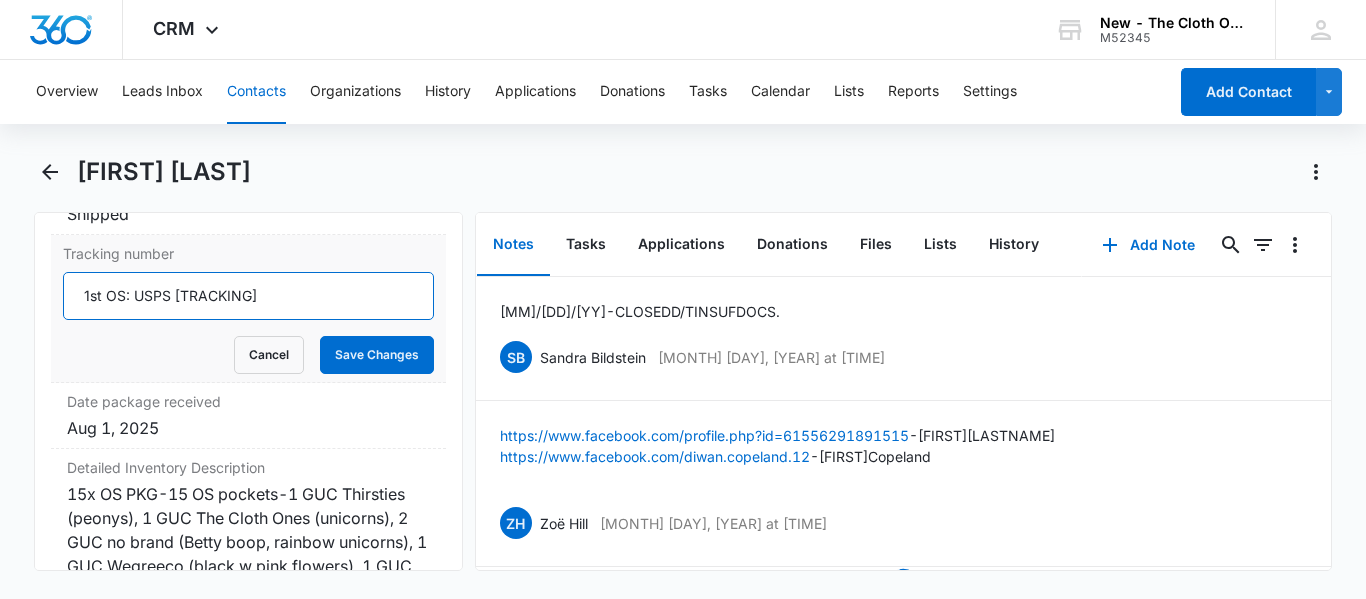 click on "1st OS: USPS [TRACKING]" at bounding box center (248, 296) 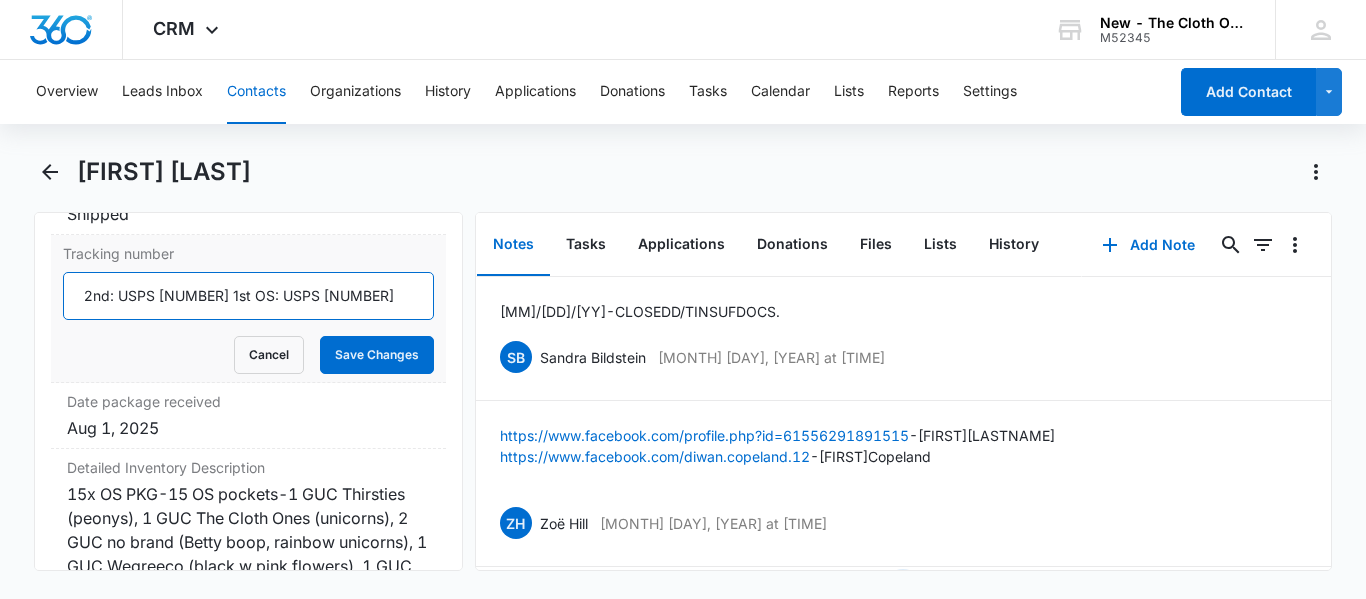 paste on "[NUMBER]" 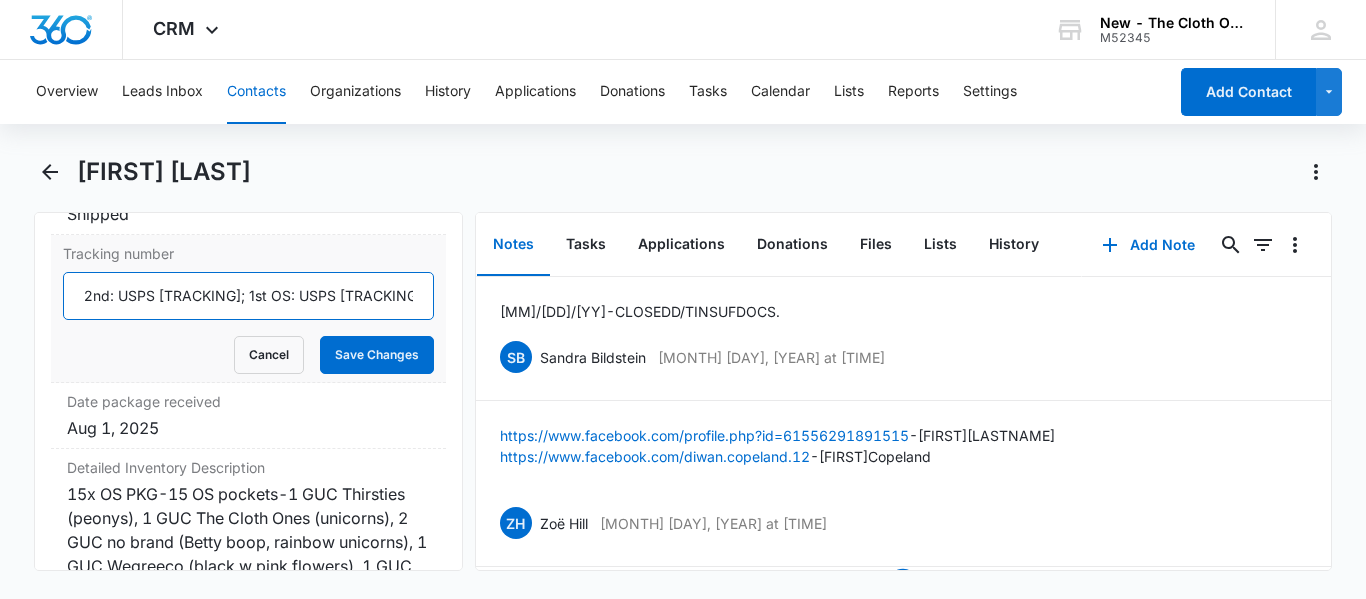 click on "2nd: USPS [TRACKING]; 1st OS: USPS [TRACKING]" at bounding box center [248, 296] 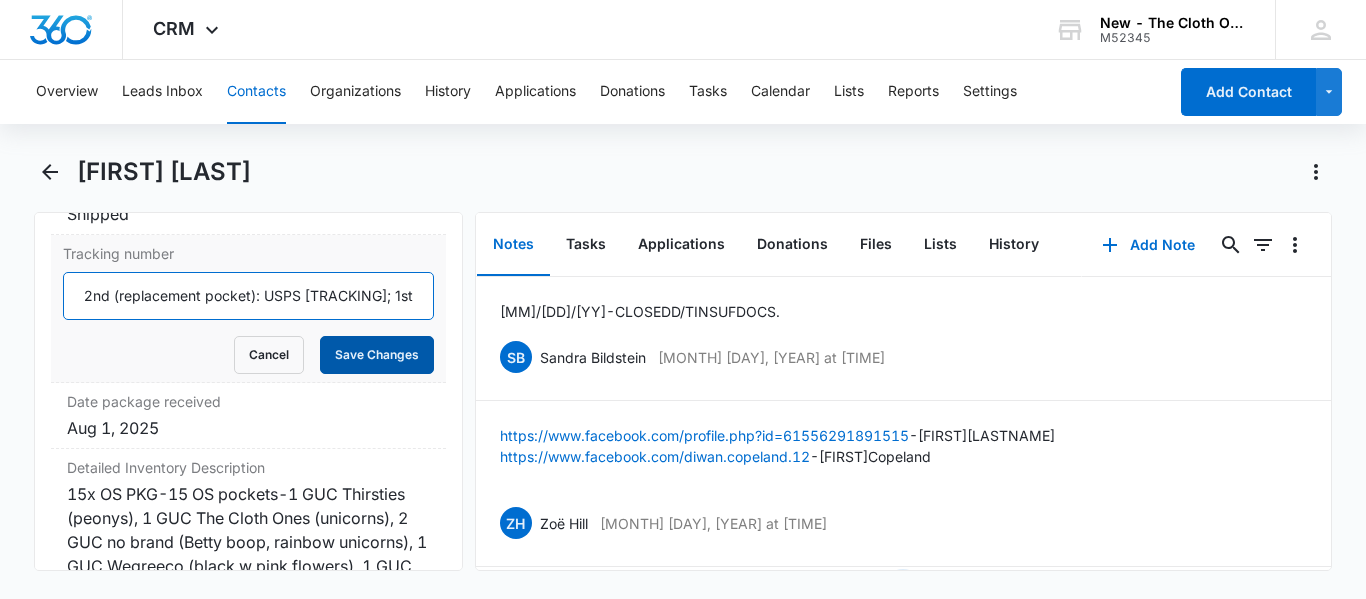 type on "2nd (replacement pocket): USPS [TRACKING]; 1st OS: USPS [TRACKING]" 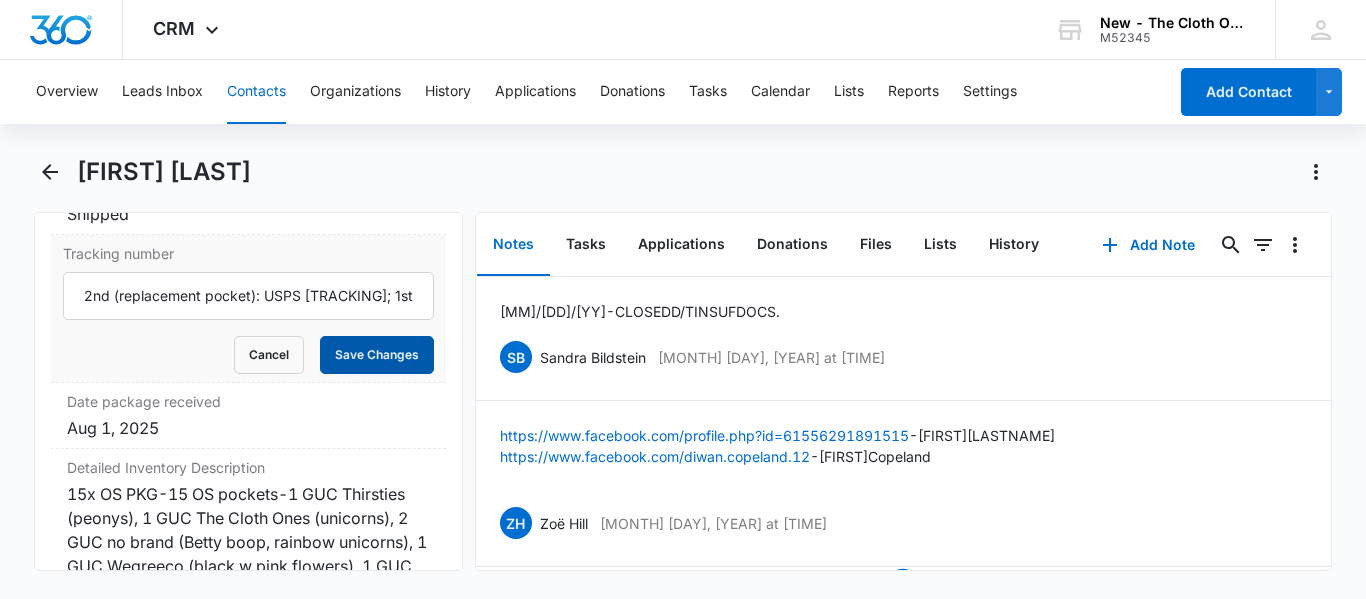 click on "Save Changes" at bounding box center (377, 355) 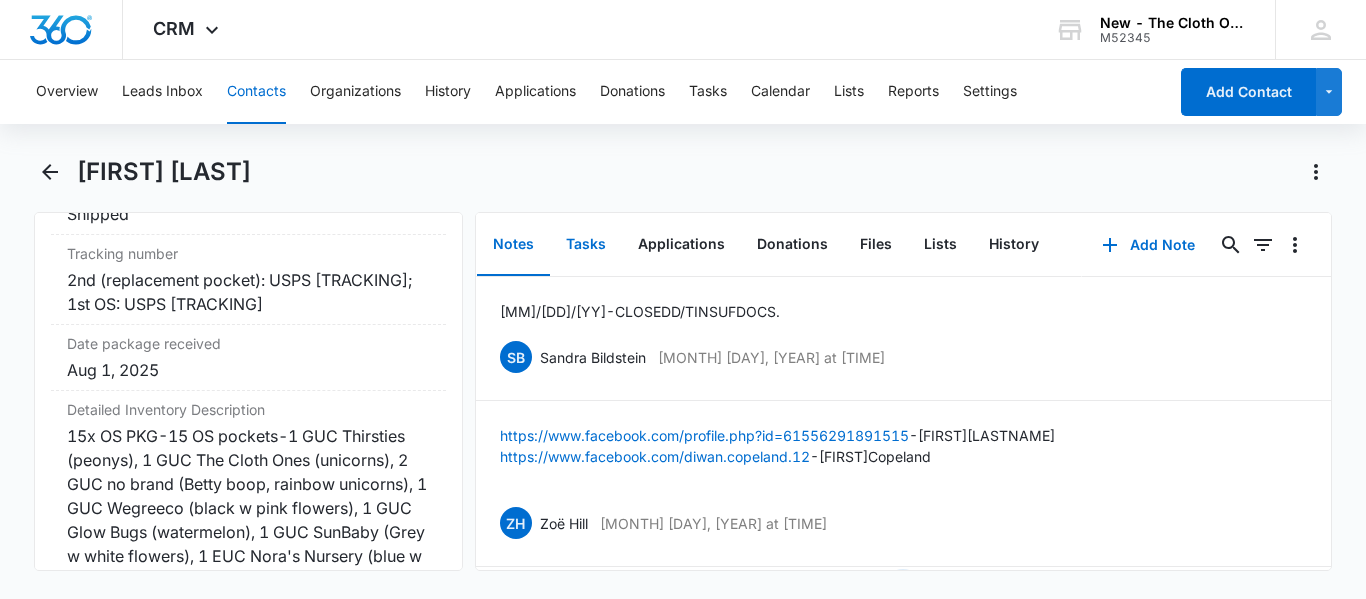 click on "Tasks" at bounding box center [586, 245] 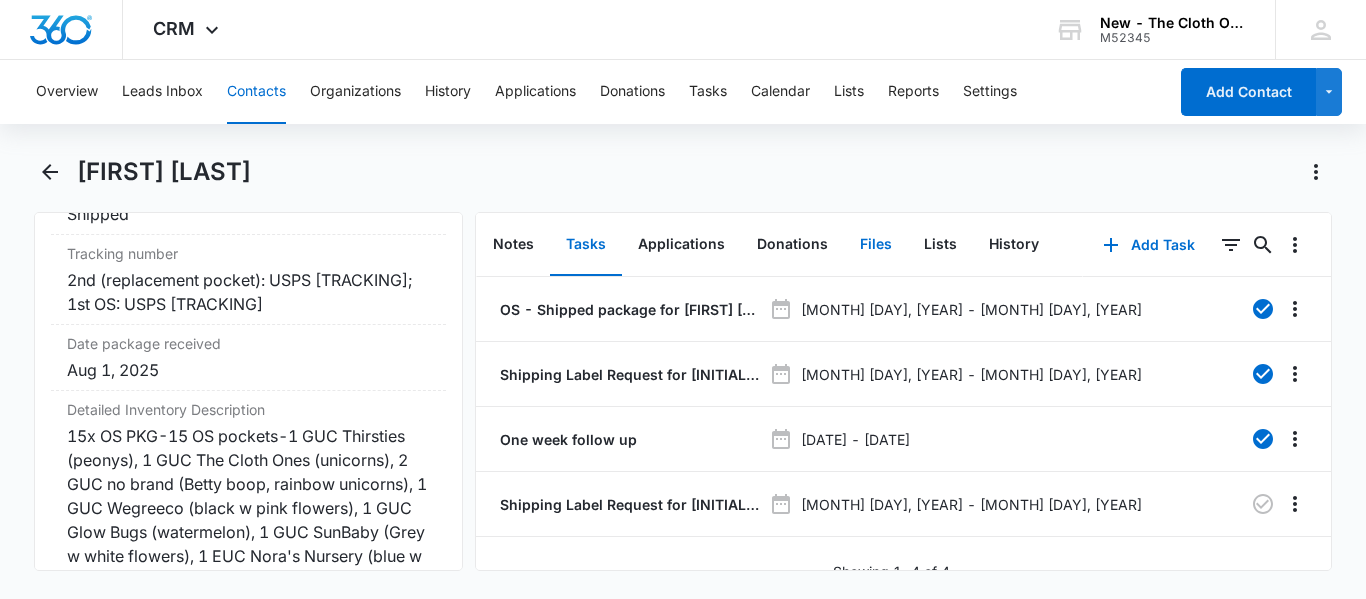 click on "Files" at bounding box center (876, 245) 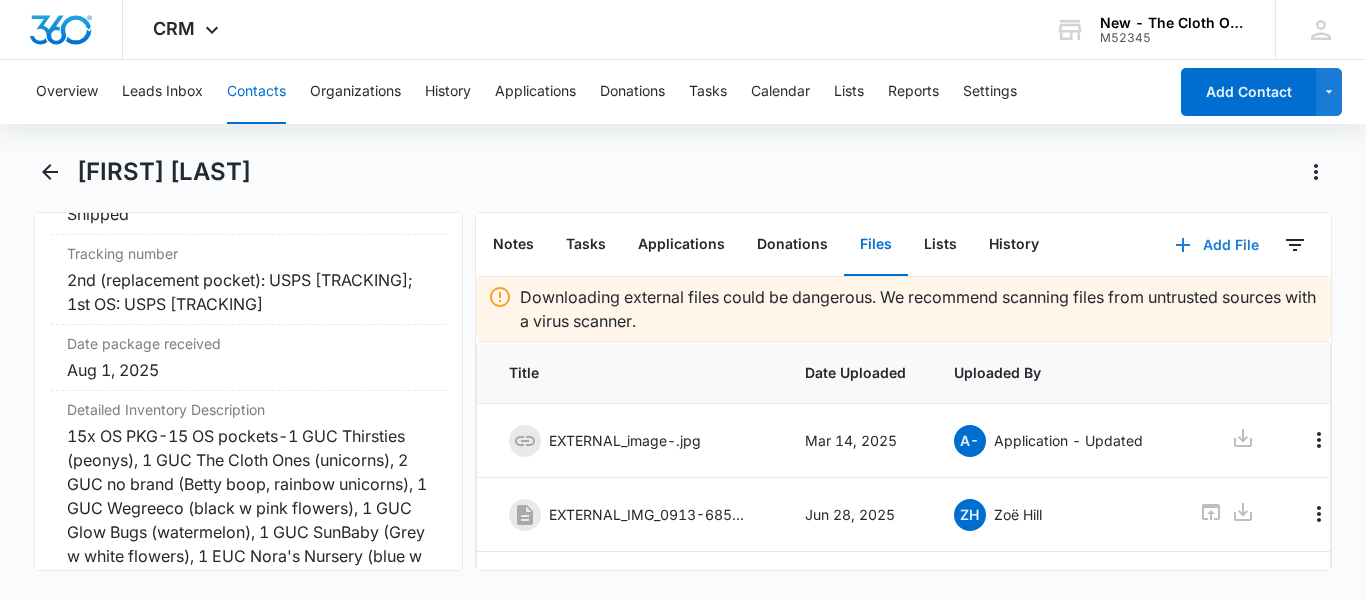 click on "Add File" at bounding box center (1217, 245) 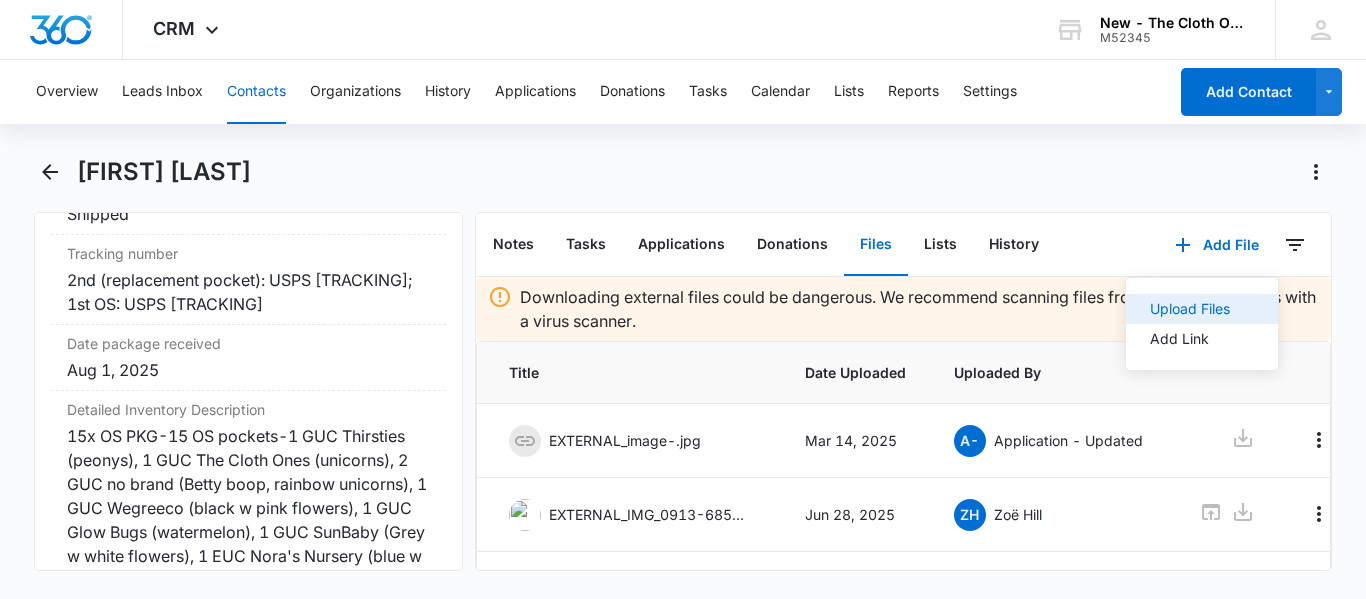 click on "Upload Files" at bounding box center [1190, 309] 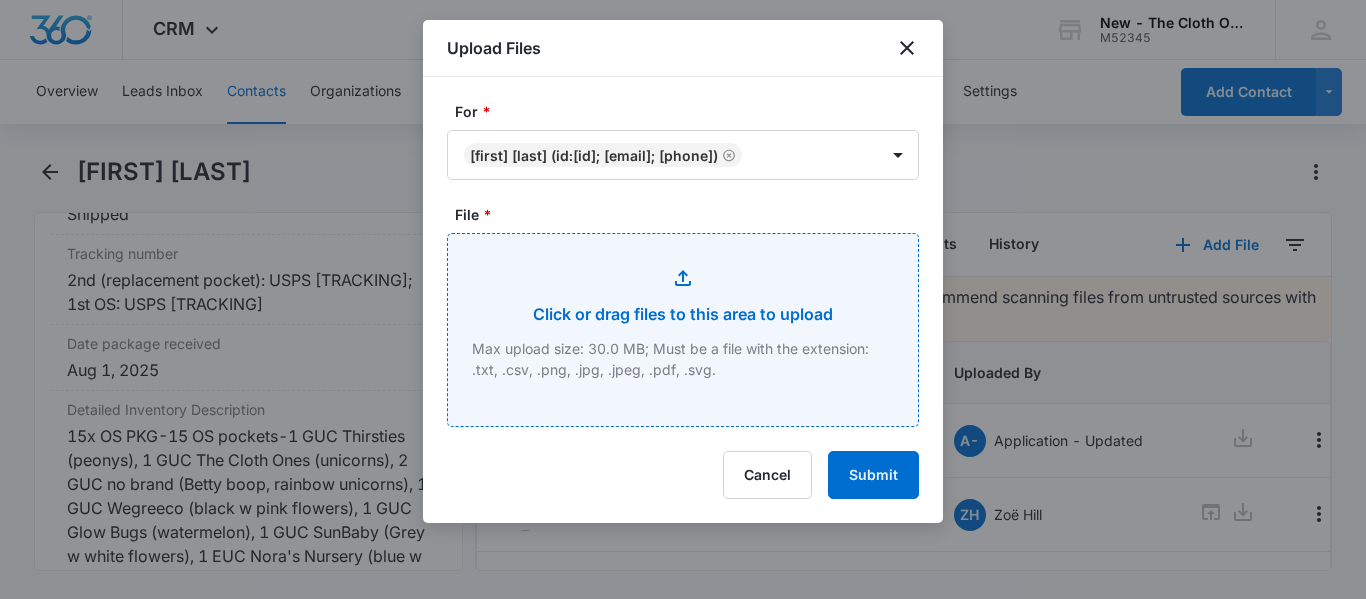click on "File *" at bounding box center (683, 330) 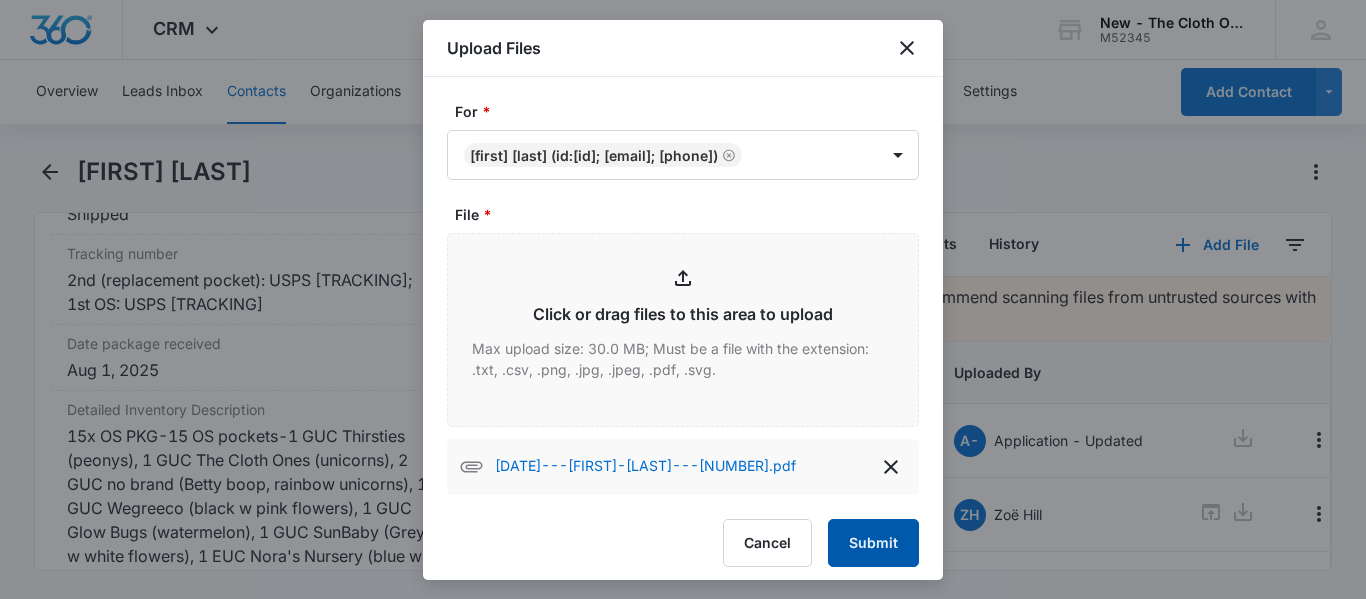 click on "[DATE]---[FIRST]-[LAST]---[NUMBER].pdf" at bounding box center [683, 467] 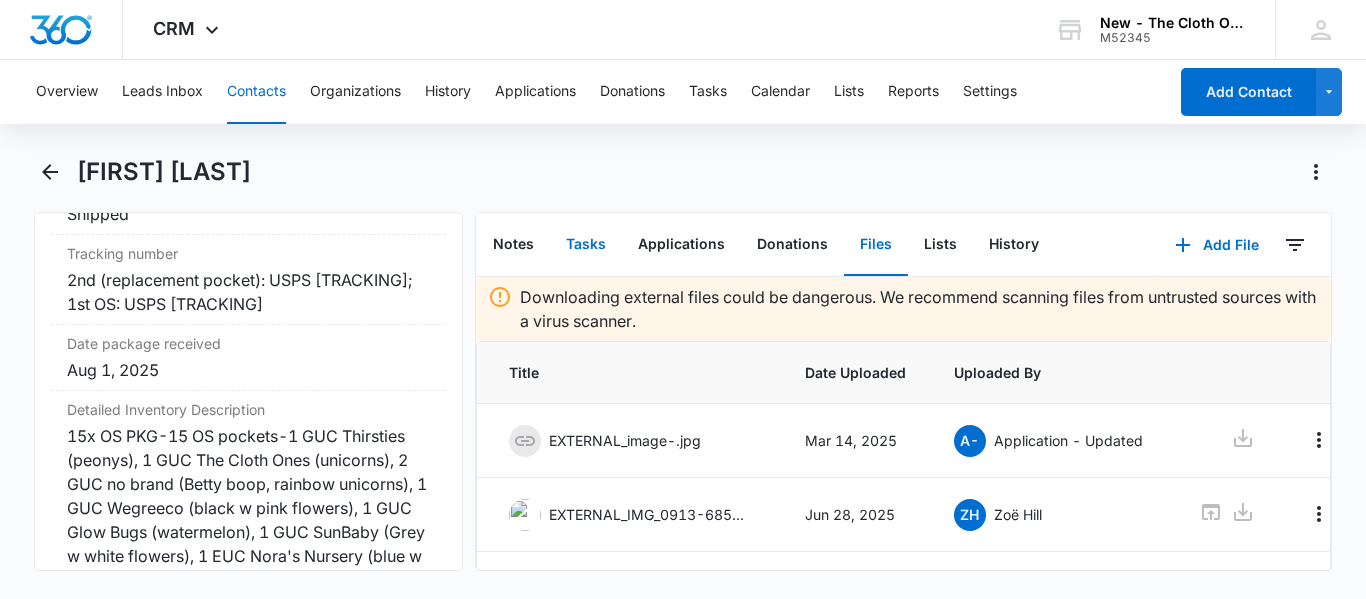 click on "Tasks" at bounding box center [586, 245] 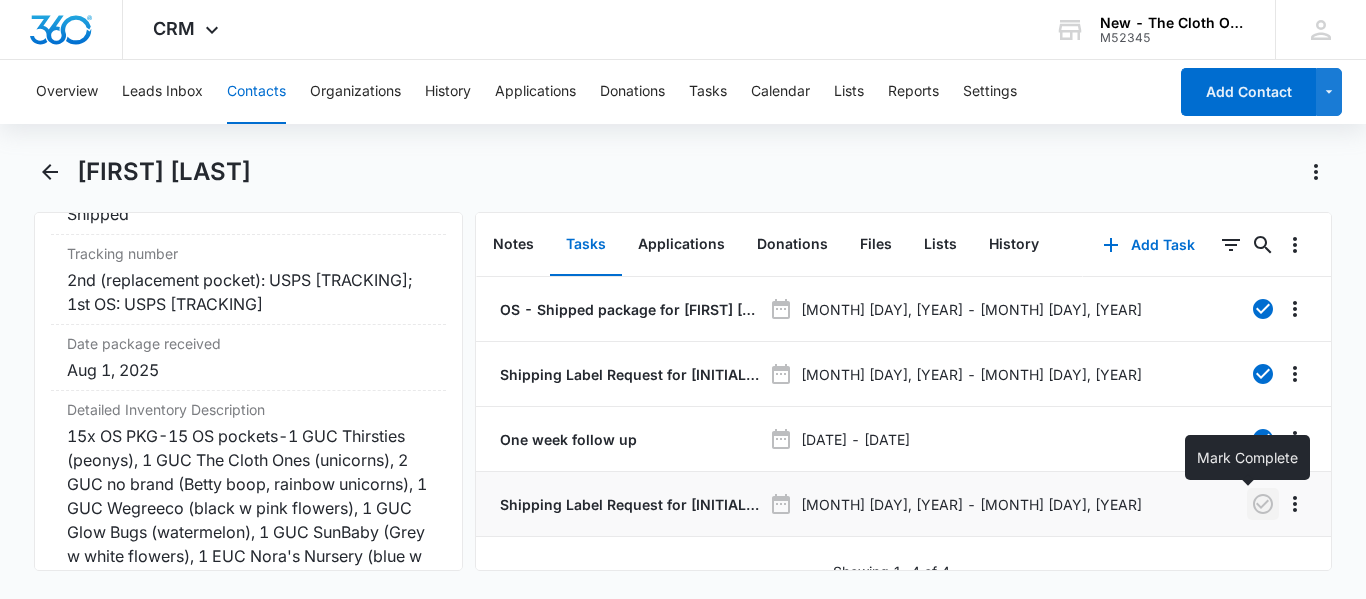 click 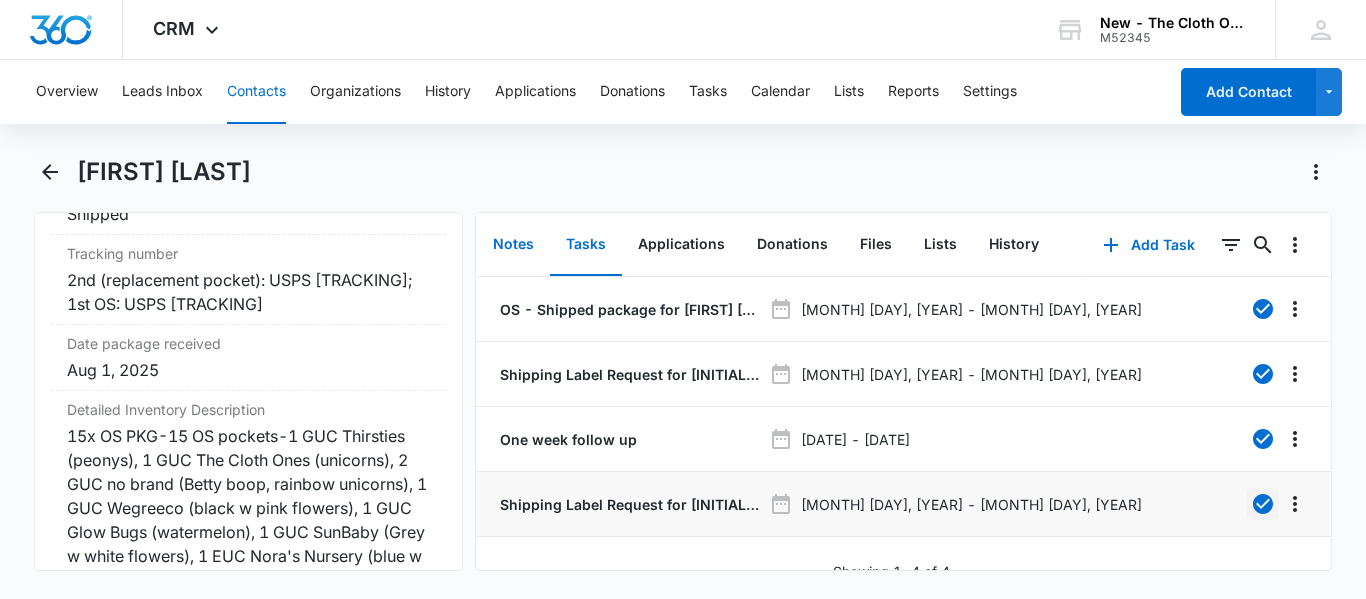 click on "Notes" at bounding box center (513, 245) 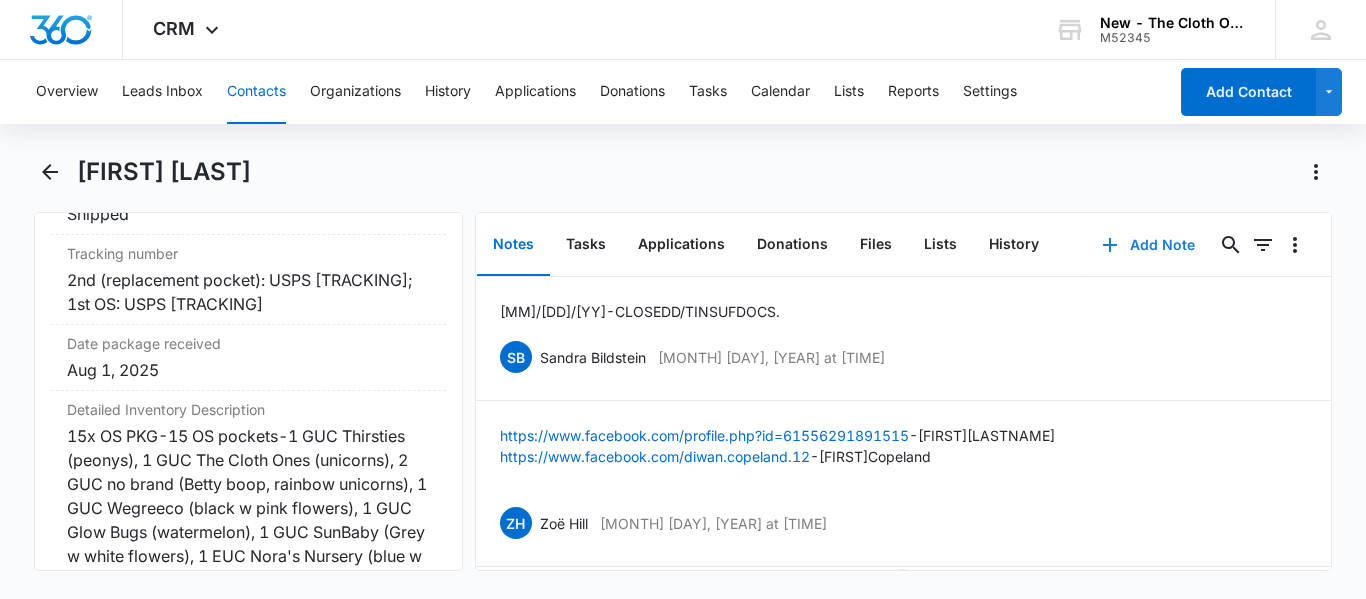 click on "Add Note" at bounding box center [1148, 245] 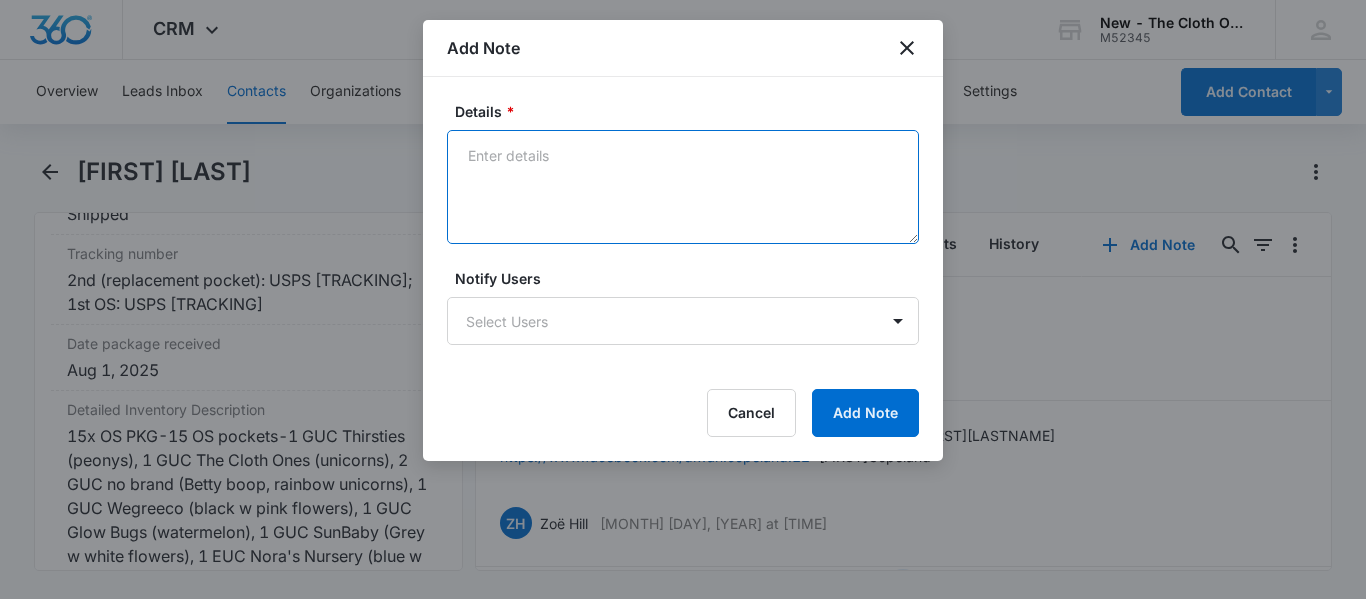 click on "Details *" at bounding box center (683, 187) 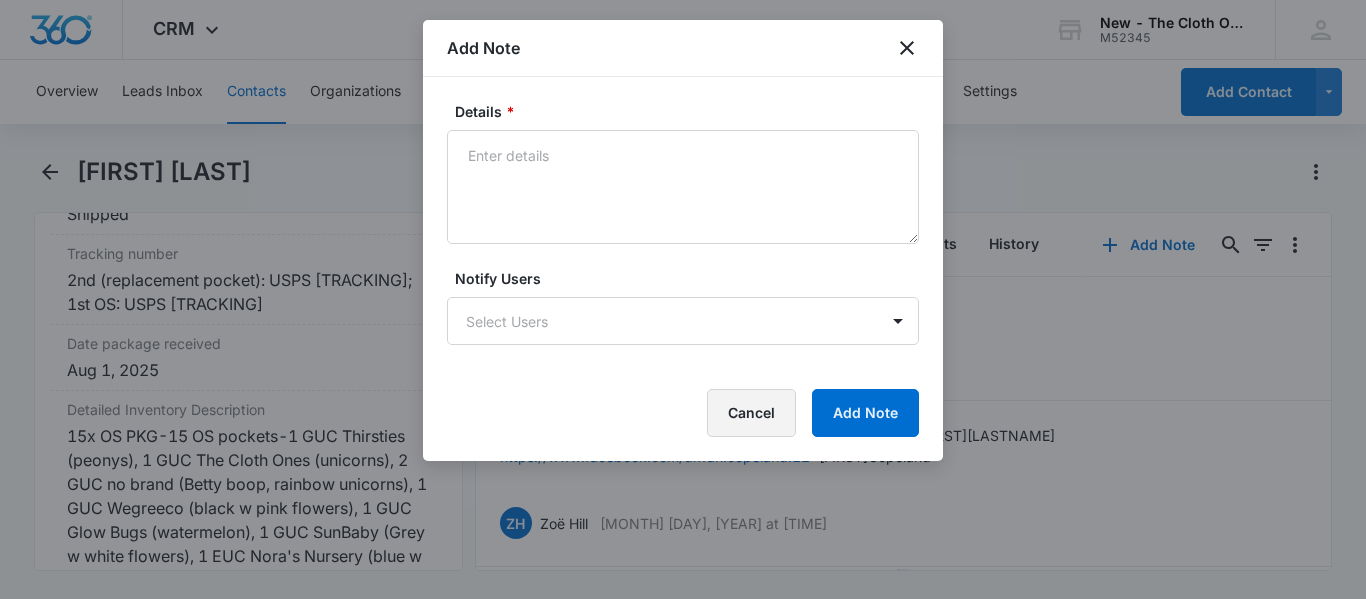 click on "Cancel" at bounding box center [751, 413] 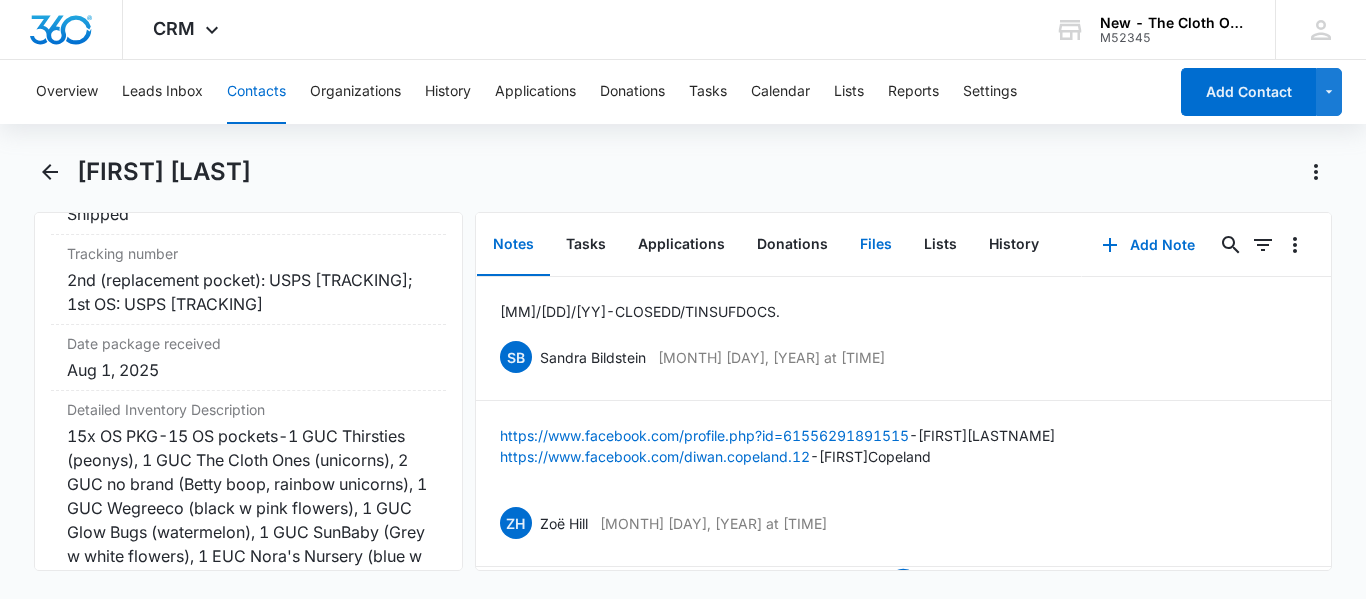 click on "Files" at bounding box center [876, 245] 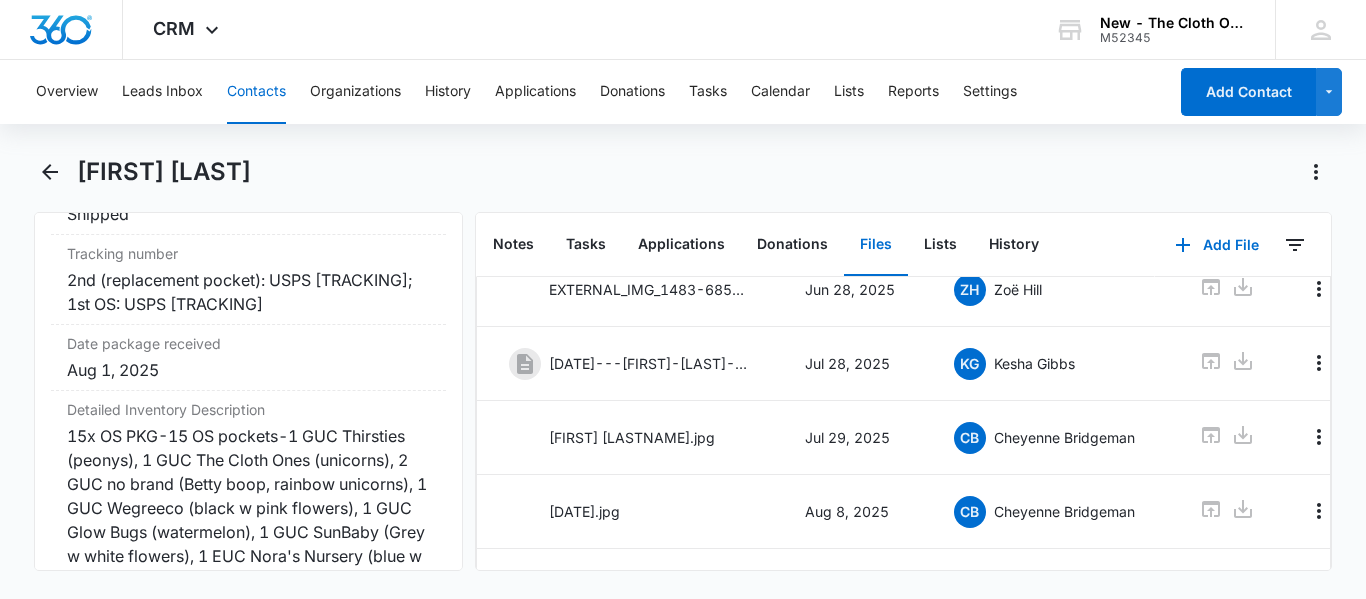 scroll, scrollTop: 501, scrollLeft: 0, axis: vertical 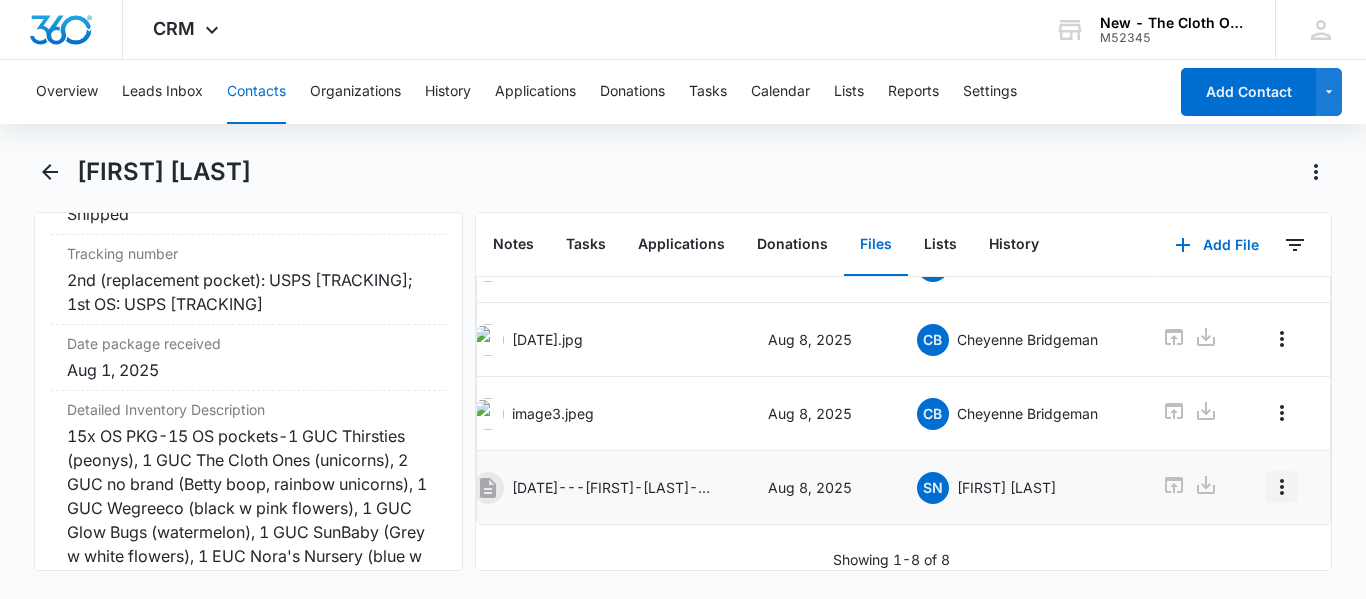 click 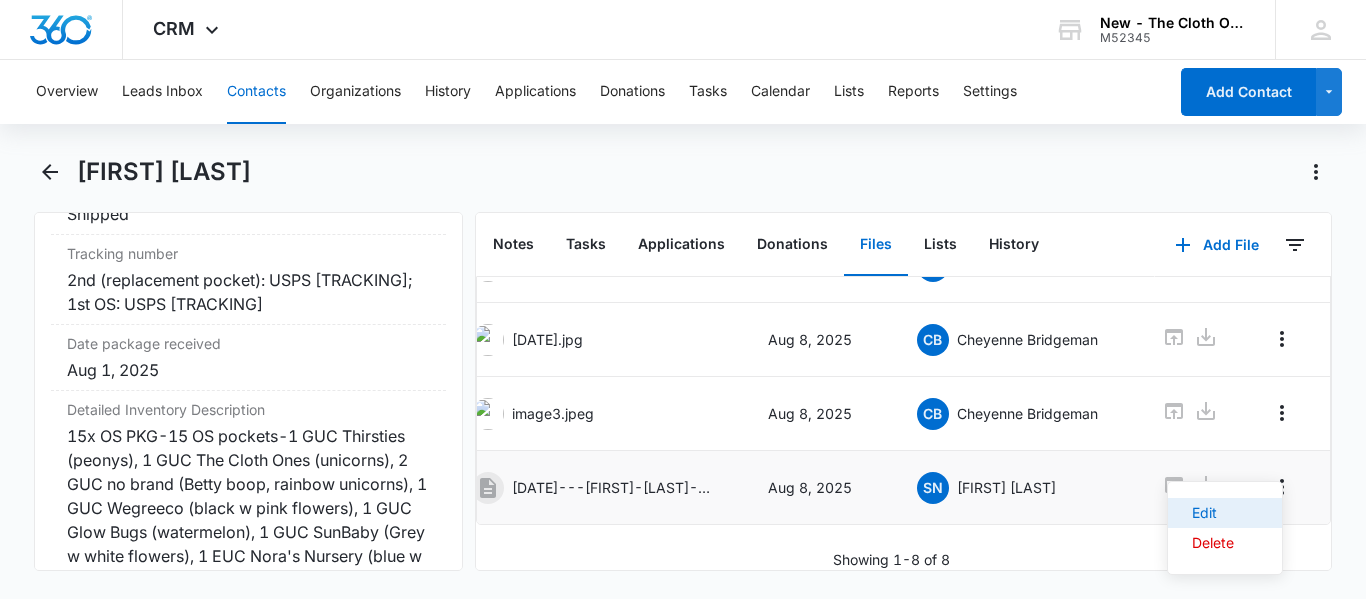 click on "Edit" at bounding box center (1213, 513) 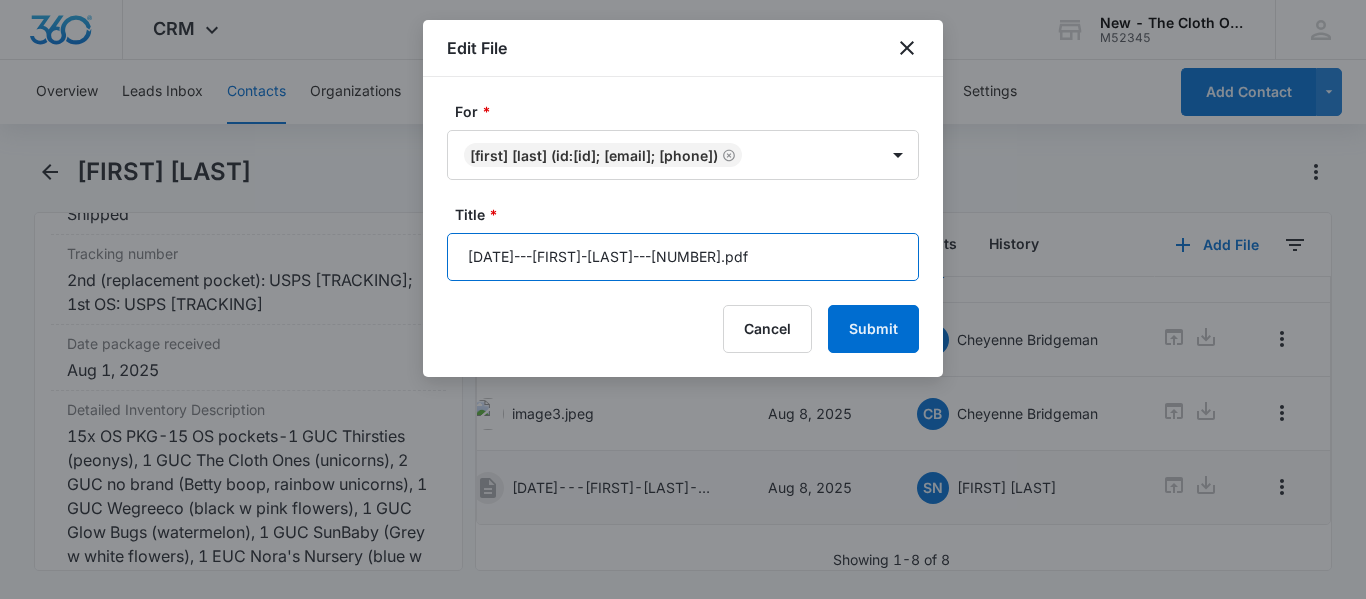 click on "[DATE]---[FIRST]-[LAST]---[NUMBER].pdf" at bounding box center [683, 257] 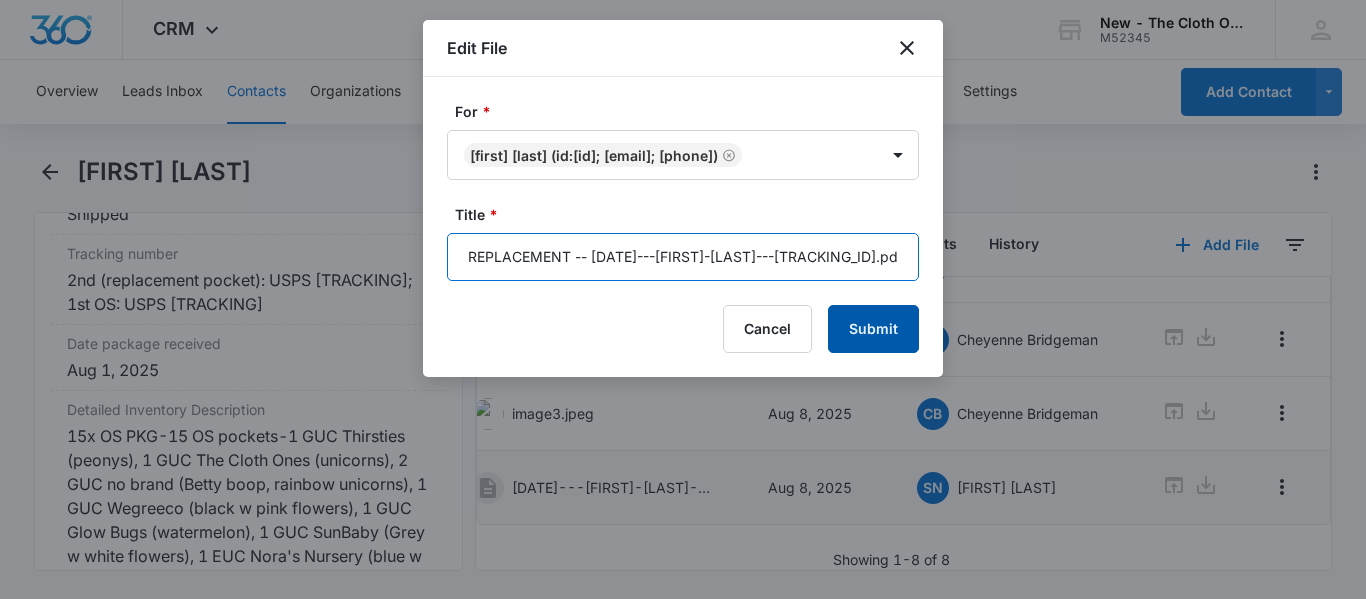 type on "REPLACEMENT -- [DATE]---[FIRST]-[LAST]---[TRACKING_ID].pdf" 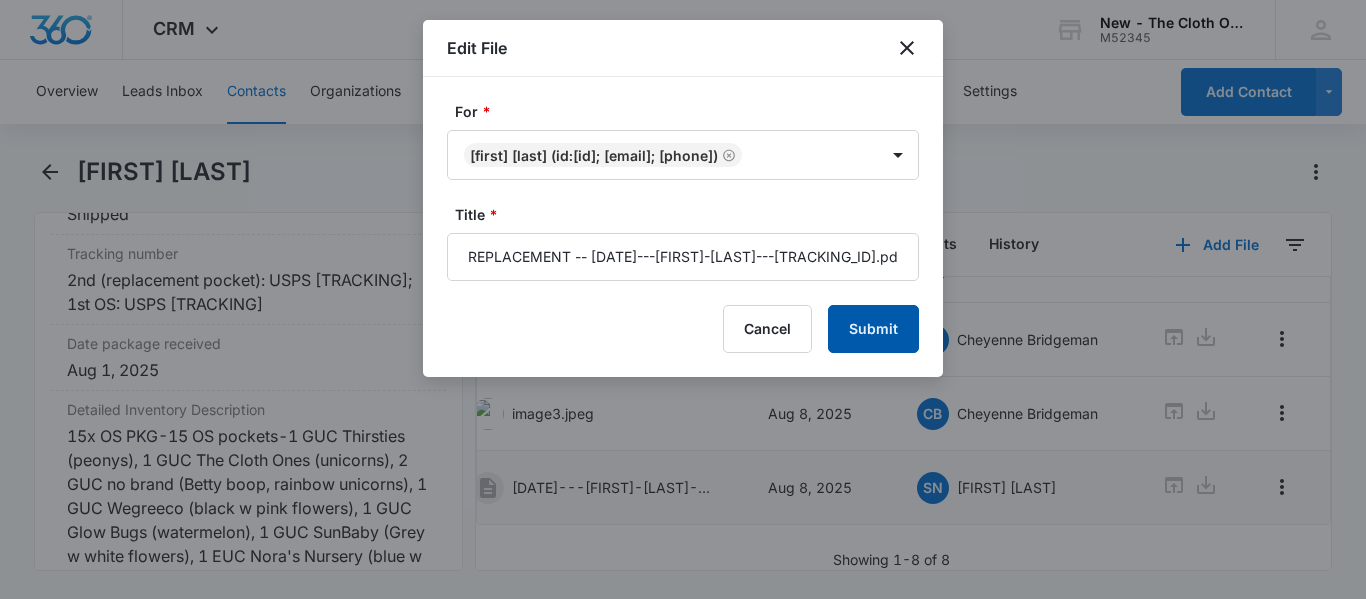 click on "Submit" at bounding box center [873, 329] 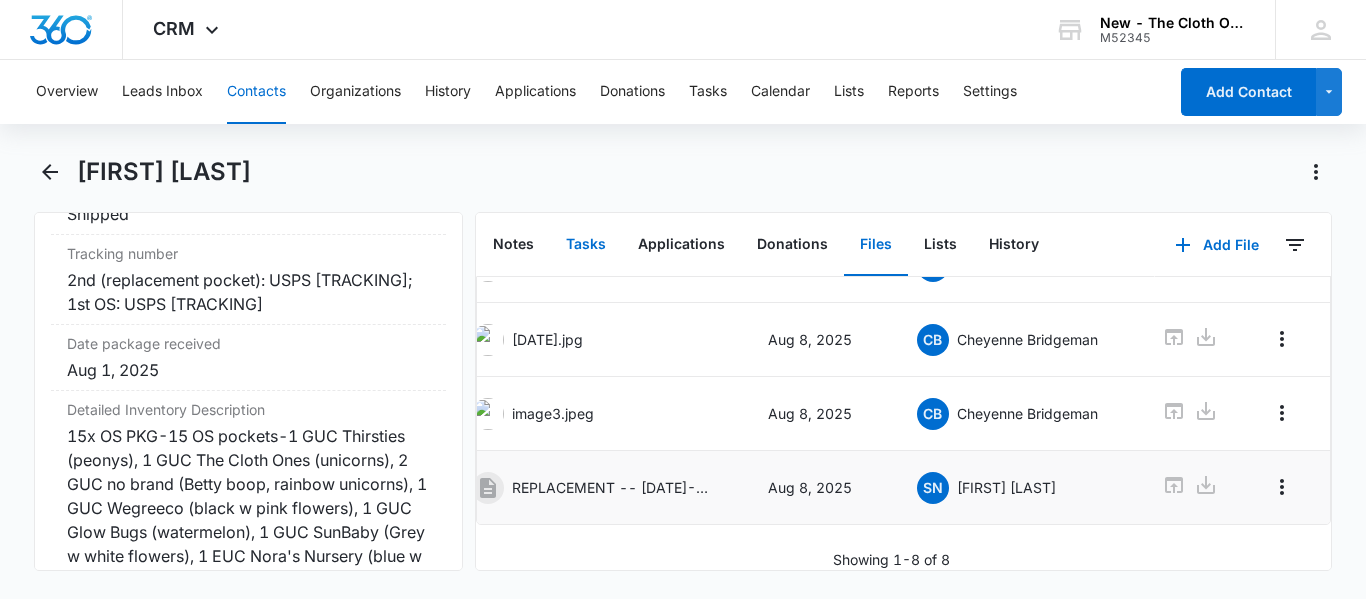 click on "Tasks" at bounding box center (586, 245) 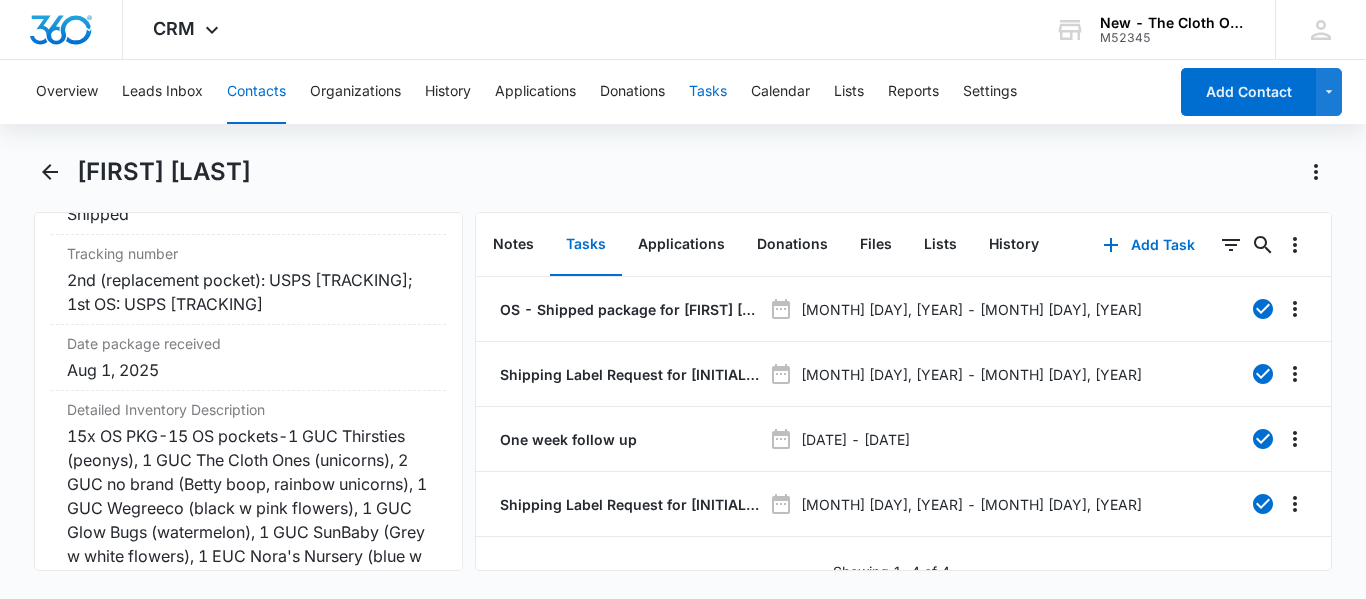 click on "Tasks" at bounding box center [708, 92] 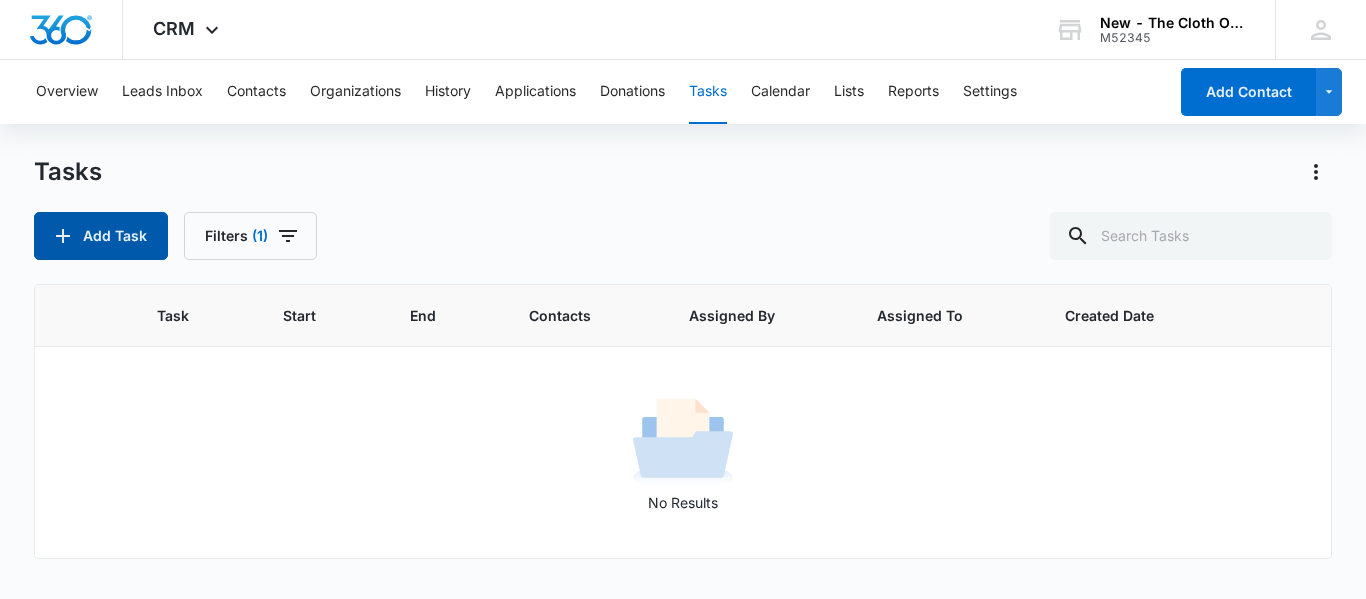 click on "Add Task" at bounding box center [101, 236] 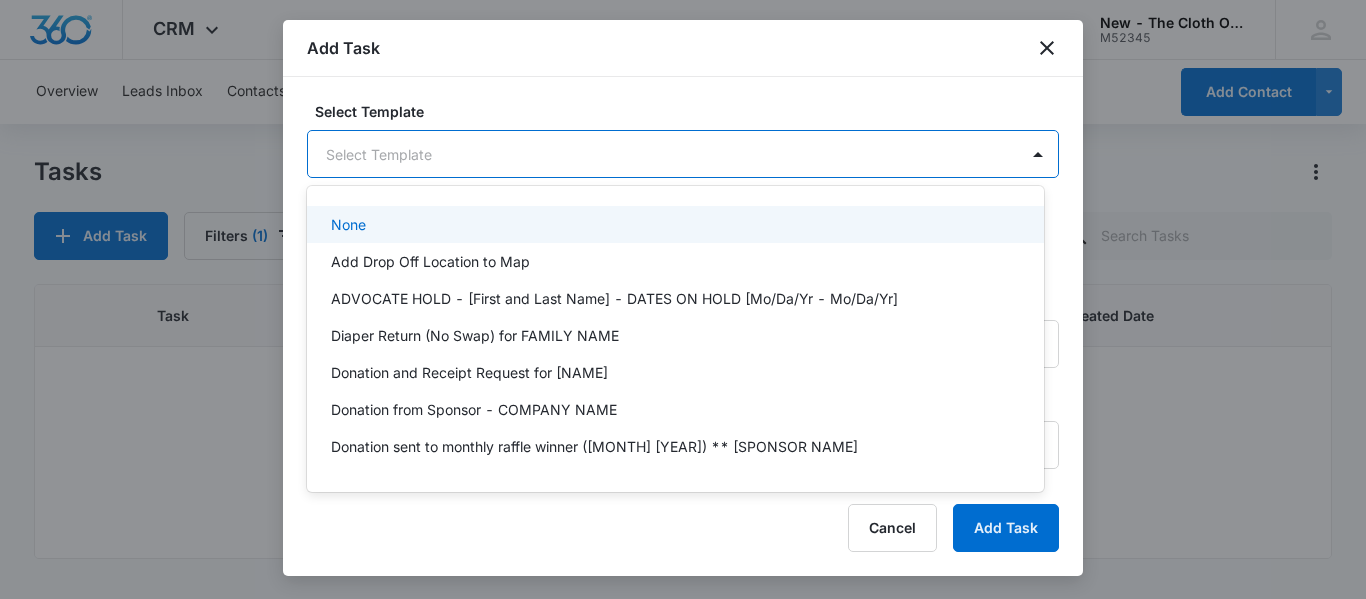 click on "CRM Apps Reputation CRM Email Social Ads Intelligence Brand Settings New - The Cloth Option M52345 Your Accounts View All SN [FIRST] [LAST] [EMAIL] My Profile Notifications Support Logout Terms & Conditions   •   Privacy Policy Overview Leads Inbox Contacts Organizations History Applications Donations Tasks Calendar Lists Reports Settings Add Contact Tasks Add Task Filters (1) Task Start End Contacts Assigned By Assigned To Created Date No Results New - The Cloth Option - CRM Tasks - Marketing 360®
Add Task Select Template 23 results available. Use Up and Down to choose options, press Enter to select the currently focused option, press Escape to exit the menu, press Tab to select the option and exit the menu. Select Template Create Task Templates in  Settings Flag this task as urgent Contact Contact Summary/Title * Details URL/Link Link to Donations Link to Donations Begin typing to search for projects to link to this task (optional). Link to Applications Link to Applications   * *" at bounding box center [683, 299] 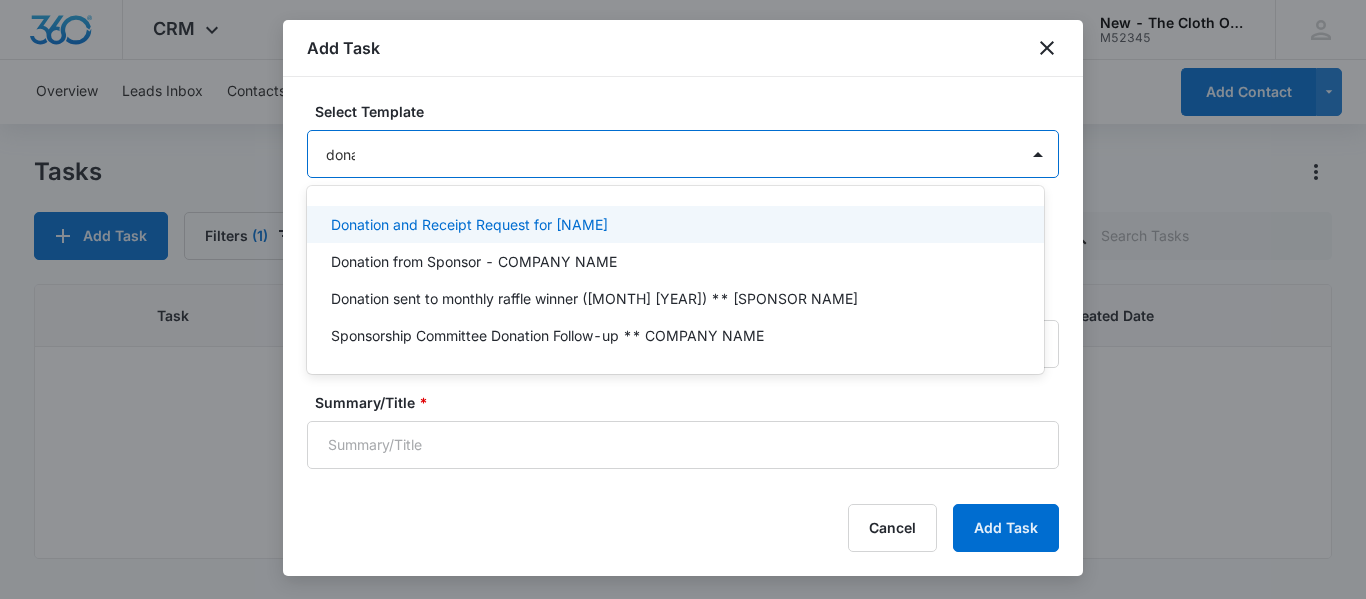 type on "donat" 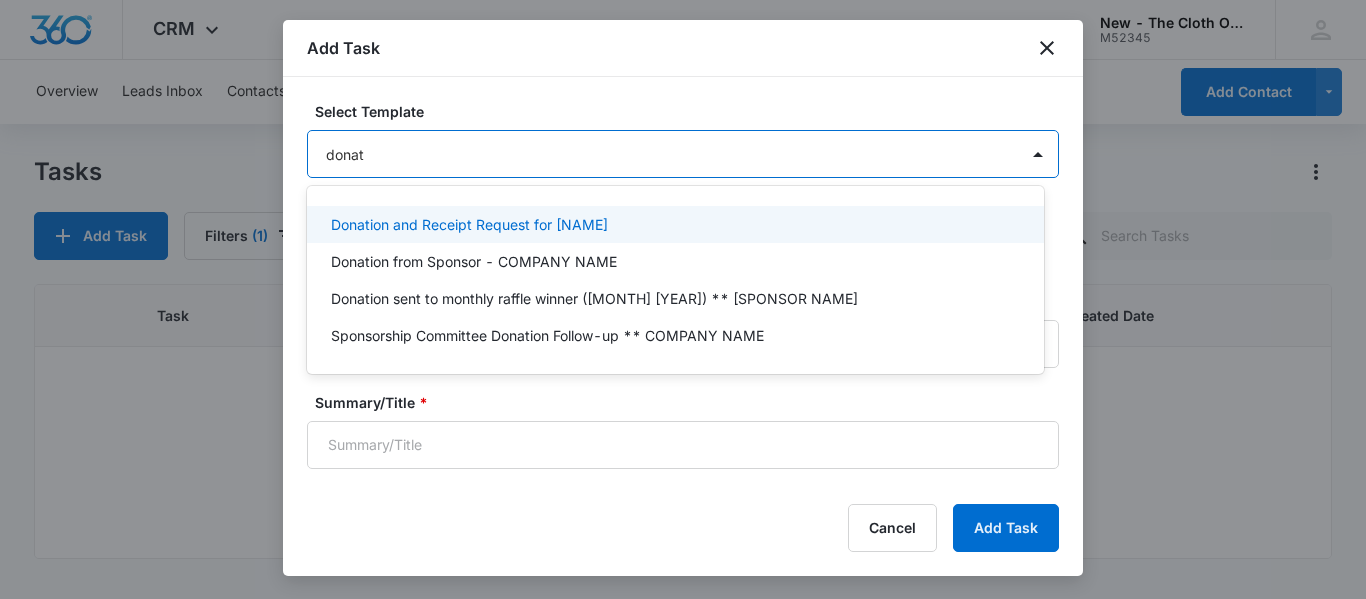 click on "Donation and Receipt Request for [NAME]" at bounding box center [469, 224] 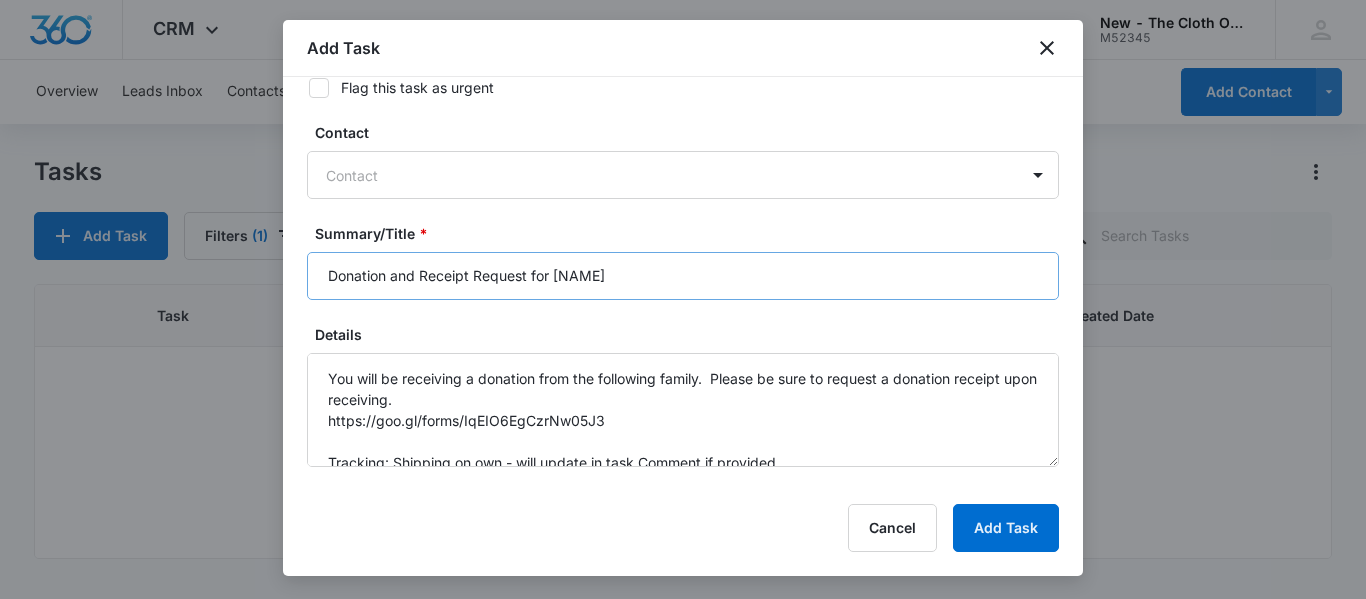 scroll, scrollTop: 183, scrollLeft: 0, axis: vertical 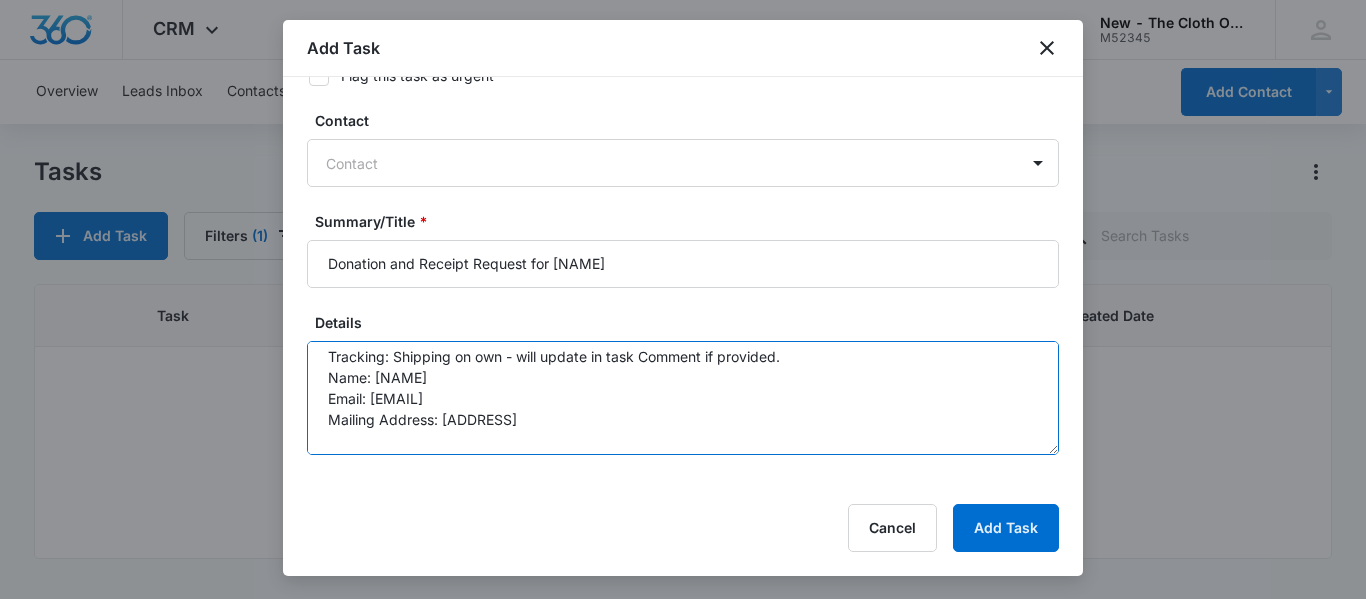 click on "You will be receiving a donation from the following family.  Please be sure to request a donation receipt upon receiving.
https://goo.gl/forms/IqEIO6EgCzrNw05J3
Tracking: Shipping on own - will update in task Comment if provided.
Name: [NAME]
Email: [EMAIL]
Mailing Address: [ADDRESS]
**We ask that you add email and mailing address (if available) into the donation receipt request just in case it is needed**
Addtl info provided by donor that may be helpful to advocate:" at bounding box center [683, 398] 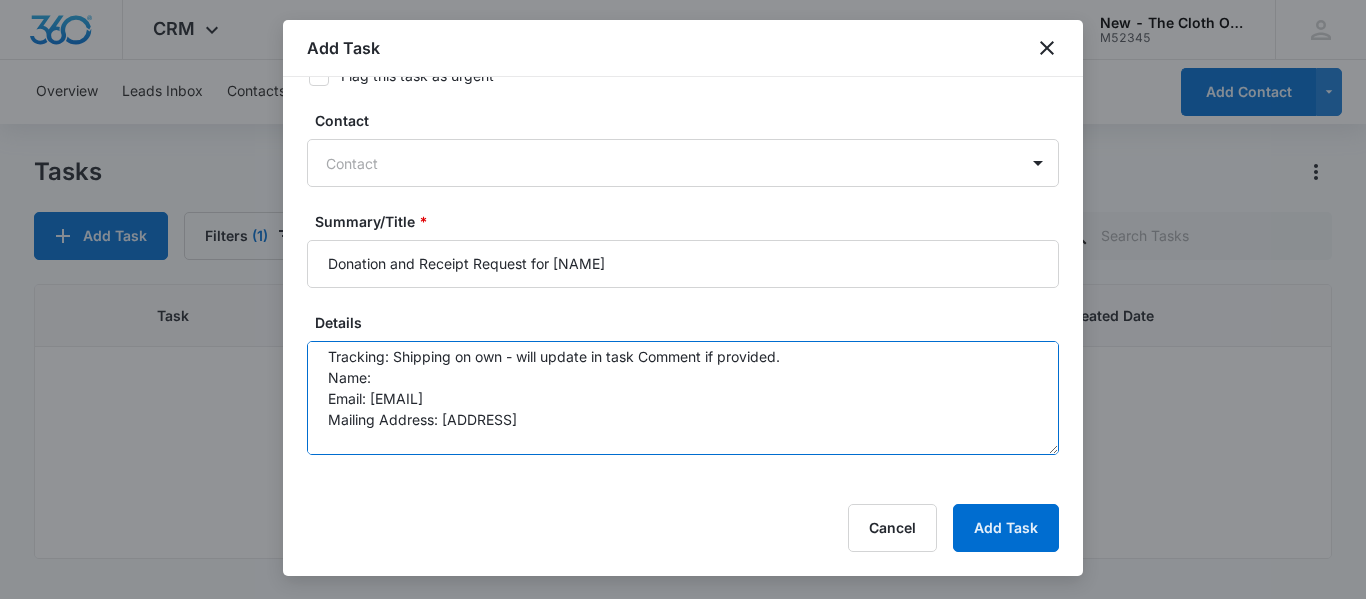 paste on "[FIRST] [LAST]" 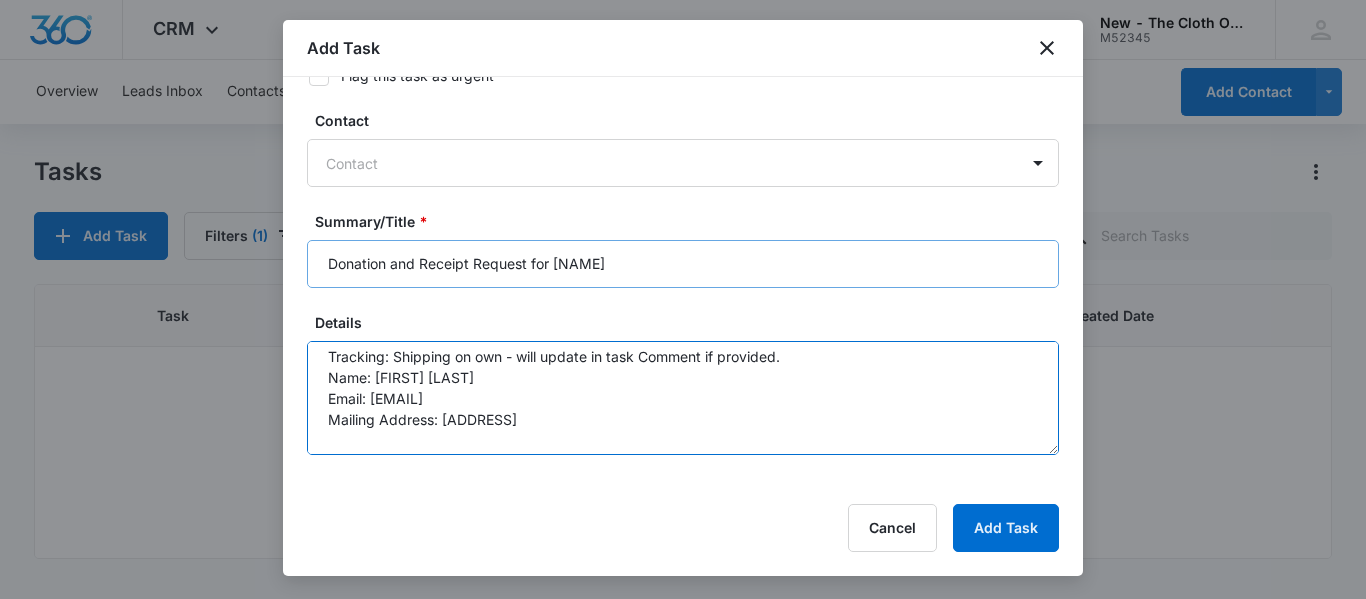 type on "You will be receiving a donation from the following family.  Please be sure to request a donation receipt upon receiving.
https://goo.gl/forms/IqEIO6EgCzrNw05J3
Tracking: Shipping on own - will update in task Comment if provided.
Name: [FIRST] [LAST]
Email: [EMAIL]
Mailing Address: [ADDRESS]
**We ask that you add email and mailing address (if available) into the donation receipt request just in case it is needed**
Addtl info provided by donor that may be helpful to advocate:" 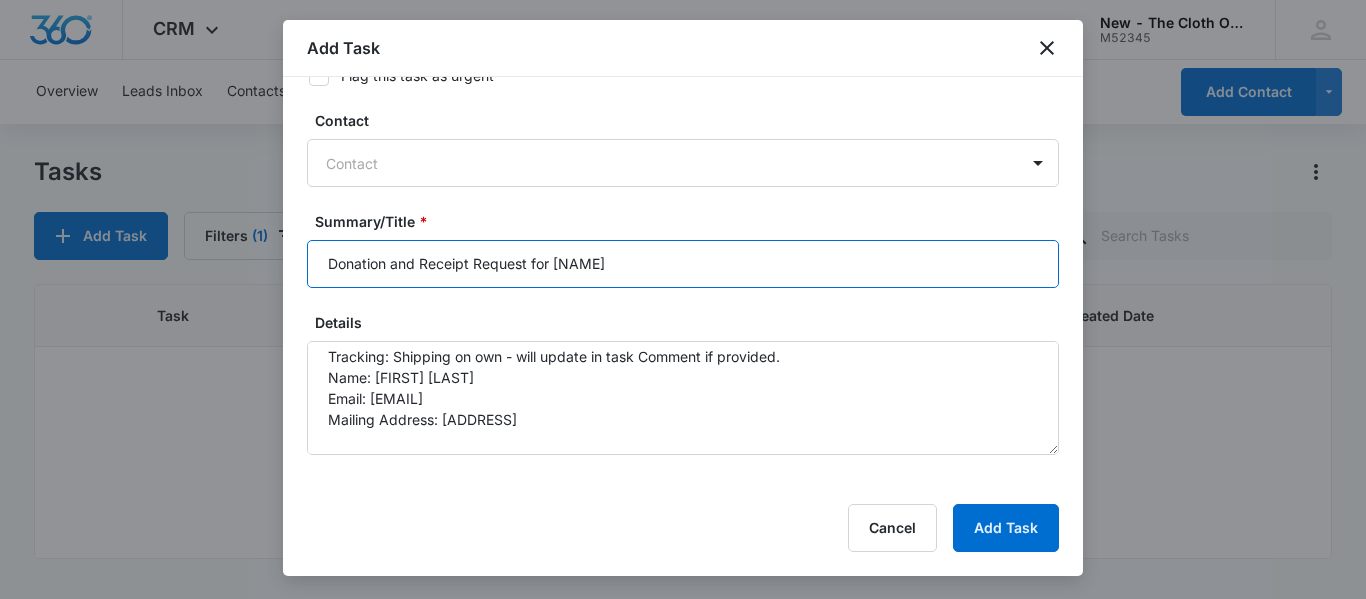 click on "Donation and Receipt Request for [NAME]" at bounding box center (683, 264) 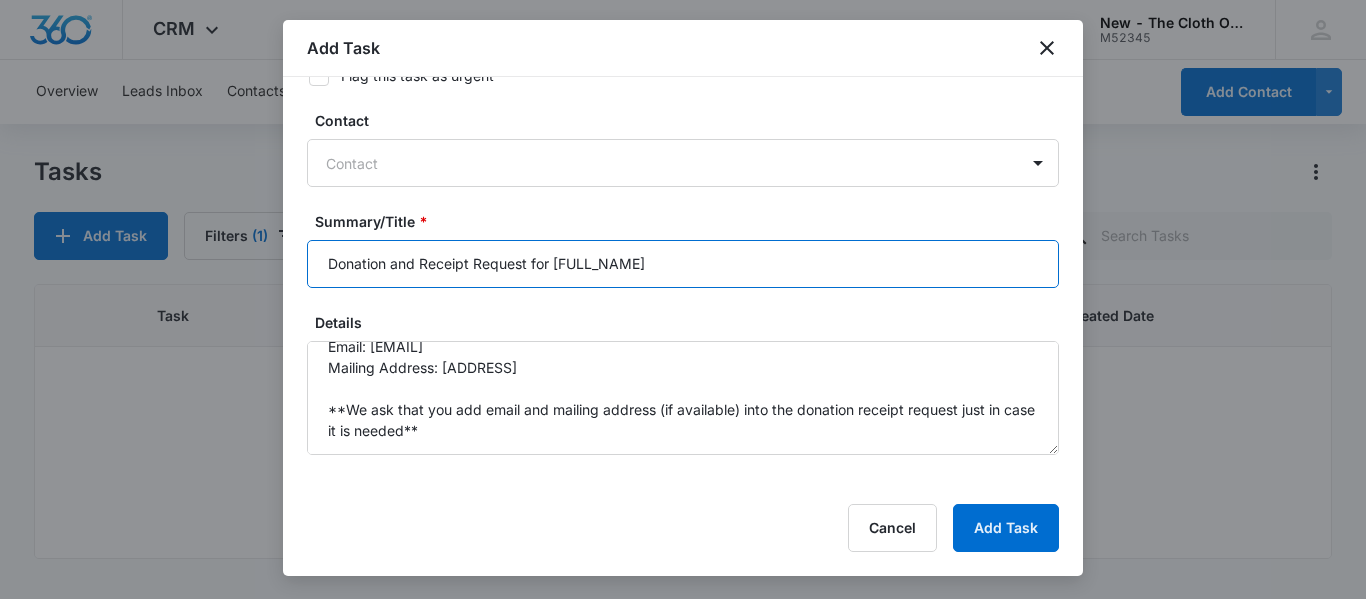 scroll, scrollTop: 153, scrollLeft: 0, axis: vertical 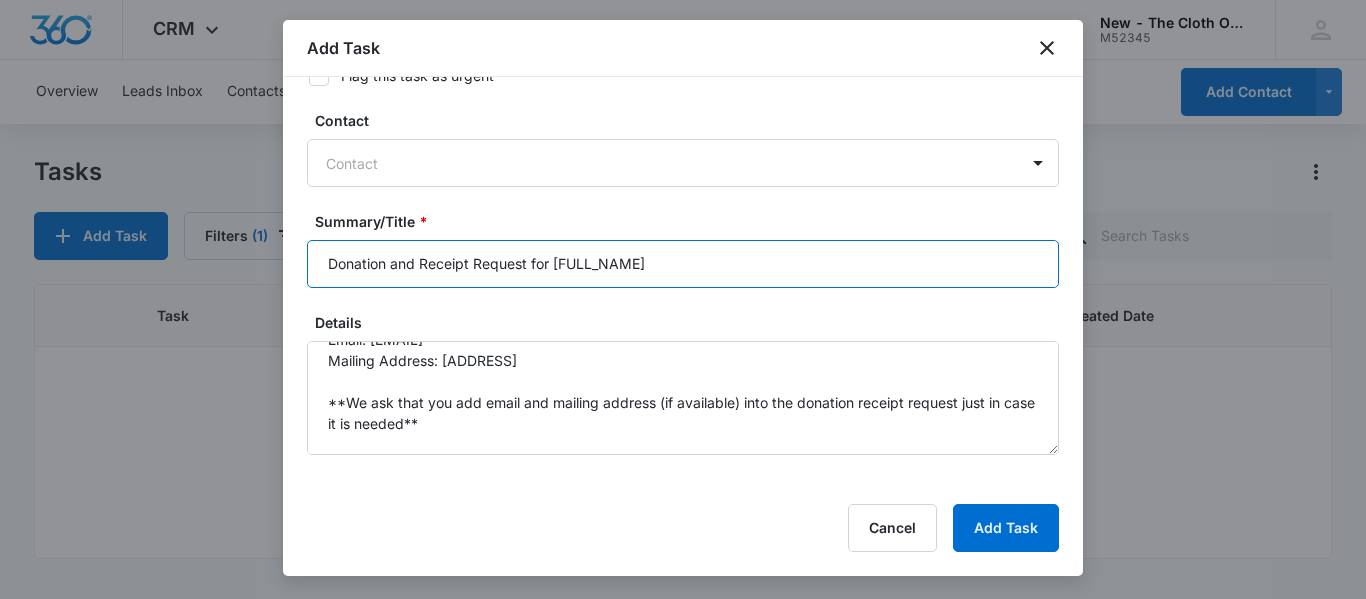type on "Donation and Receipt Request for [FULL_NAME]" 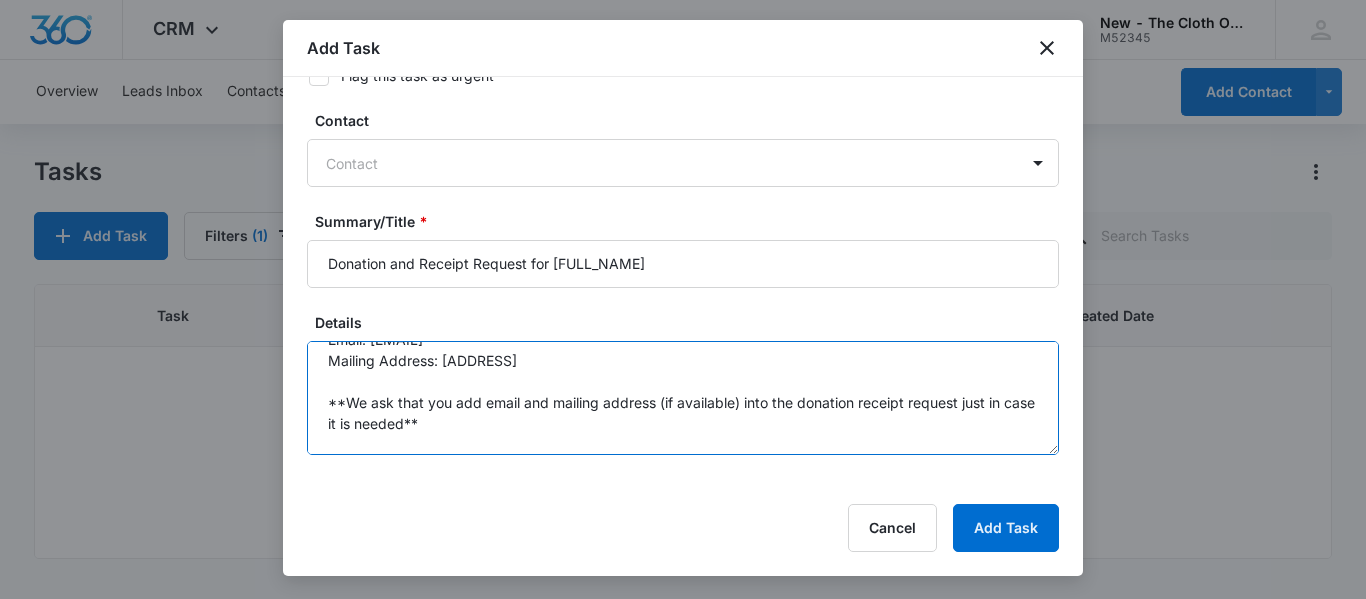 click on "You will be receiving a donation from the following family.  Please be sure to request a donation receipt upon receiving.
https://goo.gl/forms/IqEIO6EgCzrNw05J3
Tracking: Shipping on own - will update in task Comment if provided.
Name: [FIRST] [LAST]
Email: [EMAIL]
Mailing Address: [ADDRESS]
**We ask that you add email and mailing address (if available) into the donation receipt request just in case it is needed**
Addtl info provided by donor that may be helpful to advocate:" at bounding box center [683, 398] 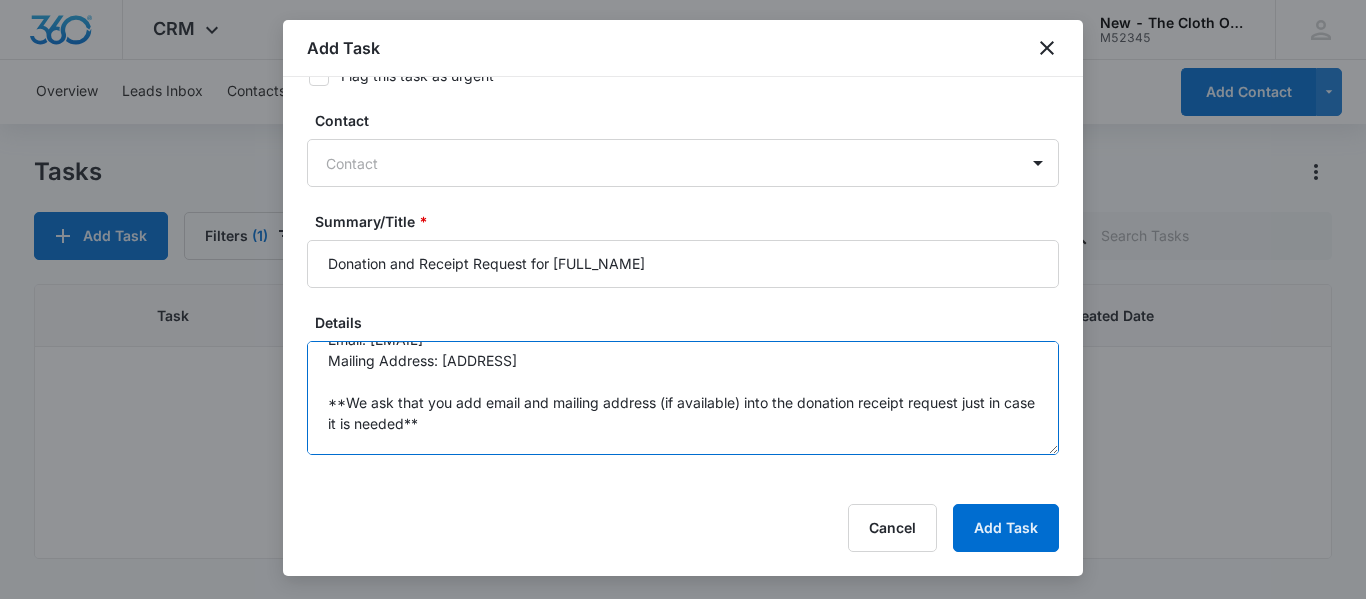 scroll, scrollTop: 142, scrollLeft: 0, axis: vertical 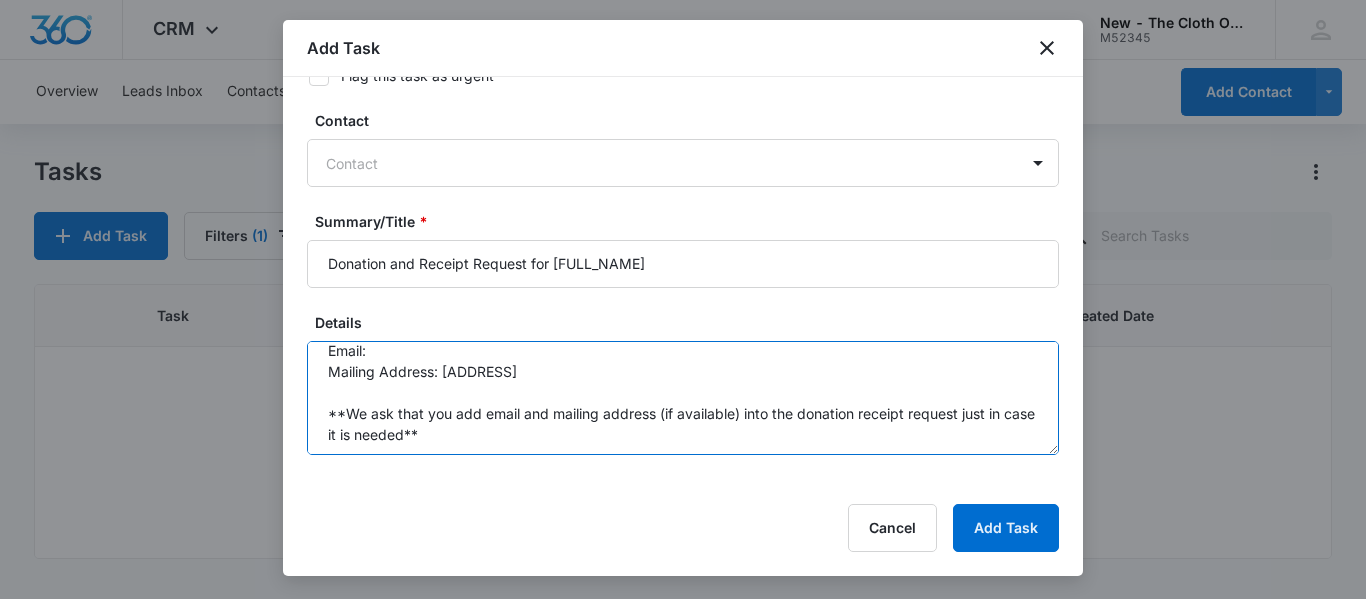 paste on "[EMAIL]" 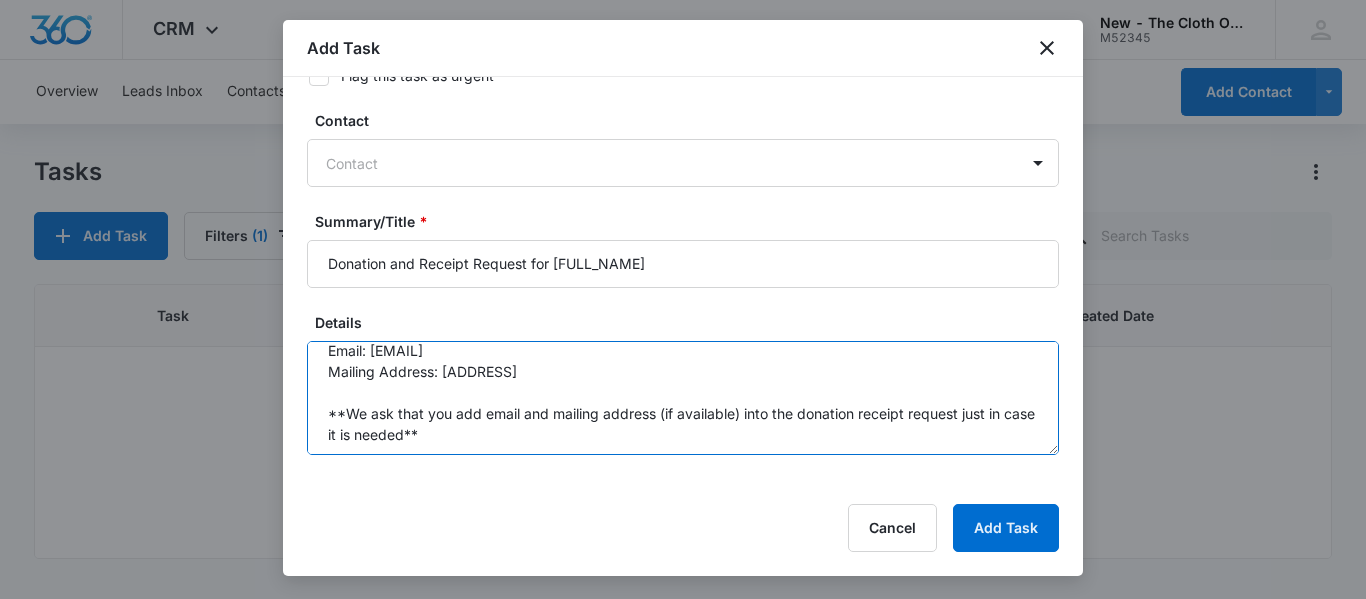 click on "You will be receiving a donation from the following family.  Please be sure to request a donation receipt upon receiving.
https://goo.gl/forms/IqEIO6EgCzrNw05J3
Tracking: Shipping on own - will update in task Comment if provided.
Name: [FIRST] [LAST]
Email: [EMAIL]
Mailing Address: [ADDRESS]
**We ask that you add email and mailing address (if available) into the donation receipt request just in case it is needed**
Addtl info provided by donor that may be helpful to advocate:" at bounding box center (683, 398) 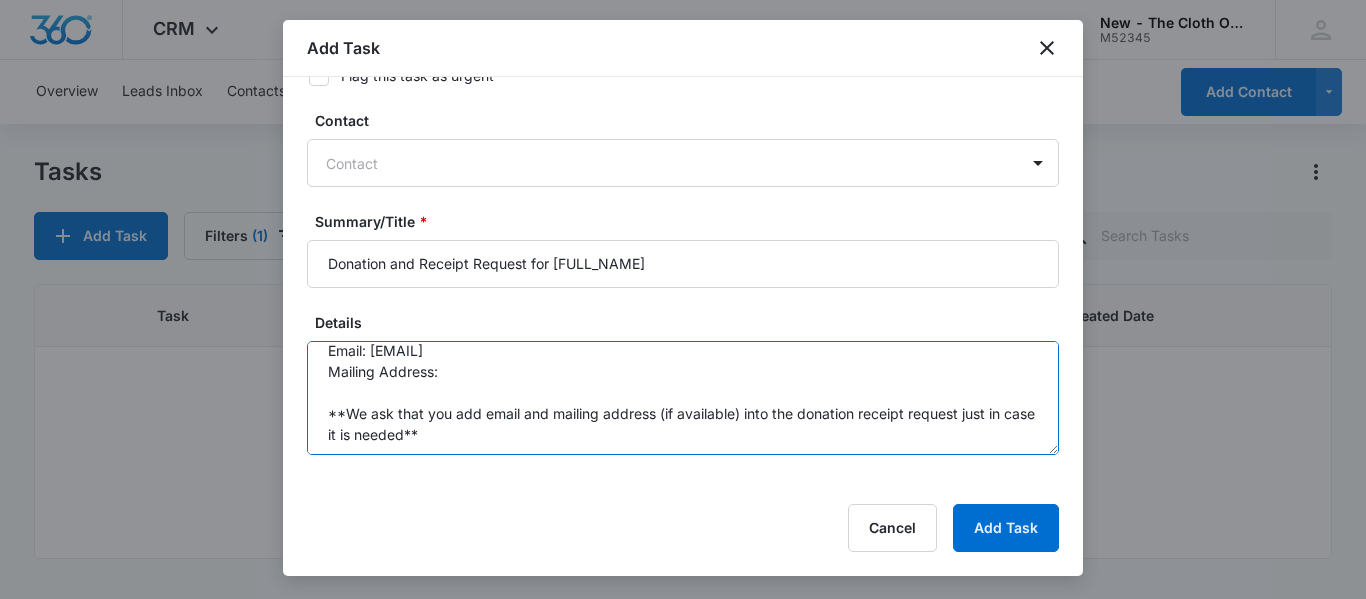 paste on "[NUMBER] [STREET]," 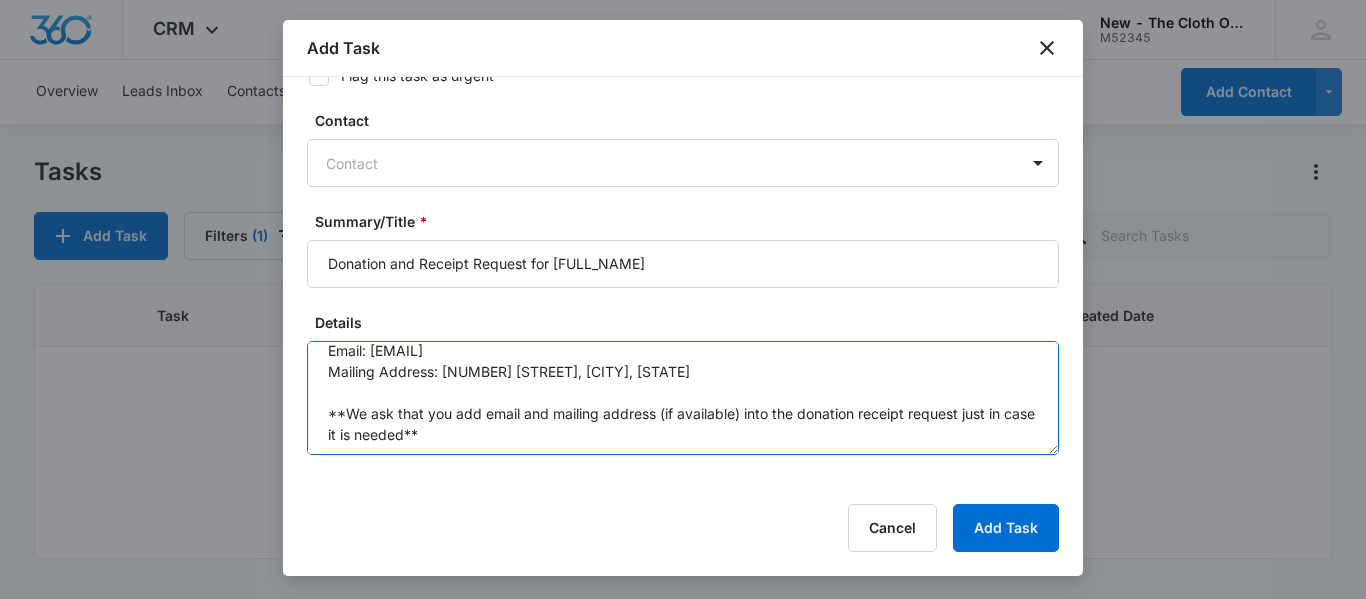 paste on "[ZIP]" 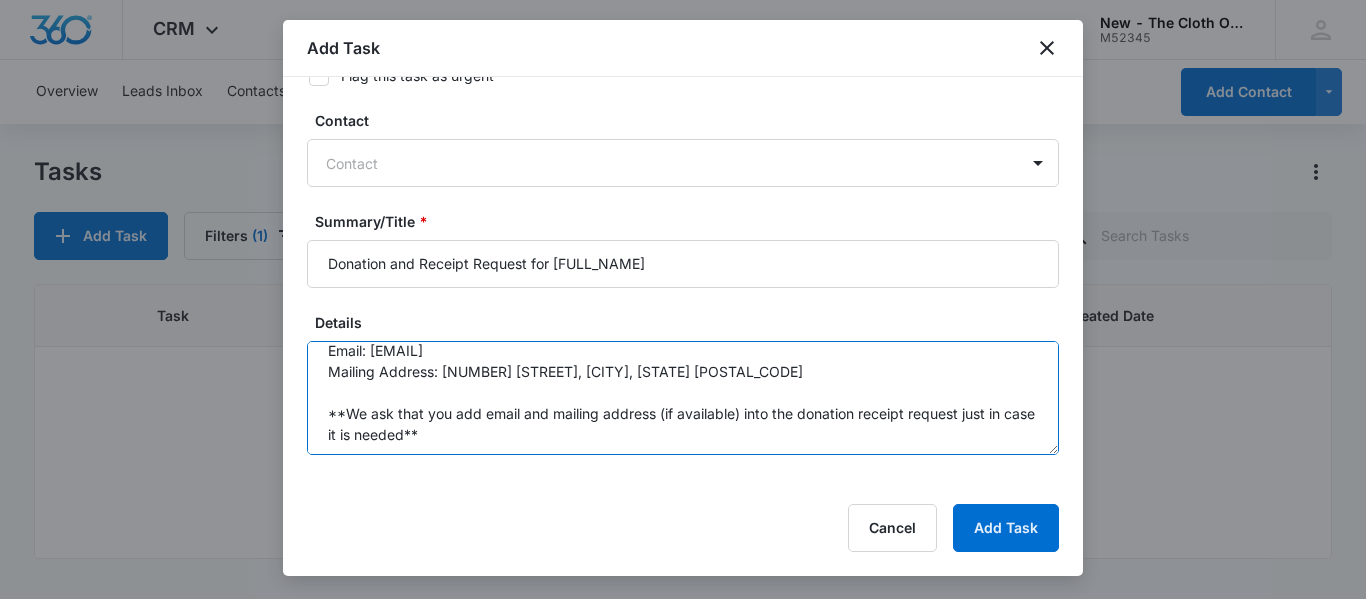 scroll, scrollTop: 210, scrollLeft: 0, axis: vertical 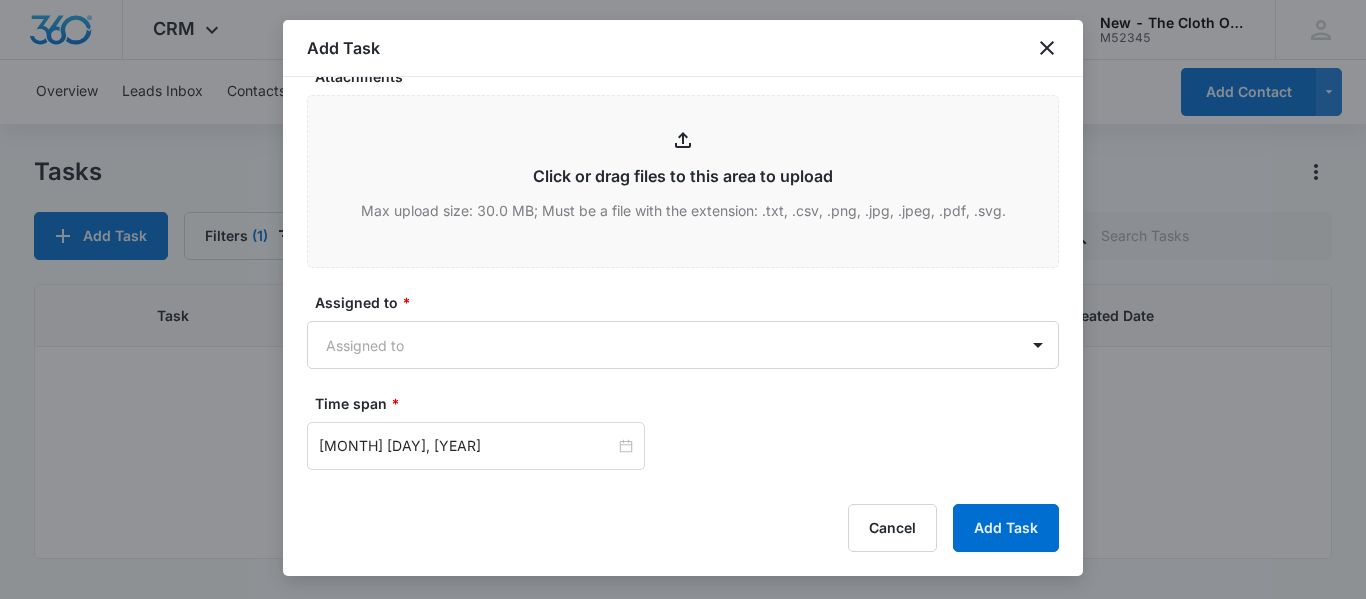 type on "You will be receiving a donation from the following family.  Please be sure to request a donation receipt upon receiving.
https://goo.gl/forms/IqEIO6EgCzrNw05J3
Tracking: Shipping on own - will update in task Comment if provided.
Name: [FIRST] [LAST]
Email: [EMAIL]
Mailing Address: [NUMBER] [STREET], [CITY], [STATE] [POSTAL_CODE]
**We ask that you add email and mailing address (if available) into the donation receipt request just in case it is needed**
Addtl info provided by donor that may be helpful to advocate:" 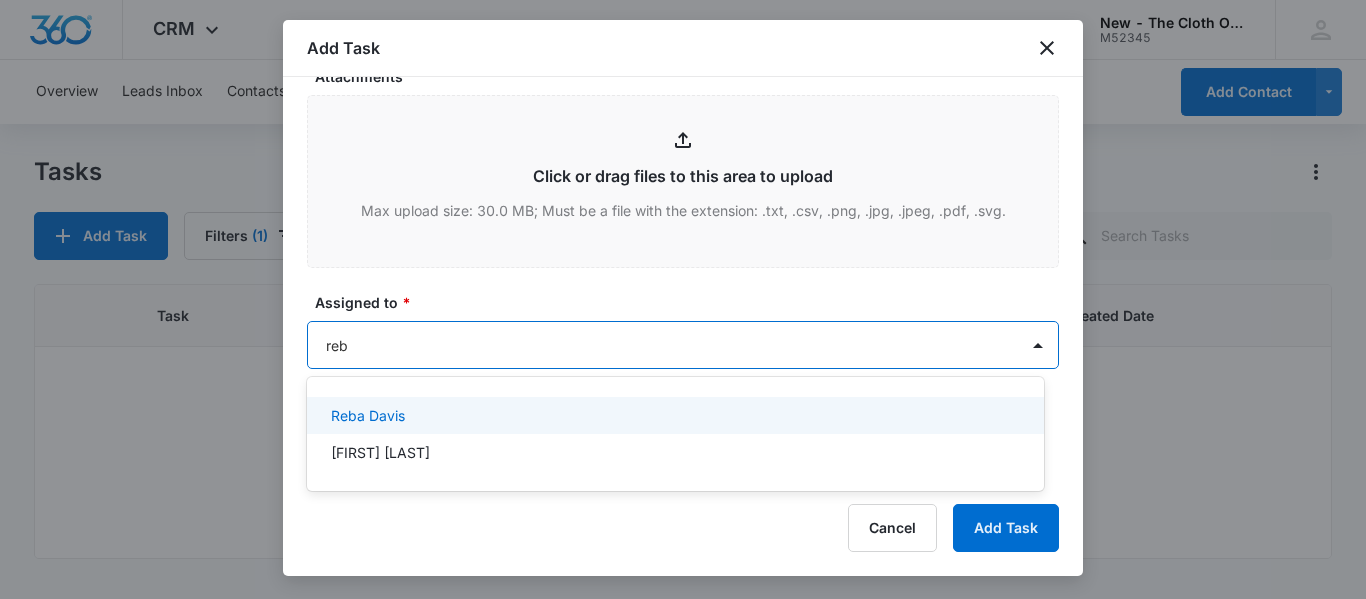 type on "[LASTNAME]" 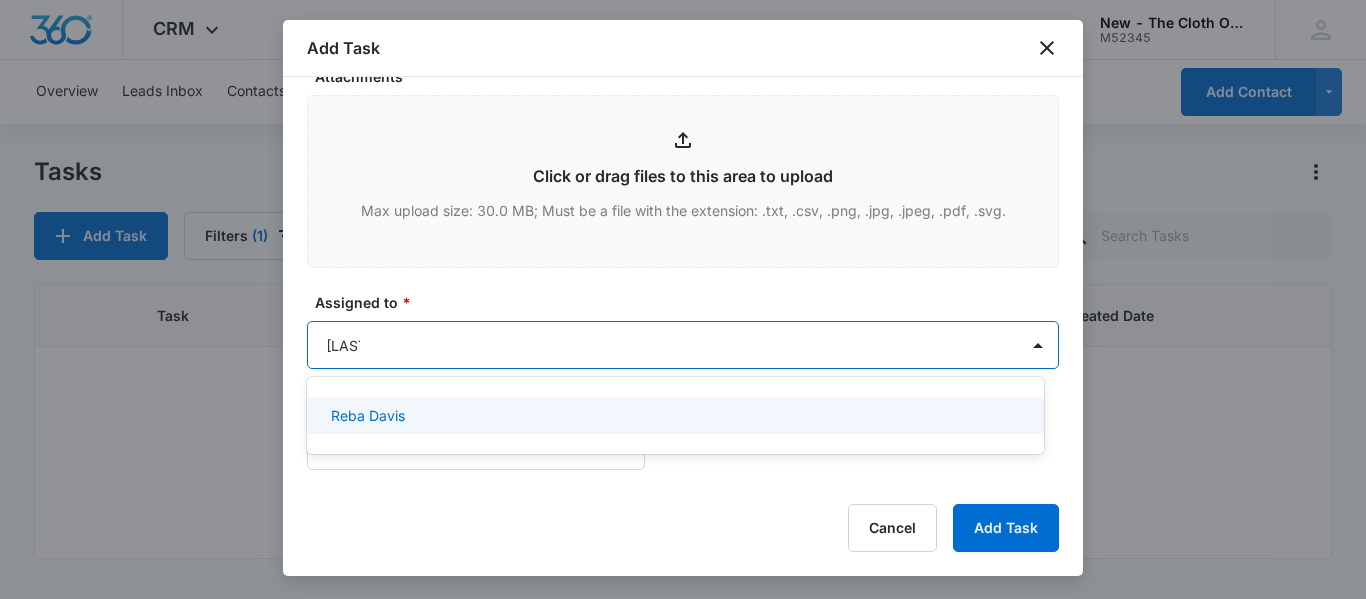 click on "Reba Davis" at bounding box center [675, 415] 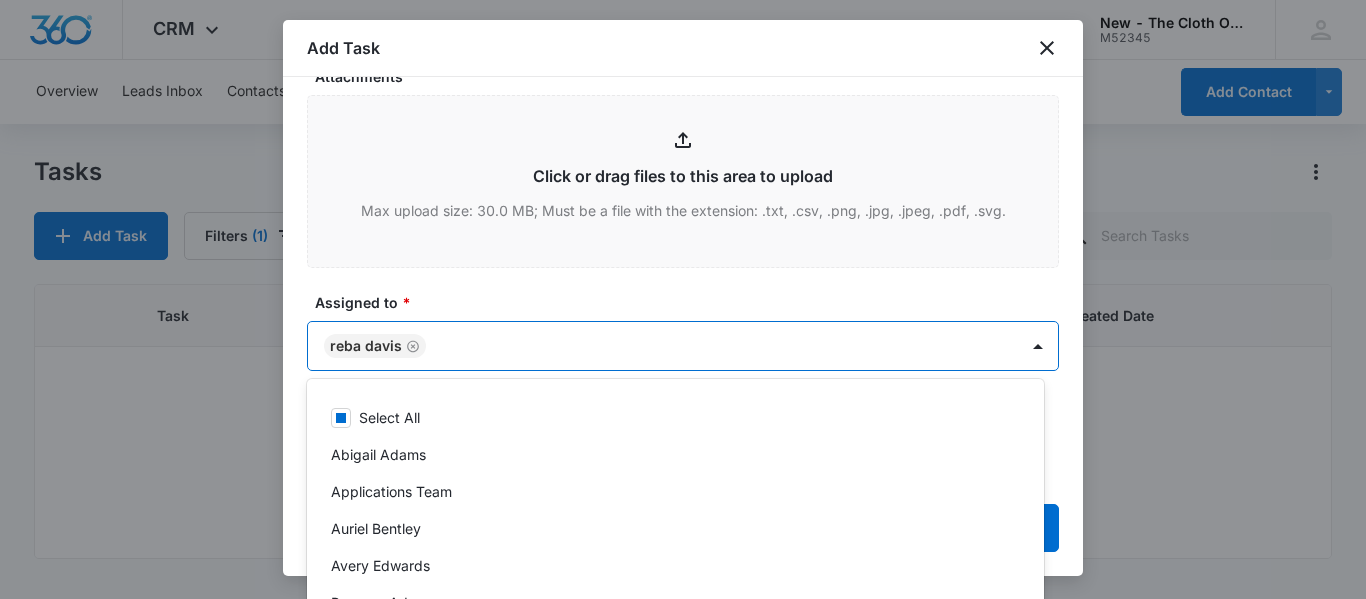click on "Assigned to *" at bounding box center (691, 302) 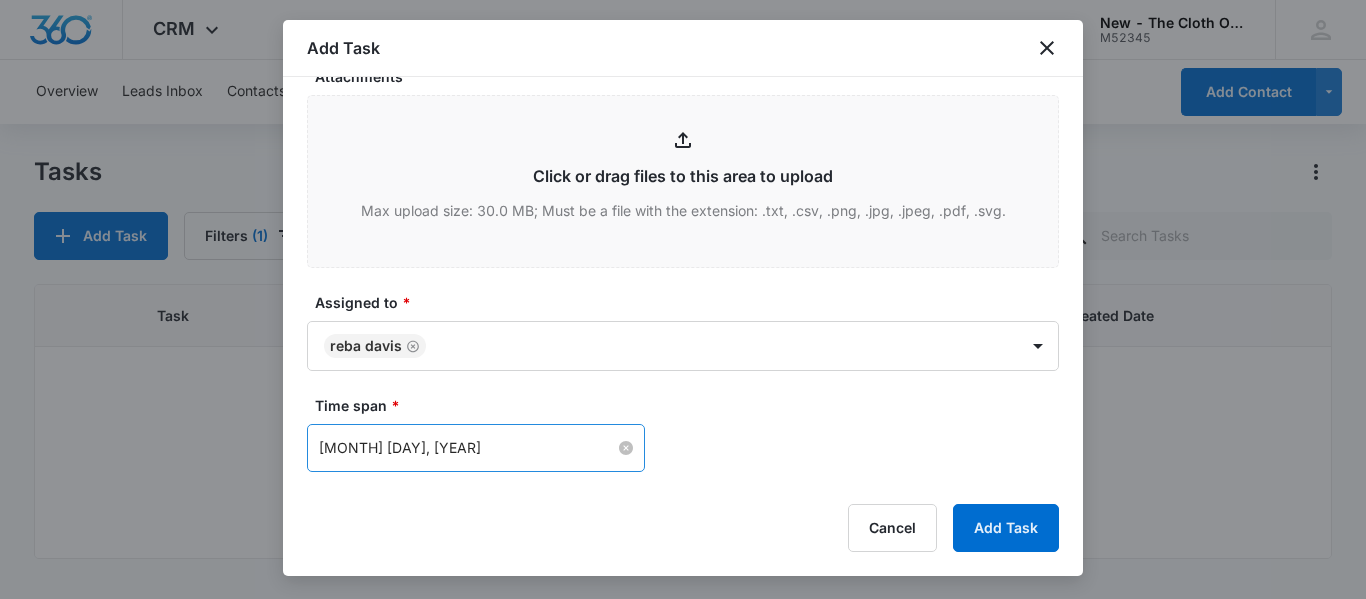 click on "[MONTH] [DAY], [YEAR]" at bounding box center [467, 448] 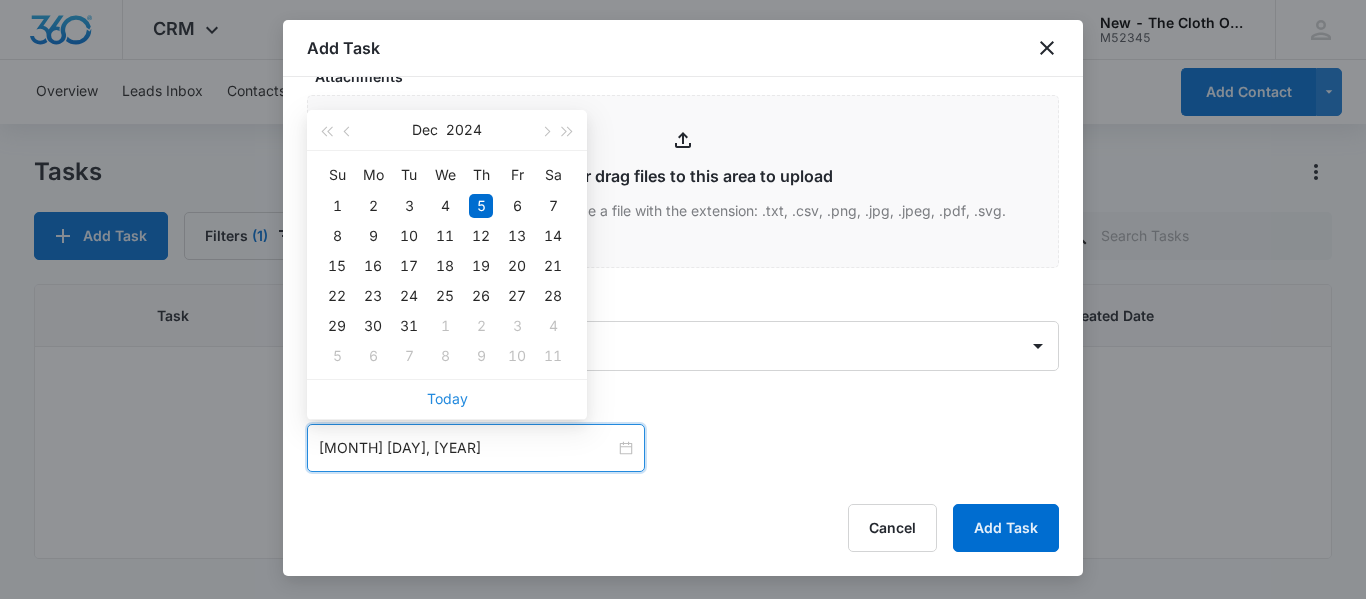 click on "Today" at bounding box center (447, 398) 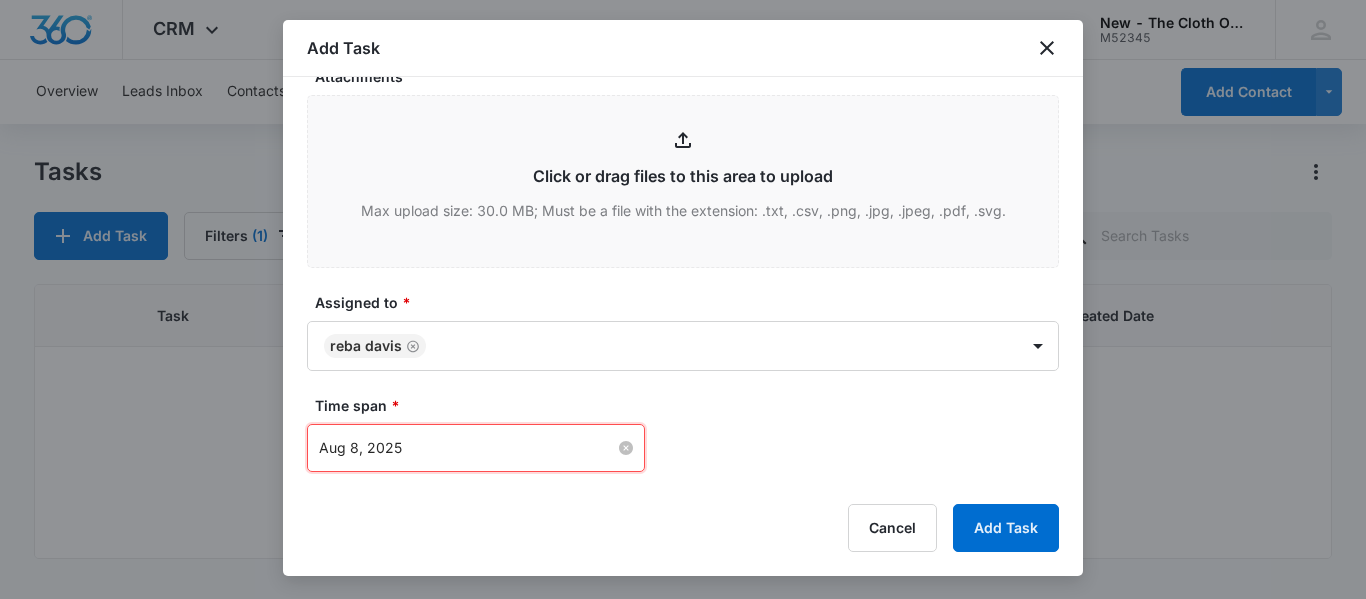 click on "Aug 8, 2025" at bounding box center (467, 448) 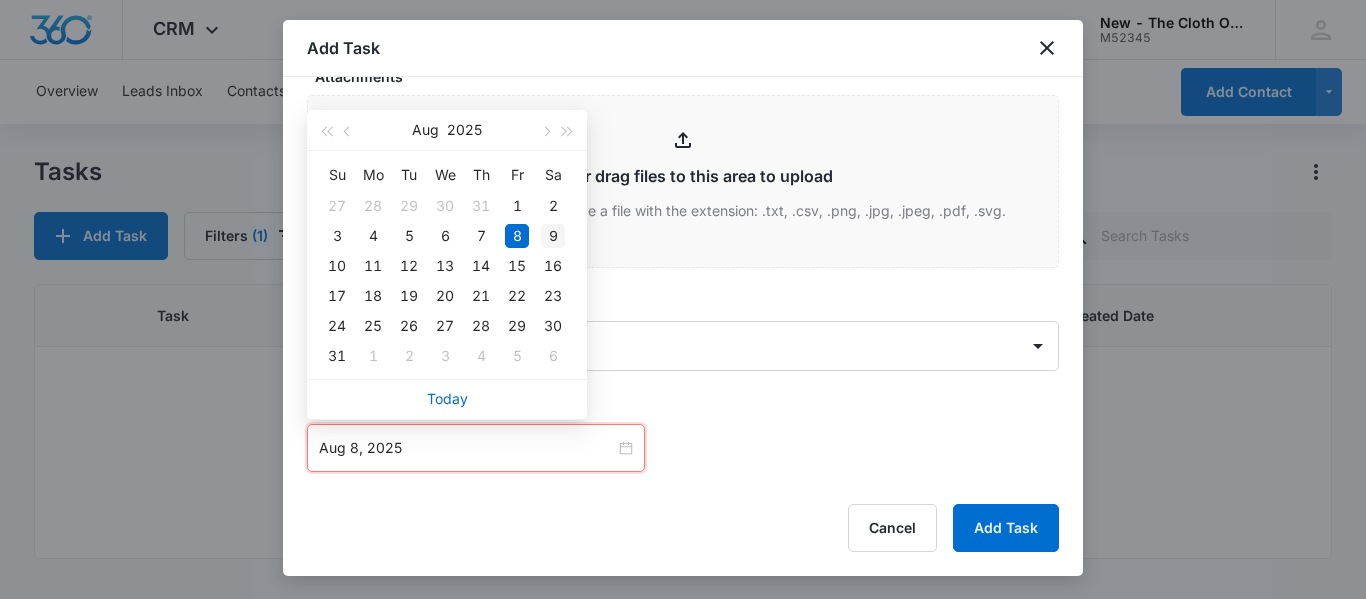click on "9" at bounding box center [553, 236] 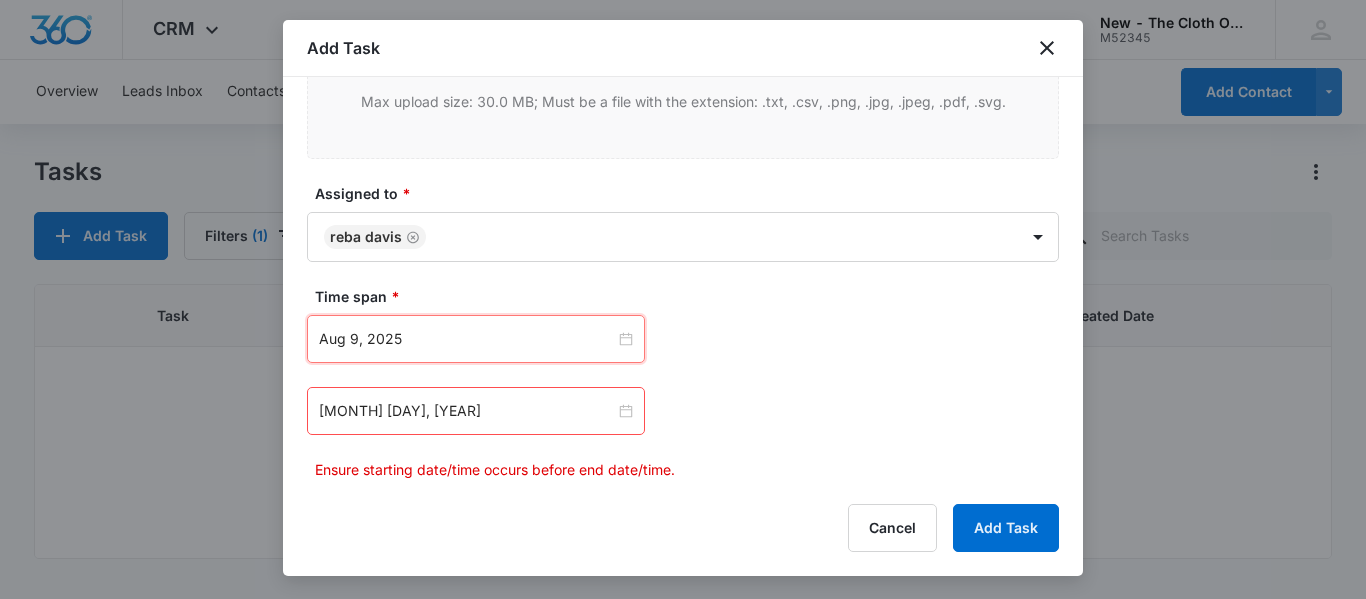 scroll, scrollTop: 1175, scrollLeft: 0, axis: vertical 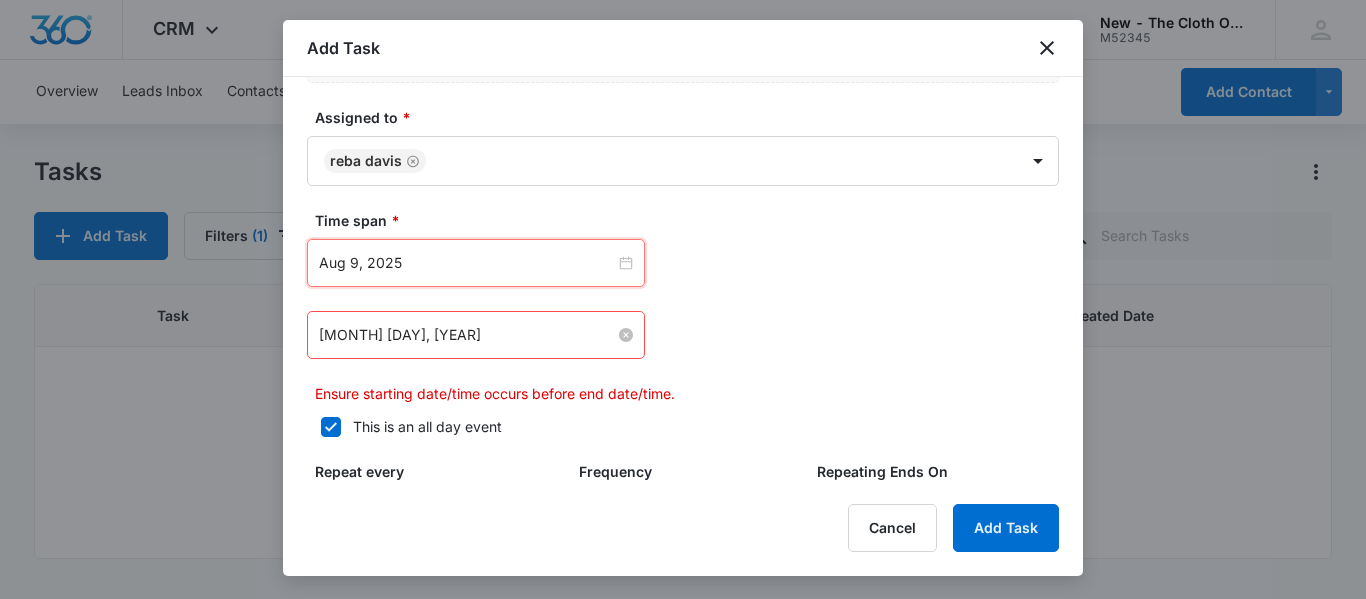 click on "[MONTH] [DAY], [YEAR]" at bounding box center [467, 335] 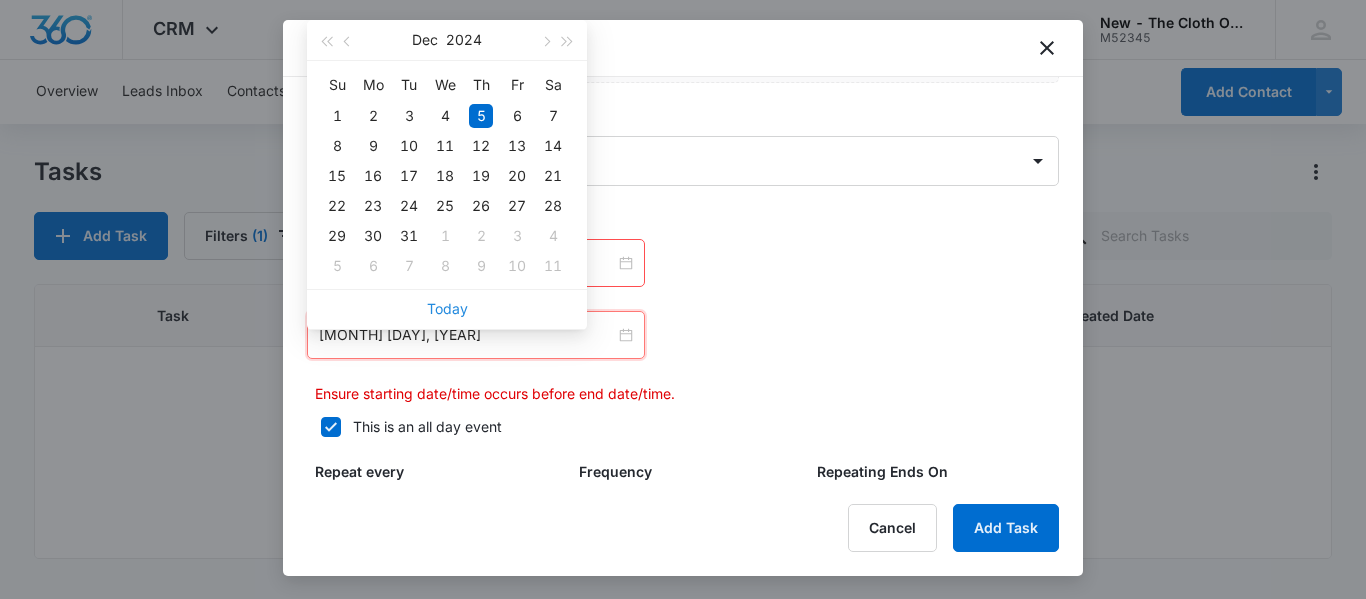 click on "Today" at bounding box center (447, 308) 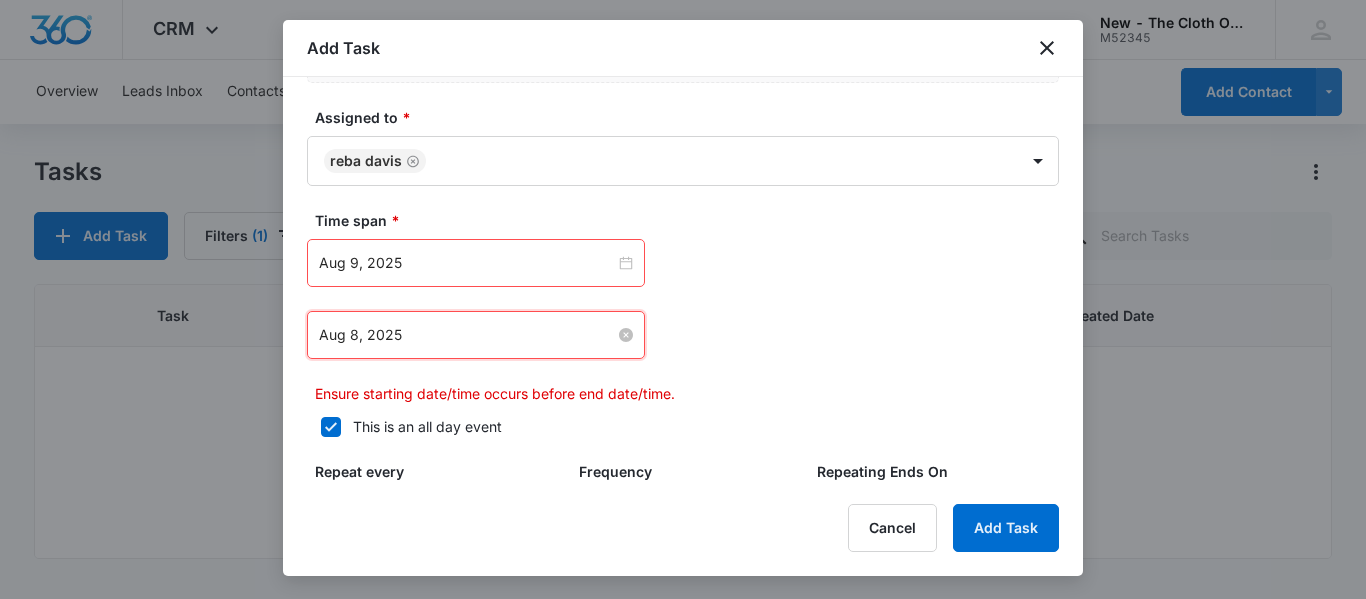 click on "Aug 8, 2025" at bounding box center [467, 335] 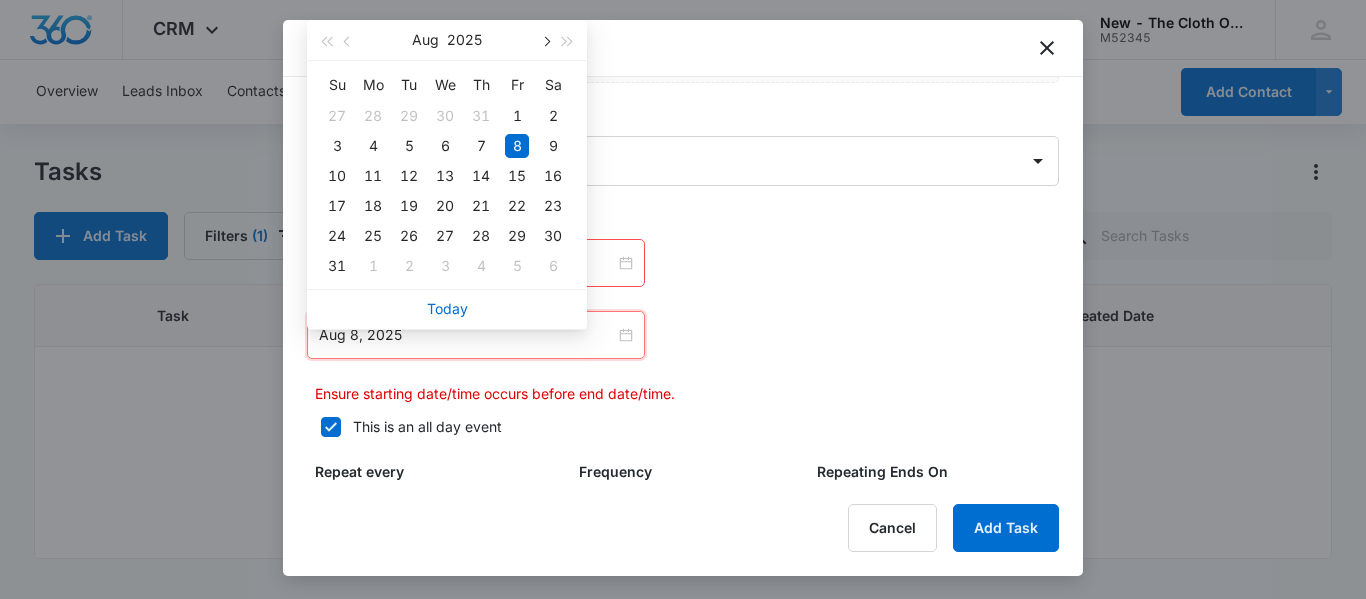click at bounding box center [545, 42] 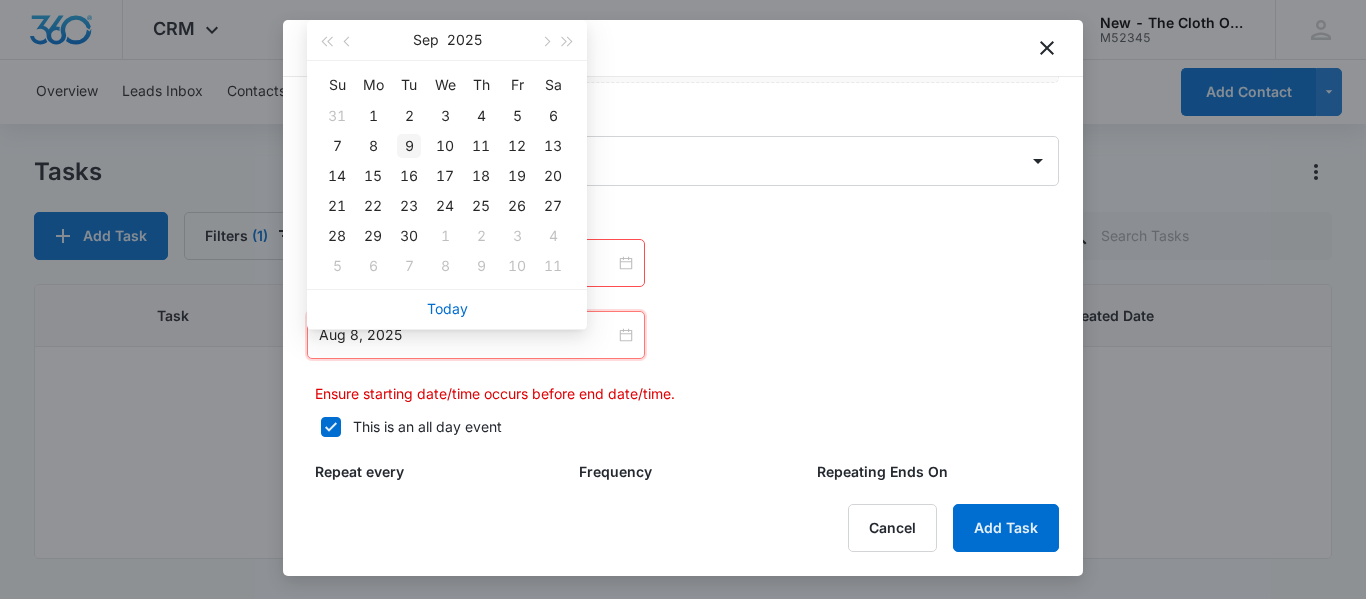 click on "9" at bounding box center [409, 146] 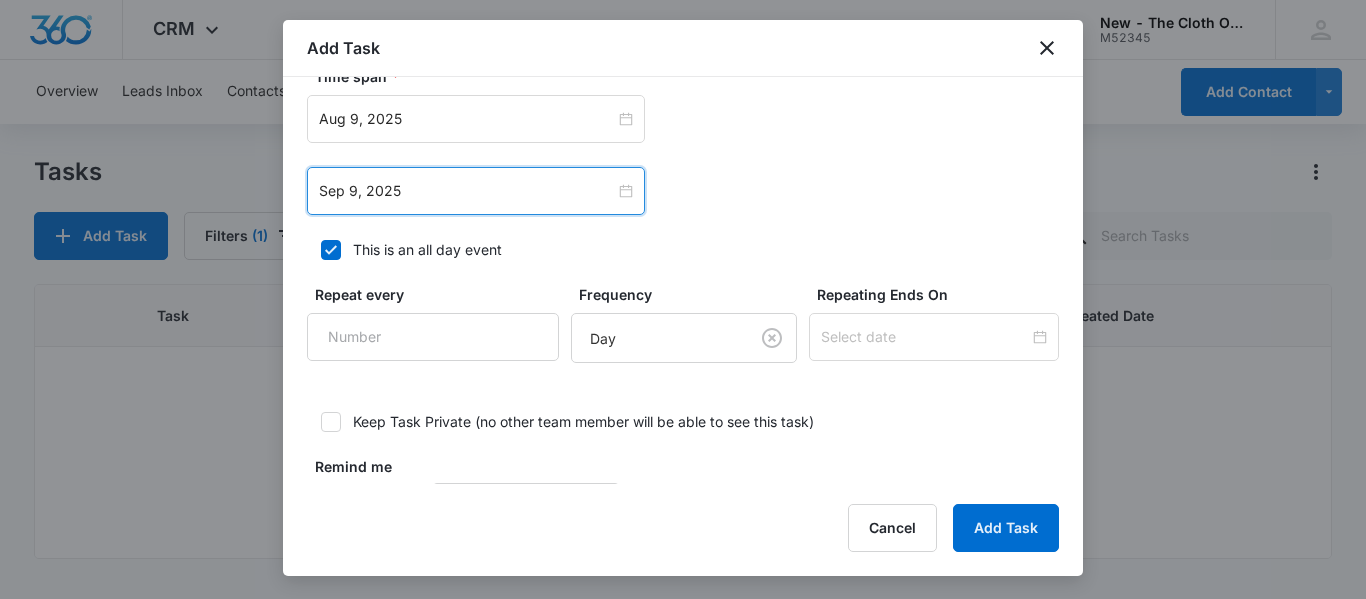 scroll, scrollTop: 1392, scrollLeft: 0, axis: vertical 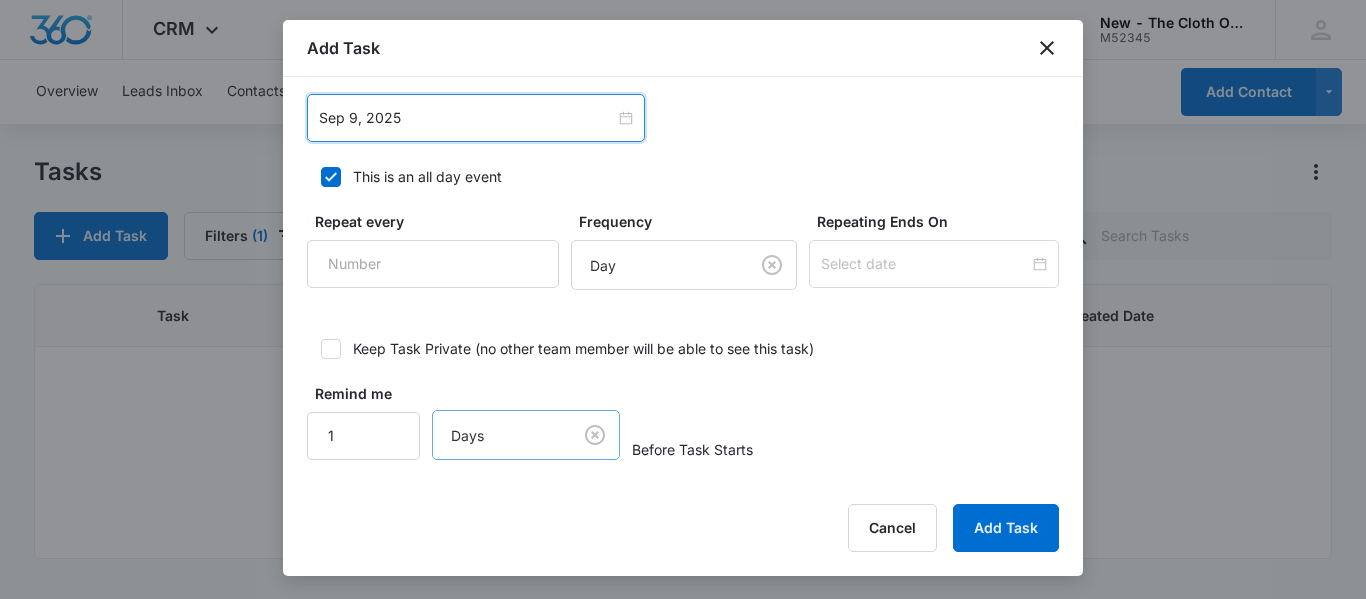 click on "CRM Apps Reputation CRM Email Social Ads Intelligence Brand Settings New - The Cloth Option M52345 Your Accounts View All SN [FIRST] [LAST] [EMAIL] My Profile Notifications Support Logout Terms & Conditions   •   Privacy Policy Overview Leads Inbox Contacts Organizations History Applications Donations Tasks Calendar Lists Reports Settings Add Contact Tasks Add Task Filters (1) Task Start End Contacts Assigned By Assigned To Created Date No Results New - The Cloth Option - CRM Tasks - Marketing 360®
Add Task Select Template Donation and Receipt Request for [NAME] Create Task Templates in  Settings Flag this task as urgent Contact Contact Summary/Title * Donation and Receipt Request for [FULL_NAME] Details URL/Link Link to Donations Link to Donations Begin typing to search for projects to link to this task (optional). Link to Applications Link to Applications Begin typing to search for deals to link to this task (optional). Color Tag Current Color: Attachments   Assigned to * *" at bounding box center [683, 299] 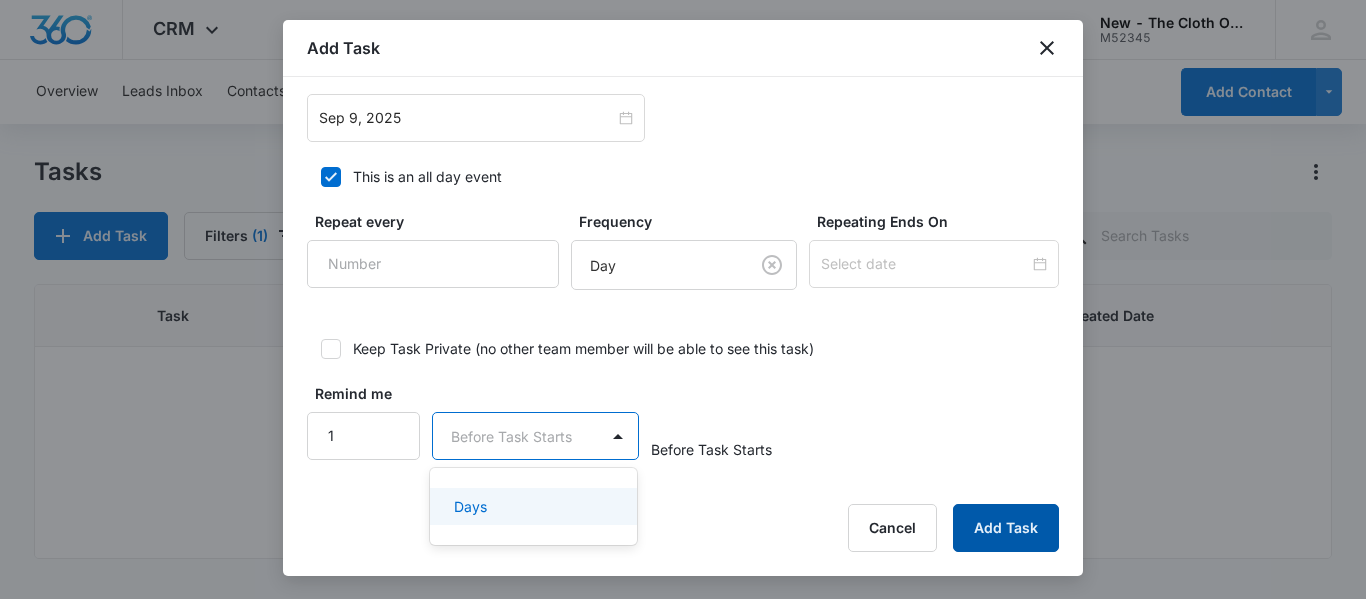 click on "Add Task" at bounding box center [1006, 528] 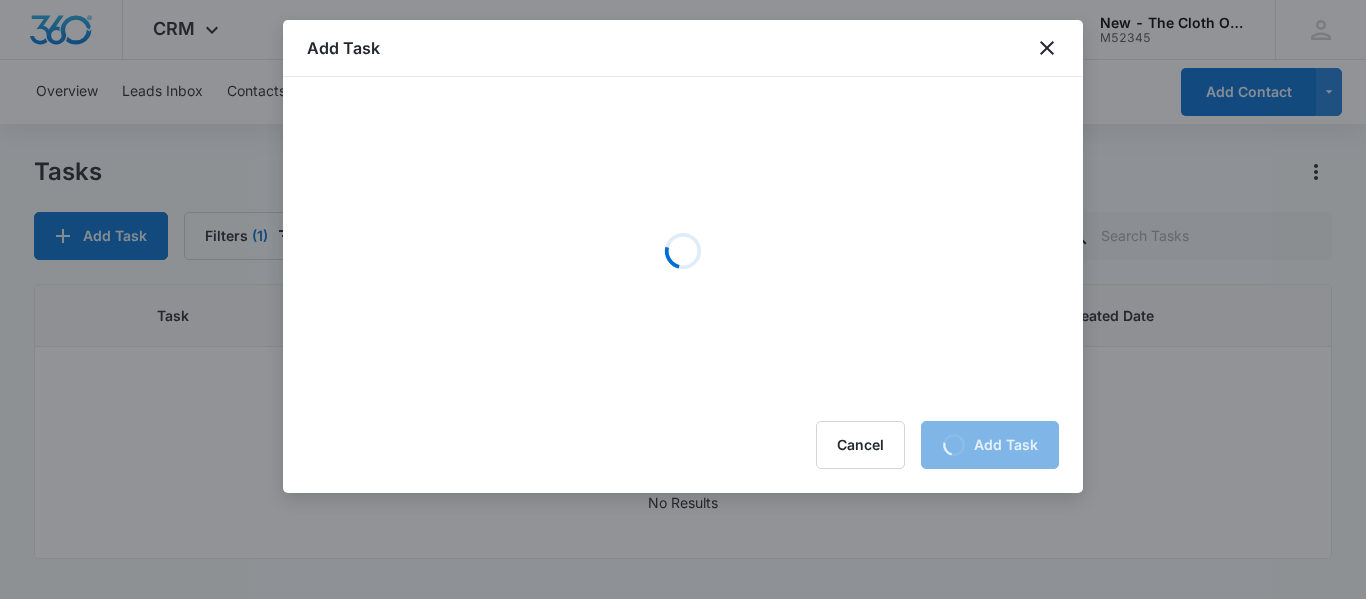 scroll, scrollTop: 0, scrollLeft: 0, axis: both 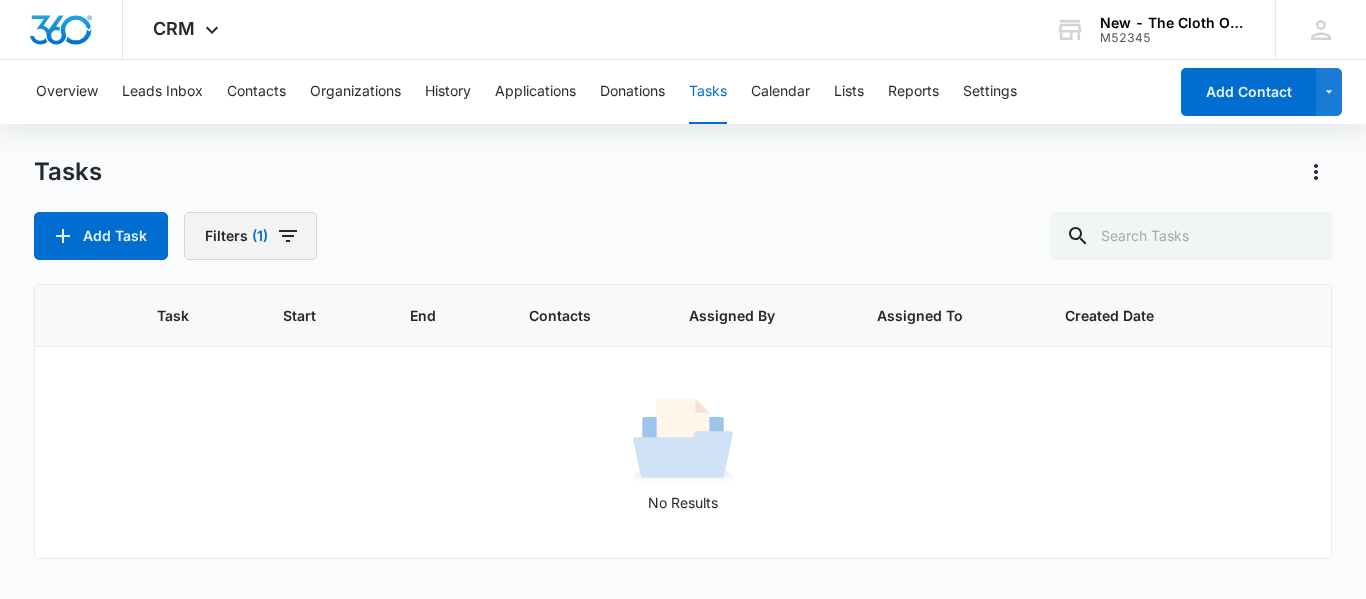 click on "Filters (1)" at bounding box center (250, 236) 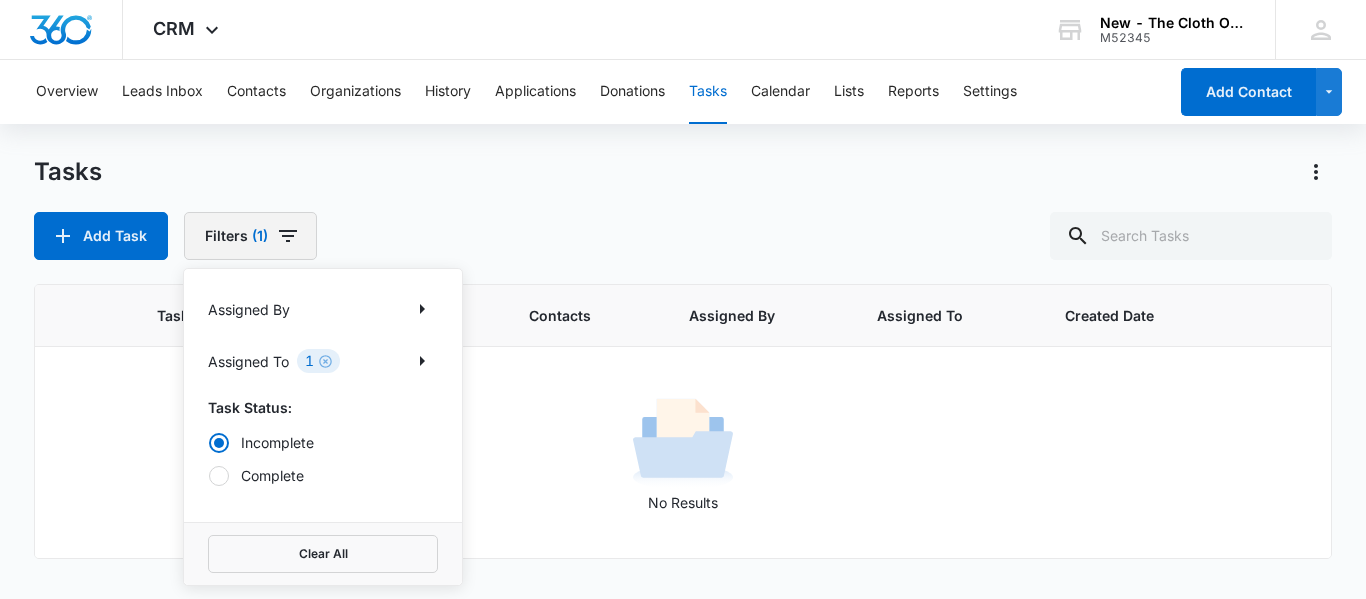radio on "true" 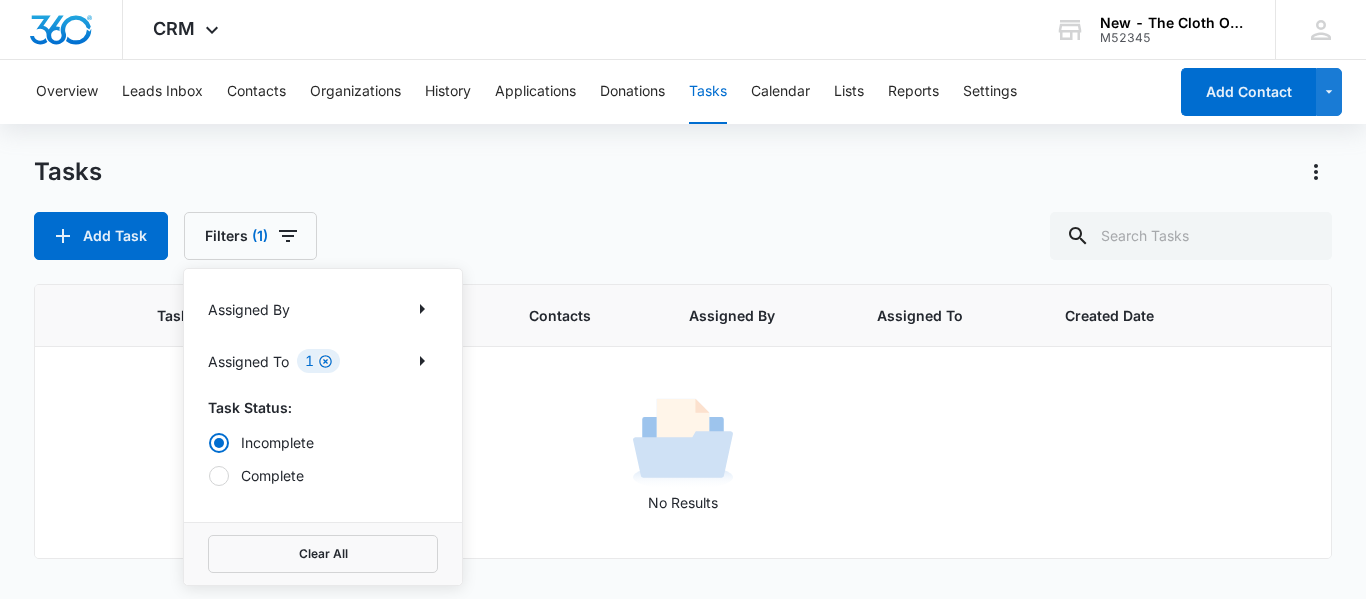 click 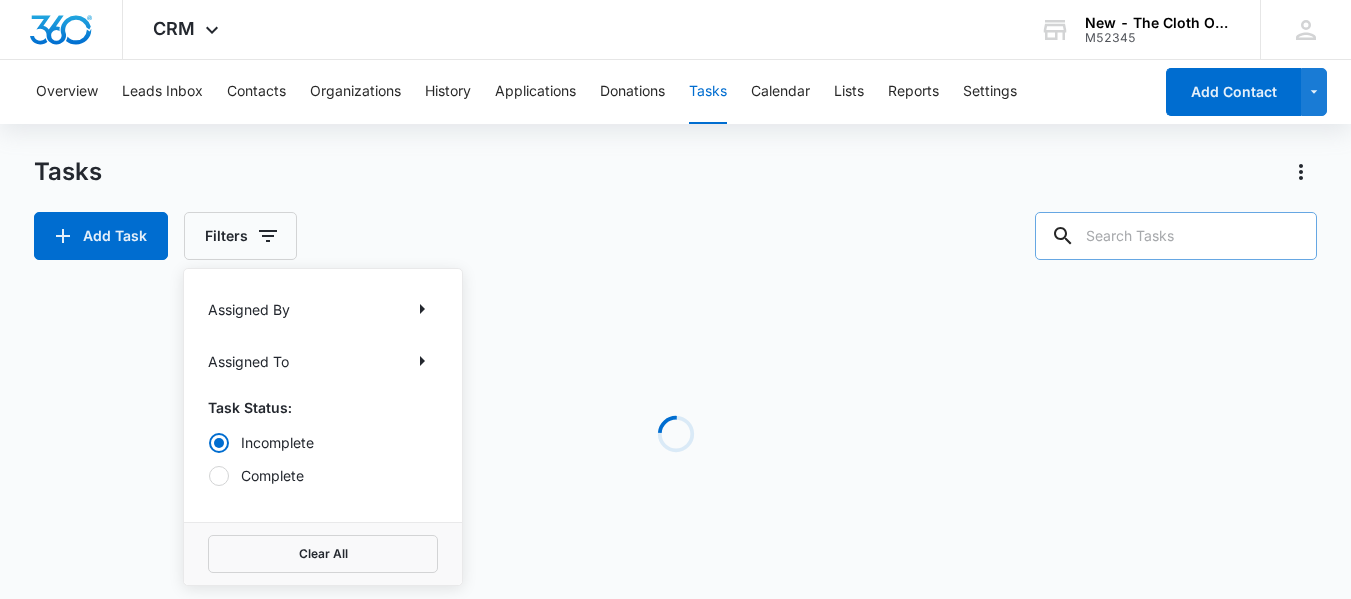 click at bounding box center [1176, 236] 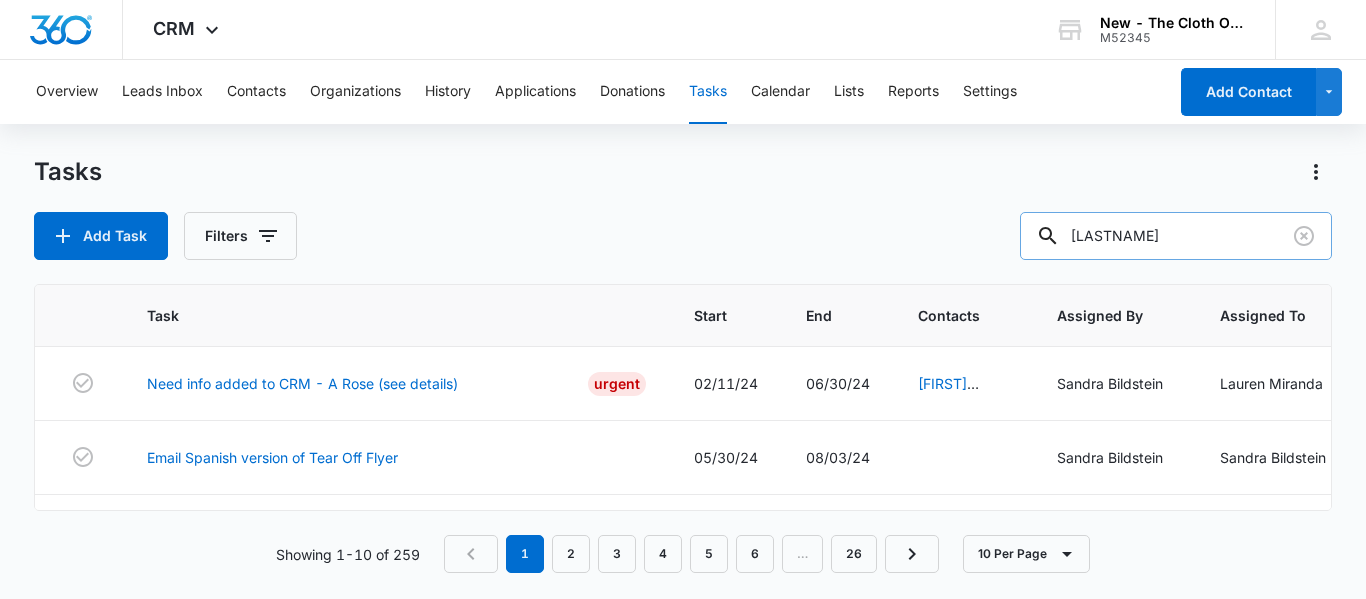 type on "[LASTNAME]" 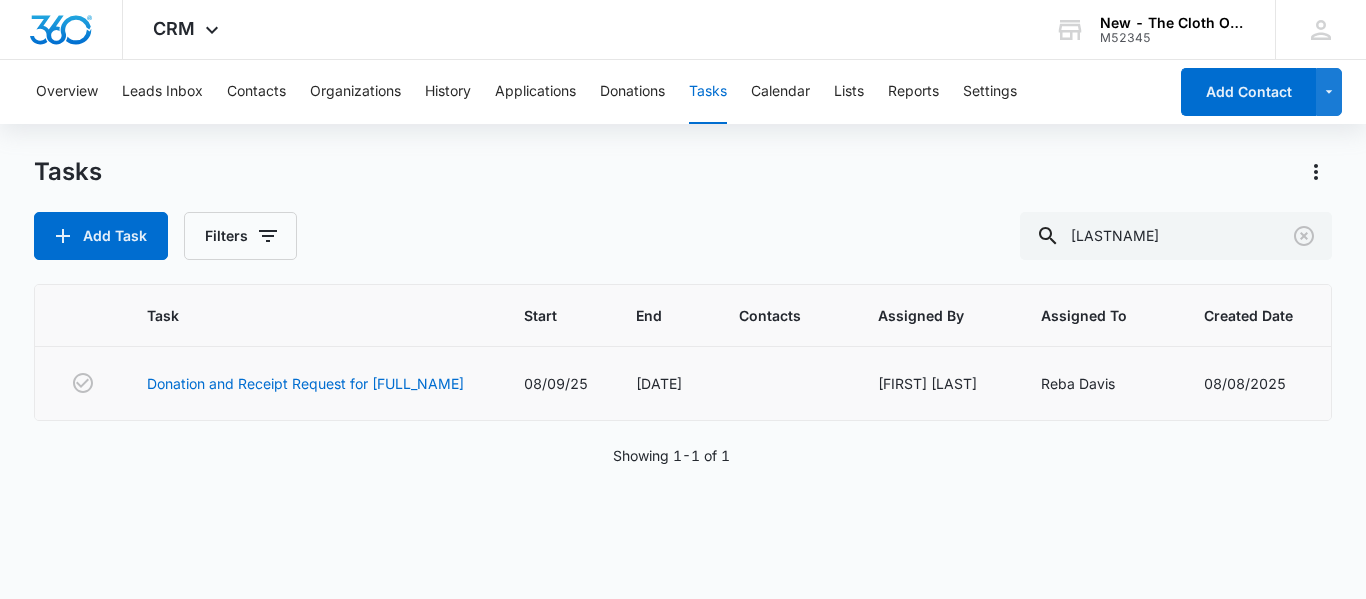 click on "Donation and Receipt Request for [FULL_NAME]" at bounding box center [311, 384] 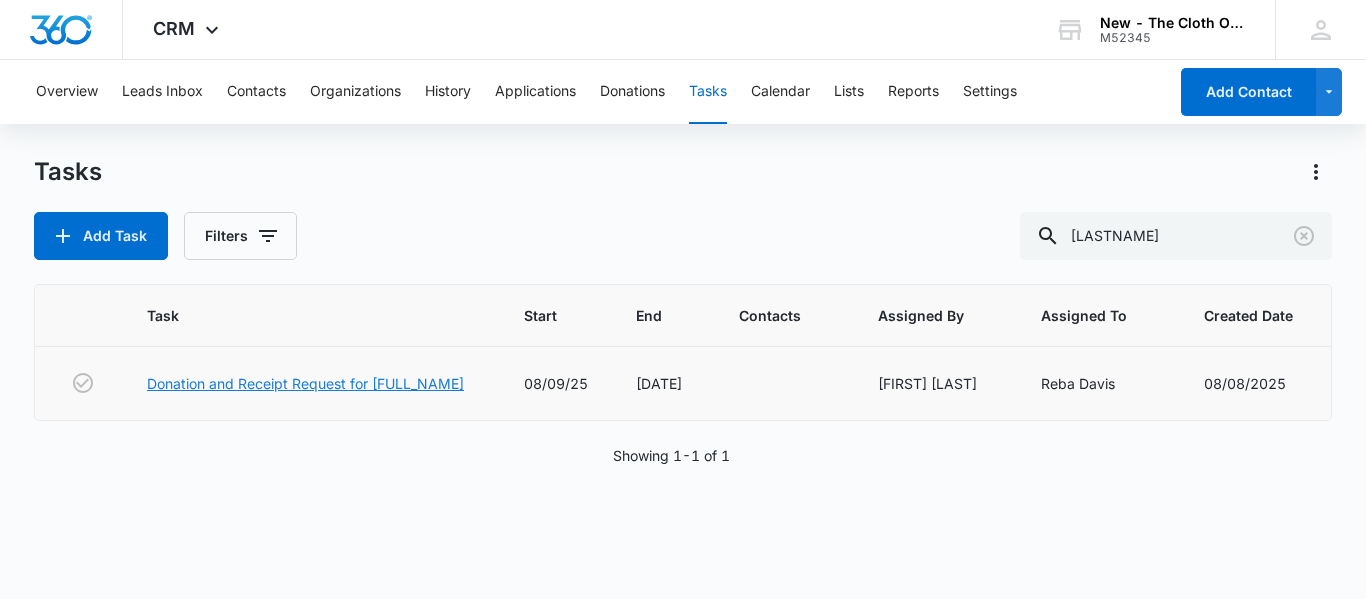 click on "Donation and Receipt Request for [FULL_NAME]" at bounding box center (305, 383) 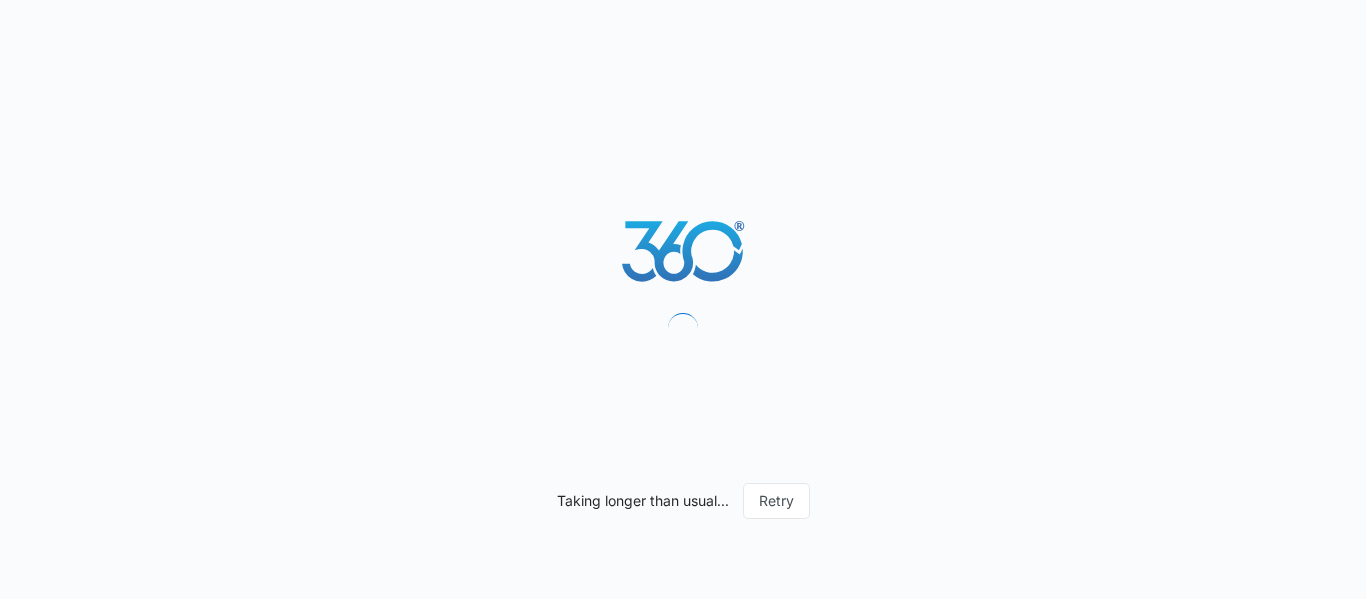 scroll, scrollTop: 0, scrollLeft: 0, axis: both 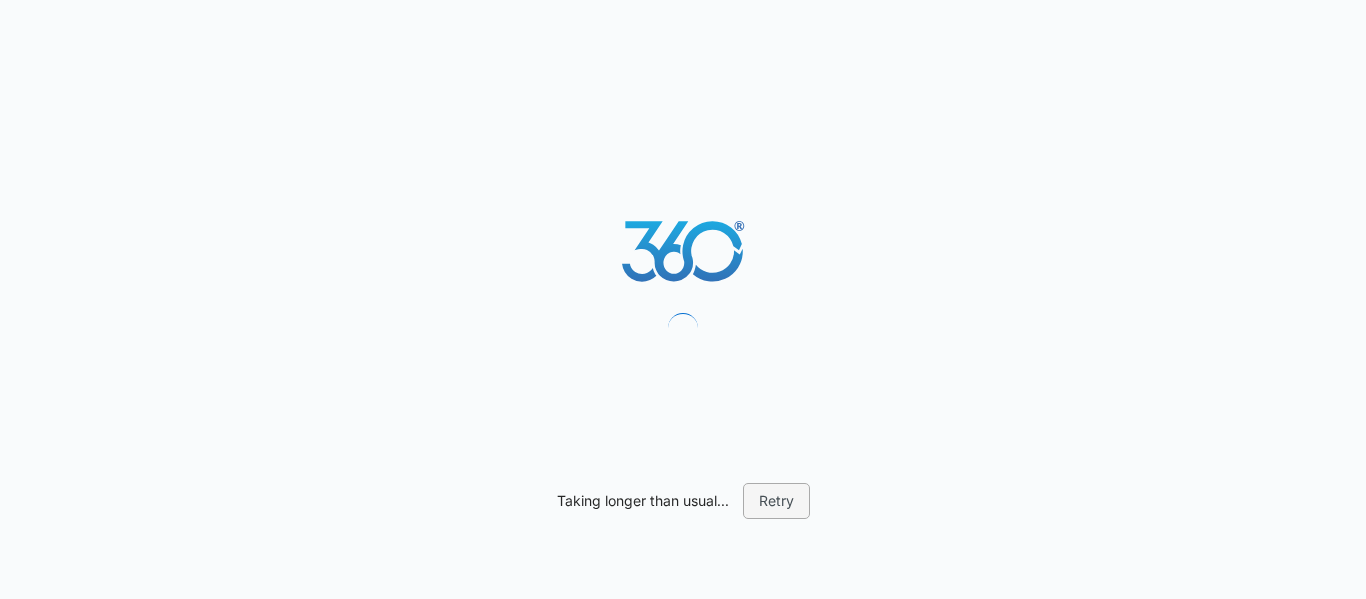click on "Retry" at bounding box center (776, 501) 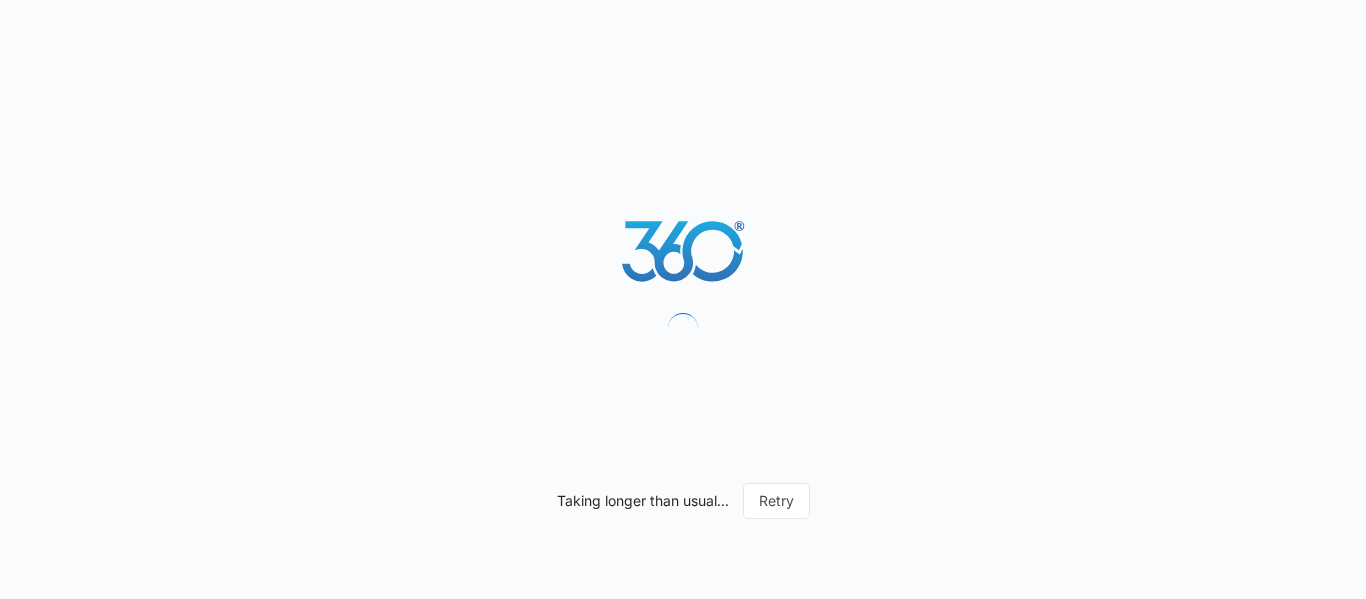 scroll, scrollTop: 0, scrollLeft: 0, axis: both 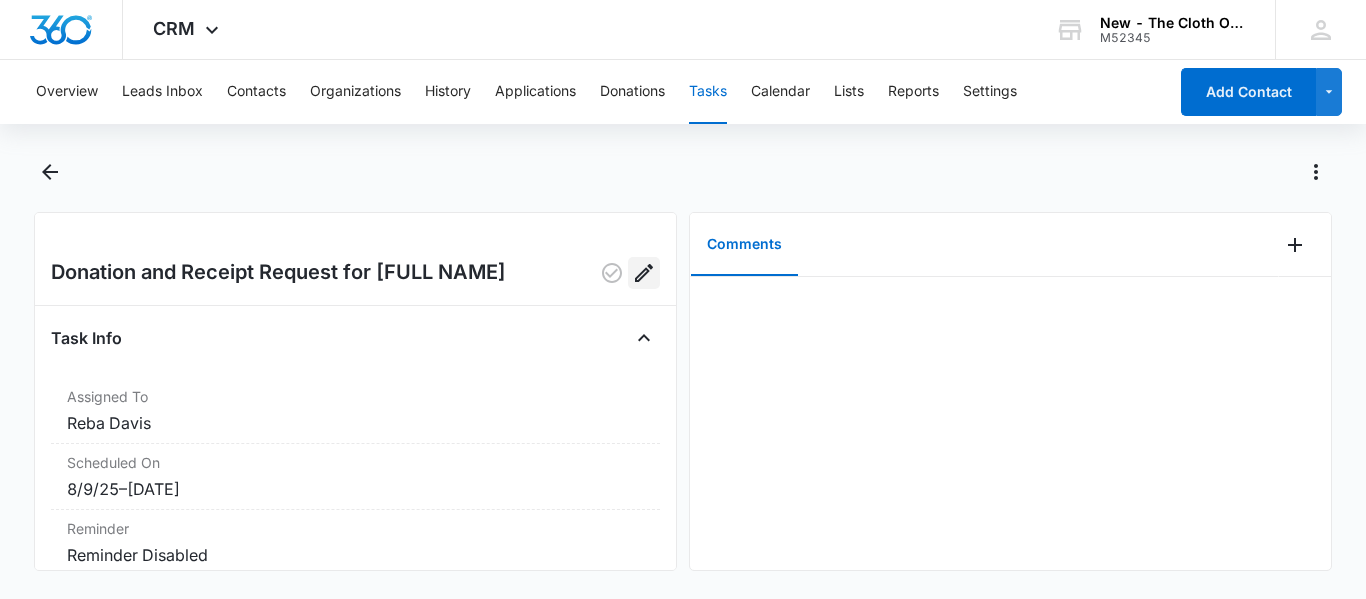 click 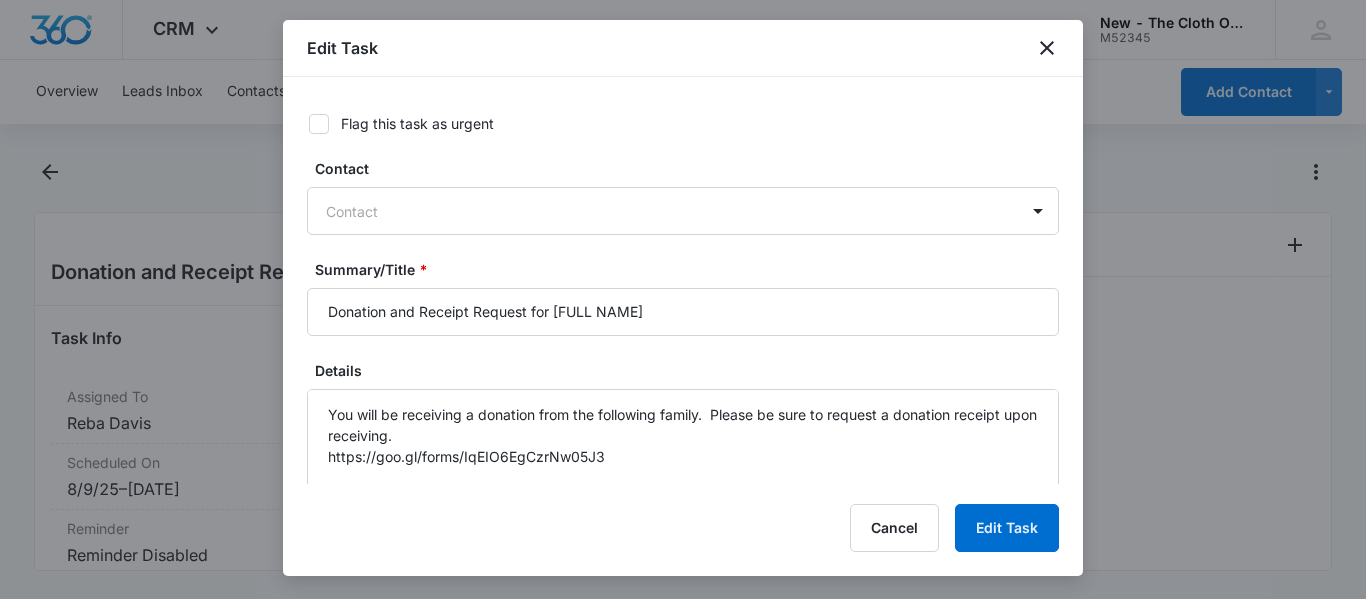 type on "Aug 9, 2025" 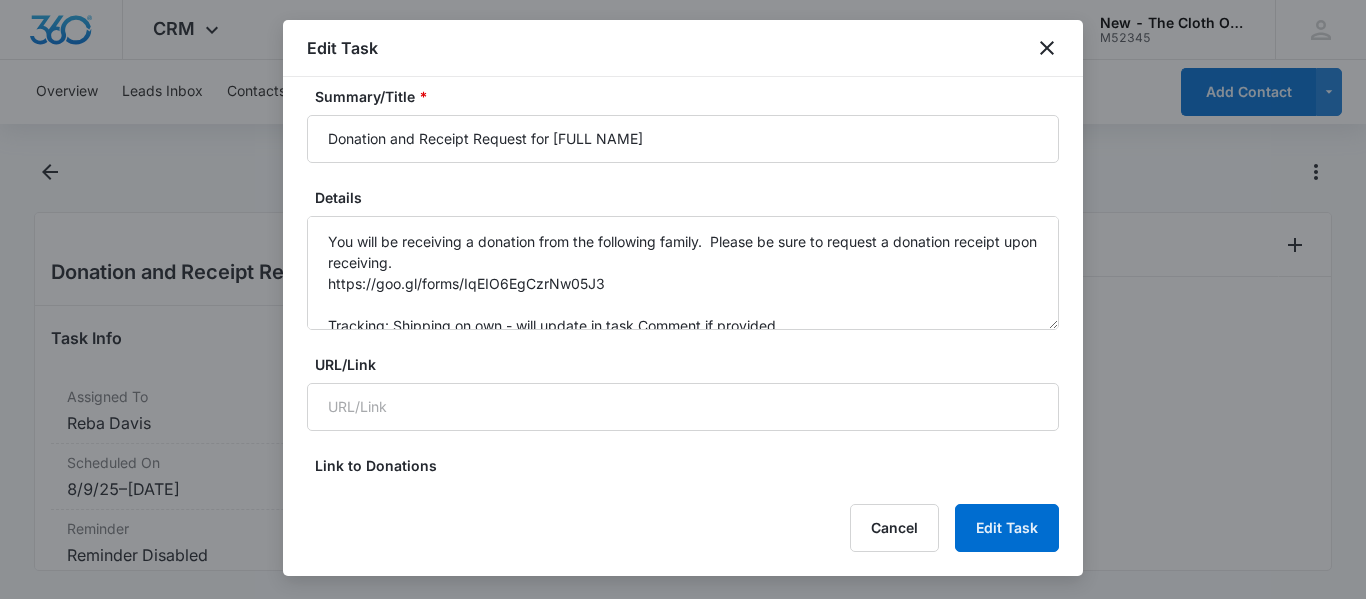 scroll, scrollTop: 170, scrollLeft: 0, axis: vertical 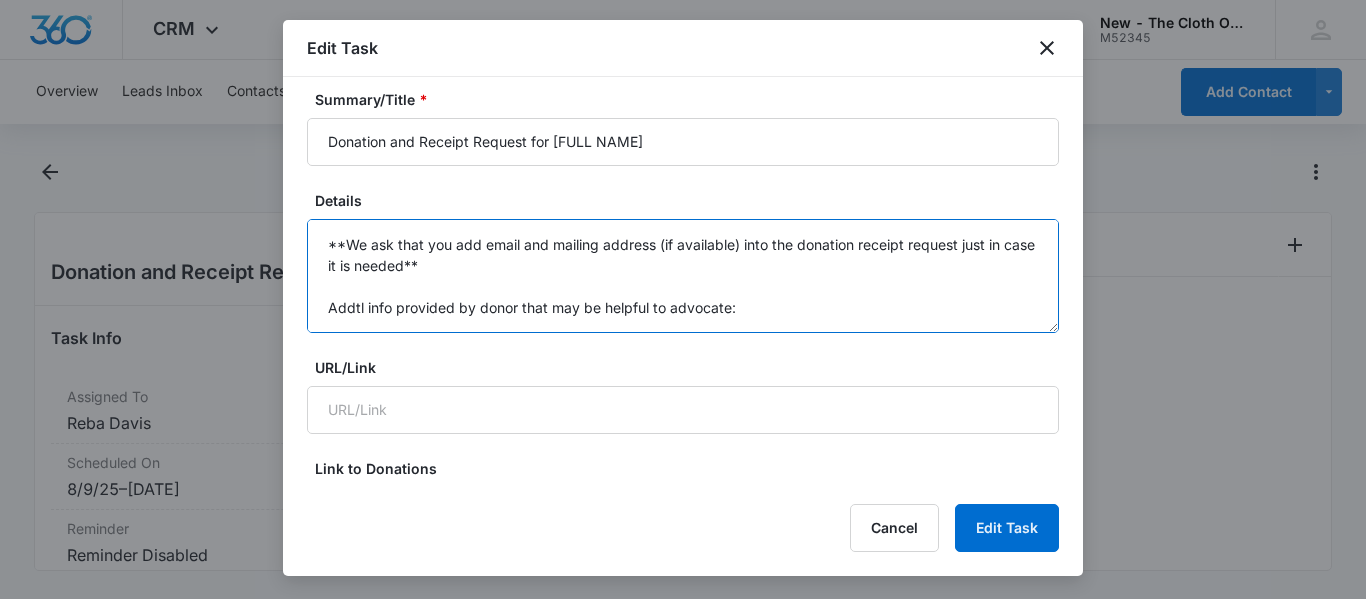 click on "You will be receiving a donation from the following family.  Please be sure to request a donation receipt upon receiving.
https://goo.gl/forms/IqEIO6EgCzrNw05J3
Tracking: Shipping on own - will update in task Comment if provided.
Name: [FIRST] [LAST]
Email: [EMAIL]
Mailing Address: [NUMBER] [STREET], [CITY], [STATE] [POSTAL_CODE]
**We ask that you add email and mailing address (if available) into the donation receipt request just in case it is needed**
Addtl info provided by donor that may be helpful to advocate:" at bounding box center [683, 276] 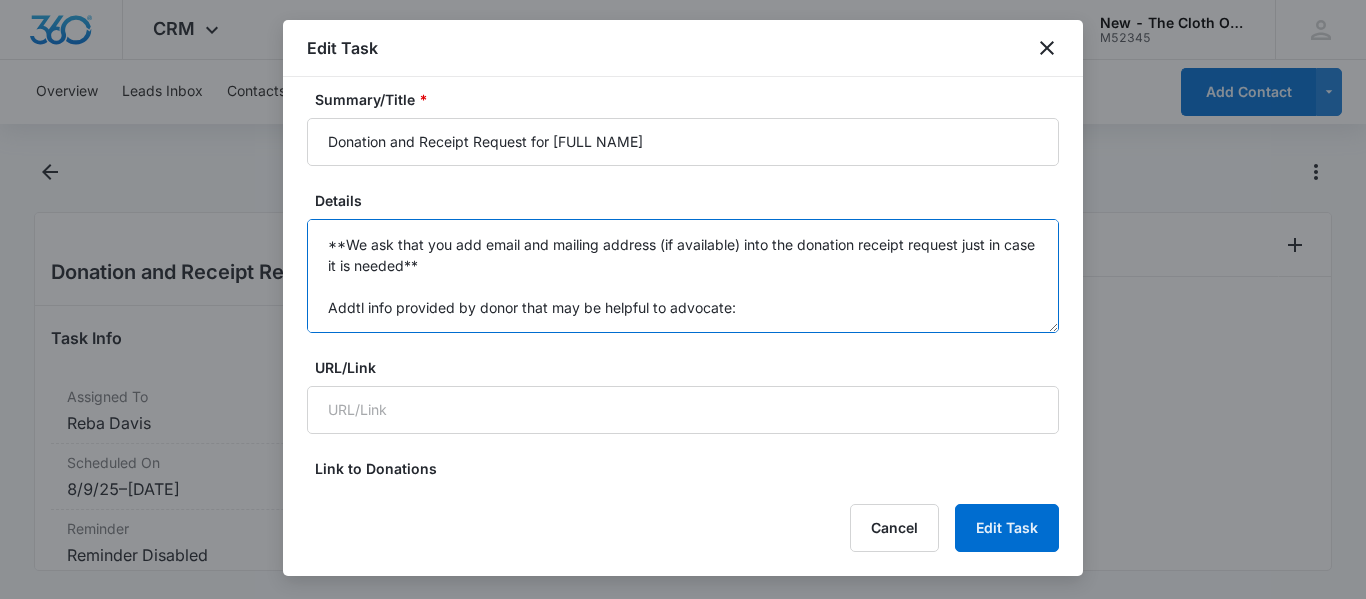 paste on "Smart bottoms aios, Blueberry aios, lots of newborn aios, wet bags, wool covers, hemp boosters. Some diapers organic cotton and not fully prepped. Used Tide powder. Dog and cat friendly house, may be some hairs!" 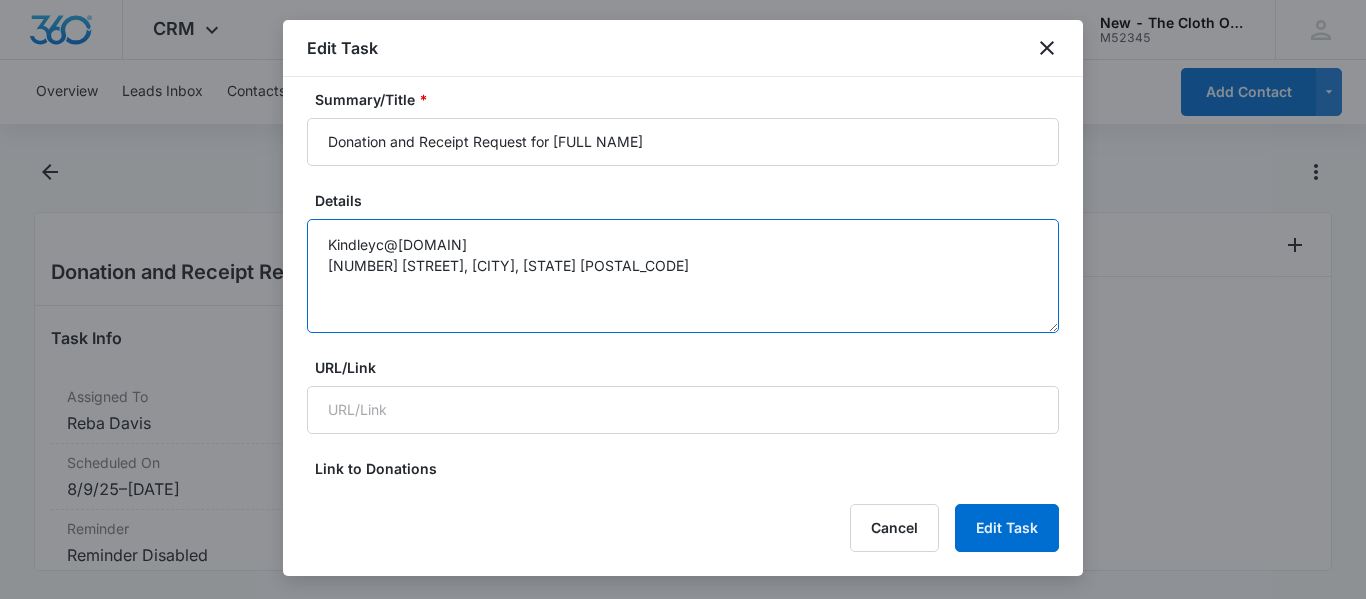 scroll, scrollTop: 257, scrollLeft: 0, axis: vertical 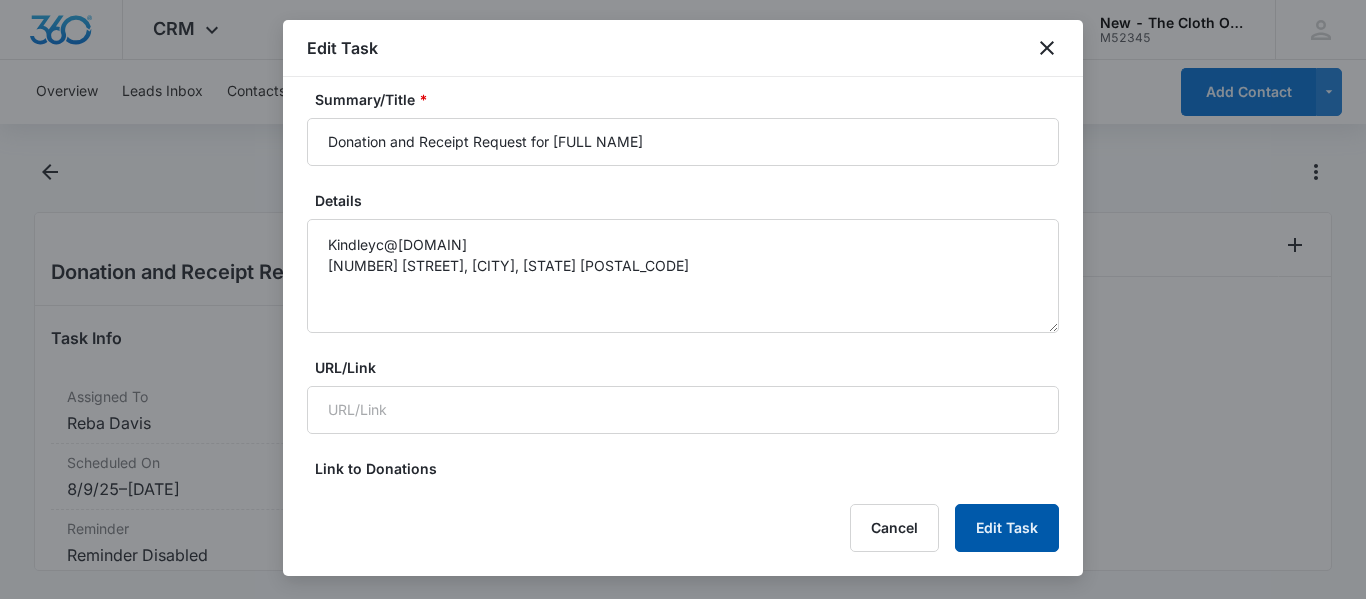 click on "Edit Task" at bounding box center (1007, 528) 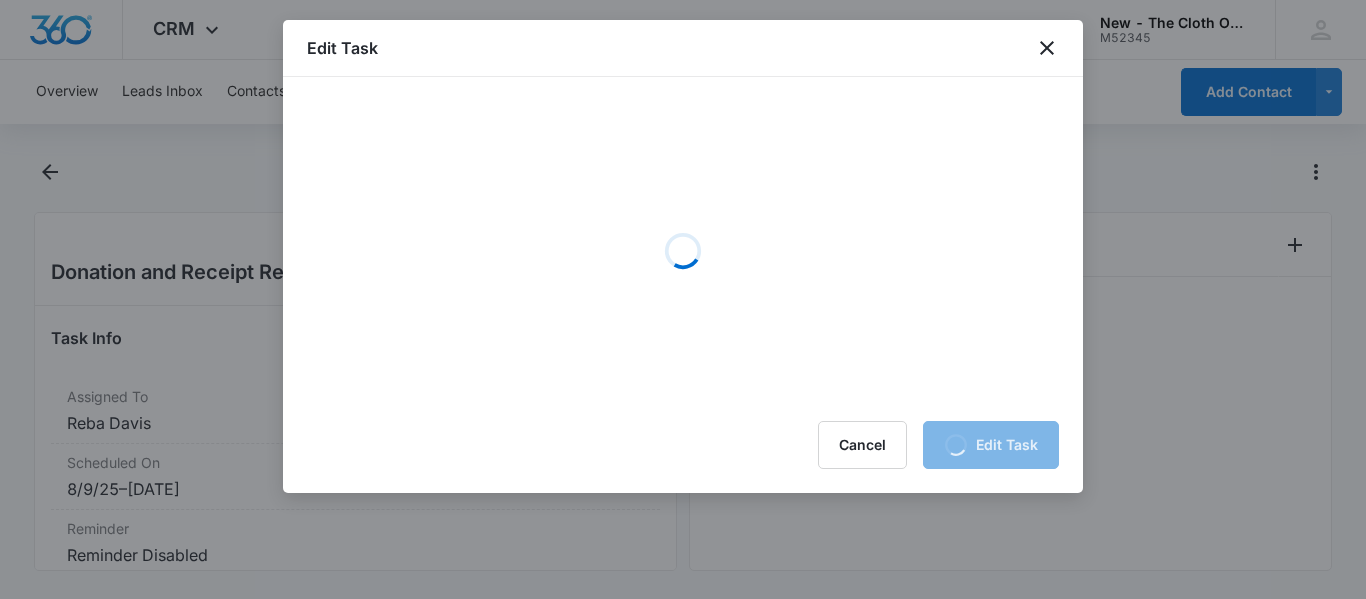 scroll, scrollTop: 0, scrollLeft: 0, axis: both 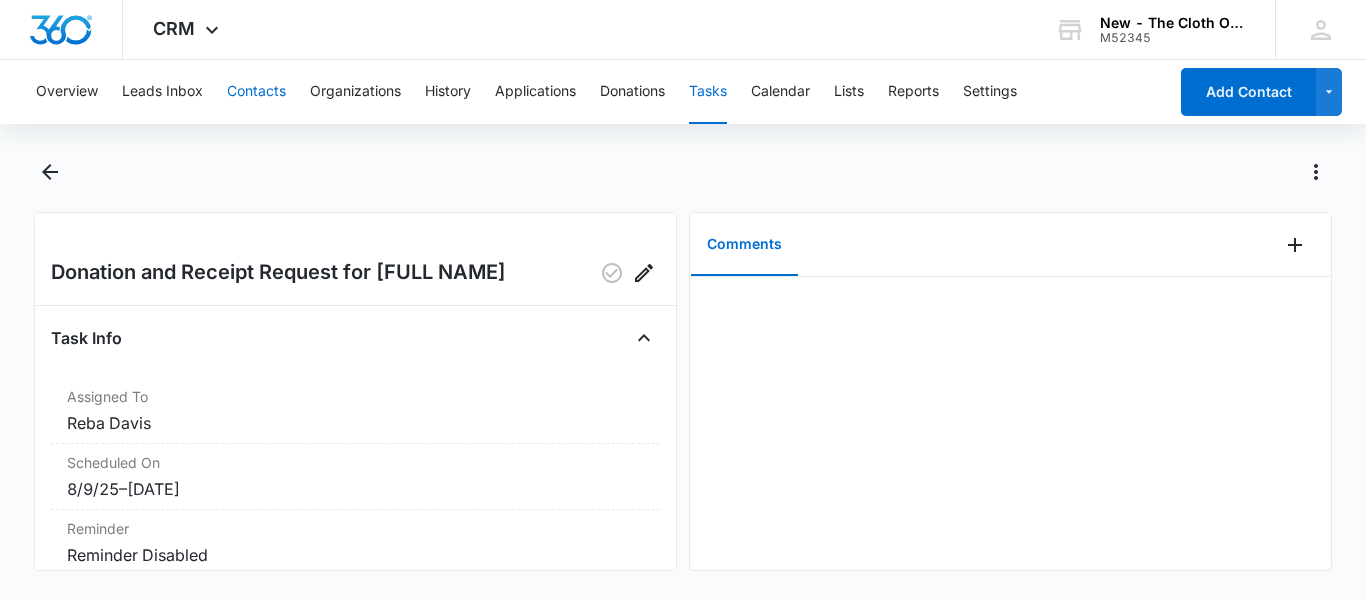 click on "Contacts" at bounding box center [256, 92] 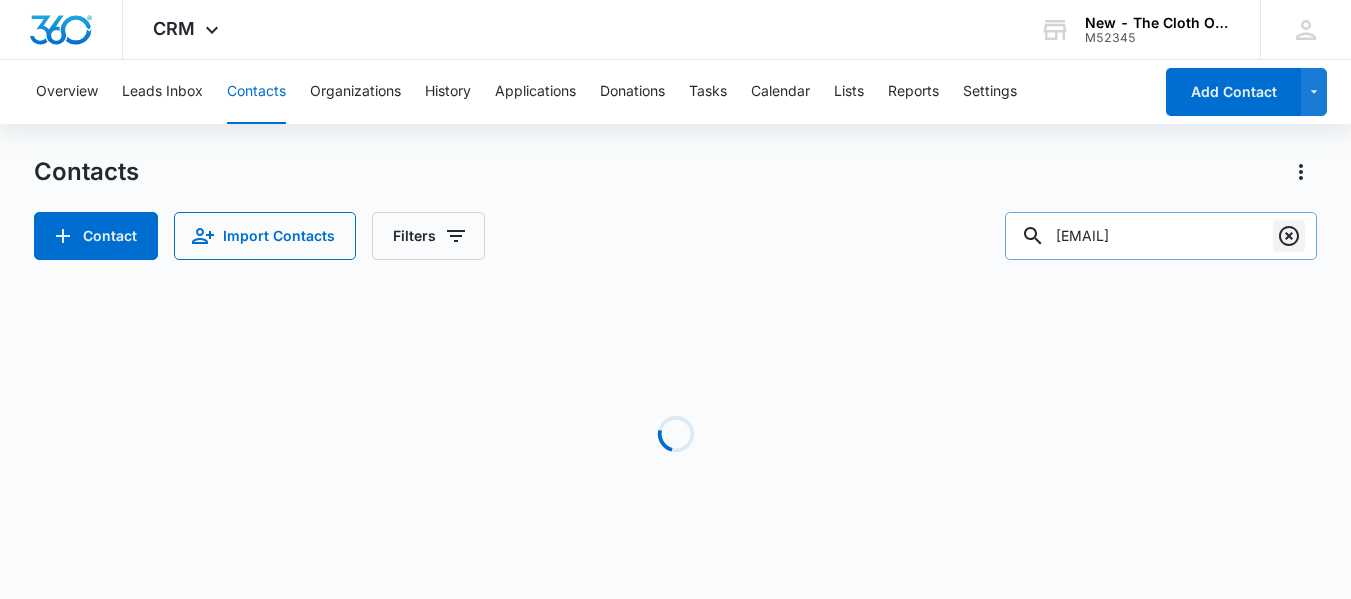 click 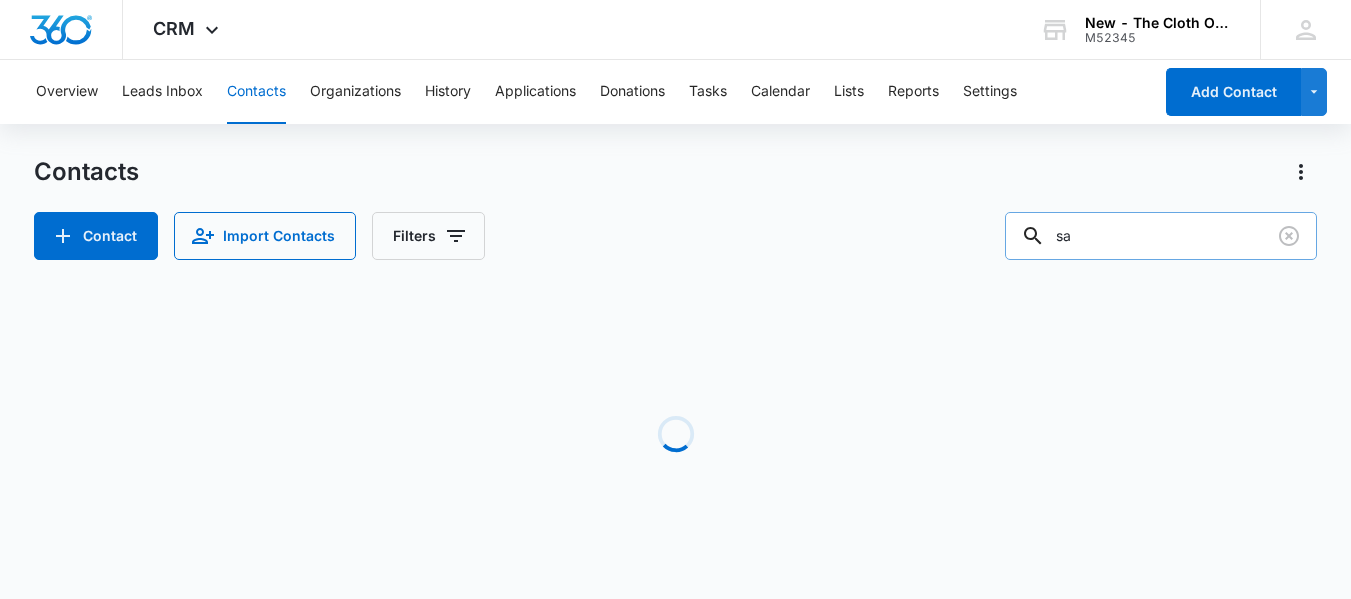 type on "s" 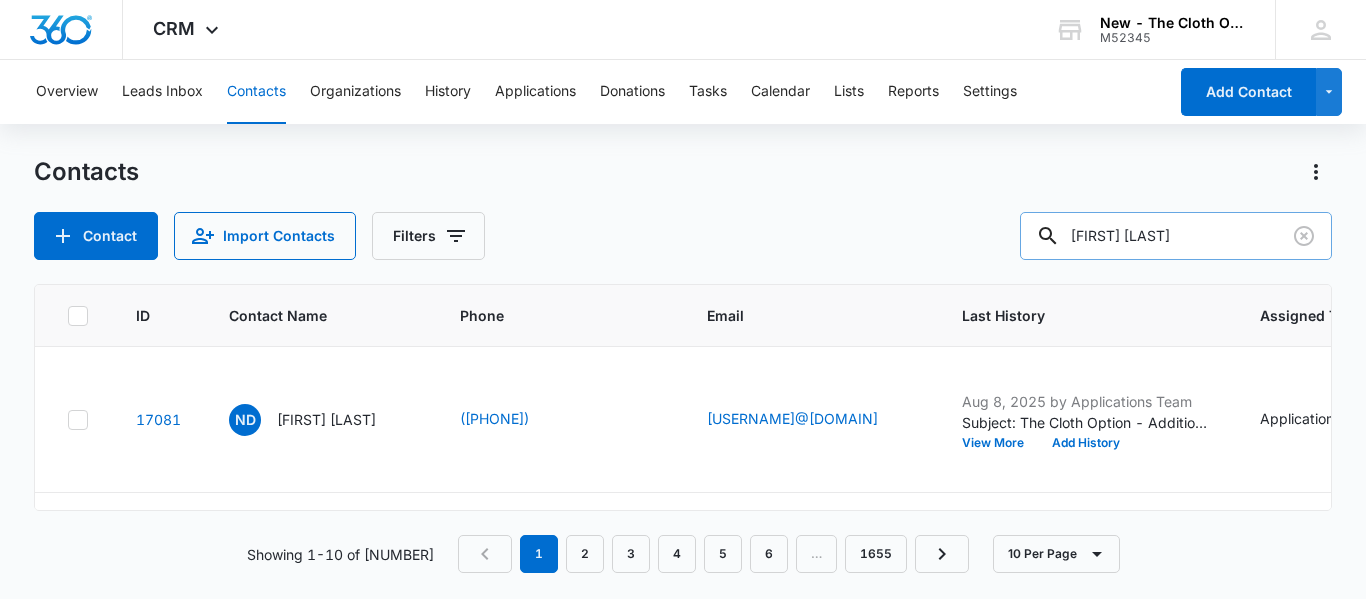 type on "reagen sanders" 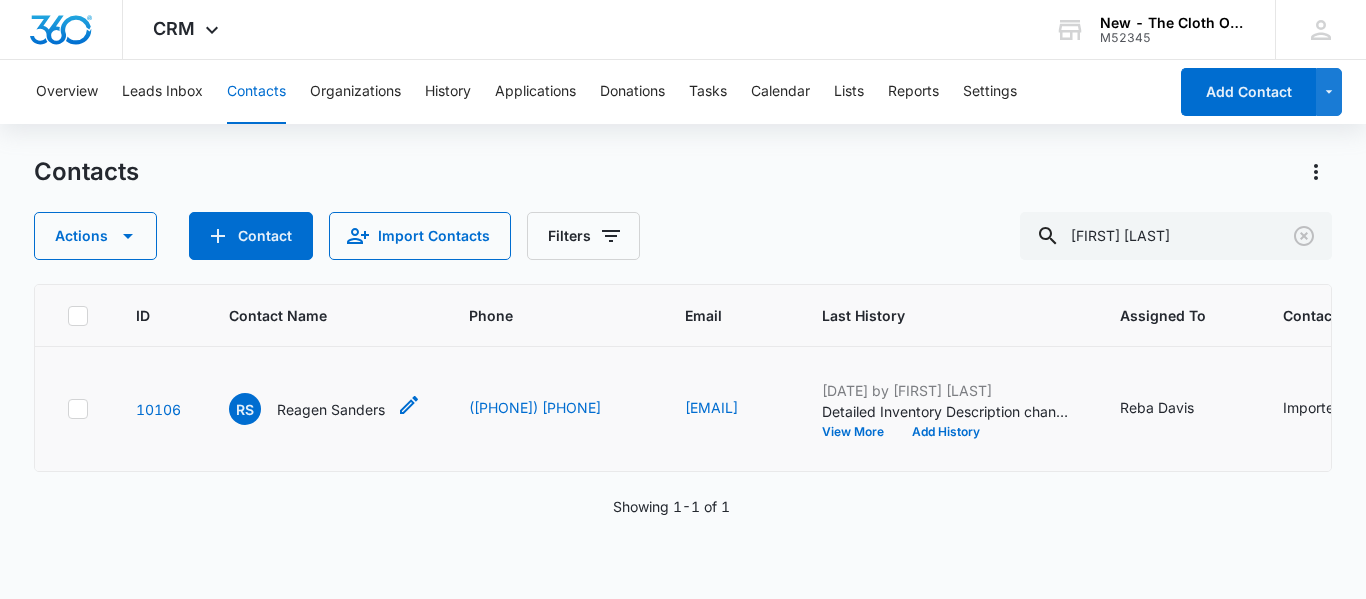 click on "Reagen Sanders" at bounding box center (331, 409) 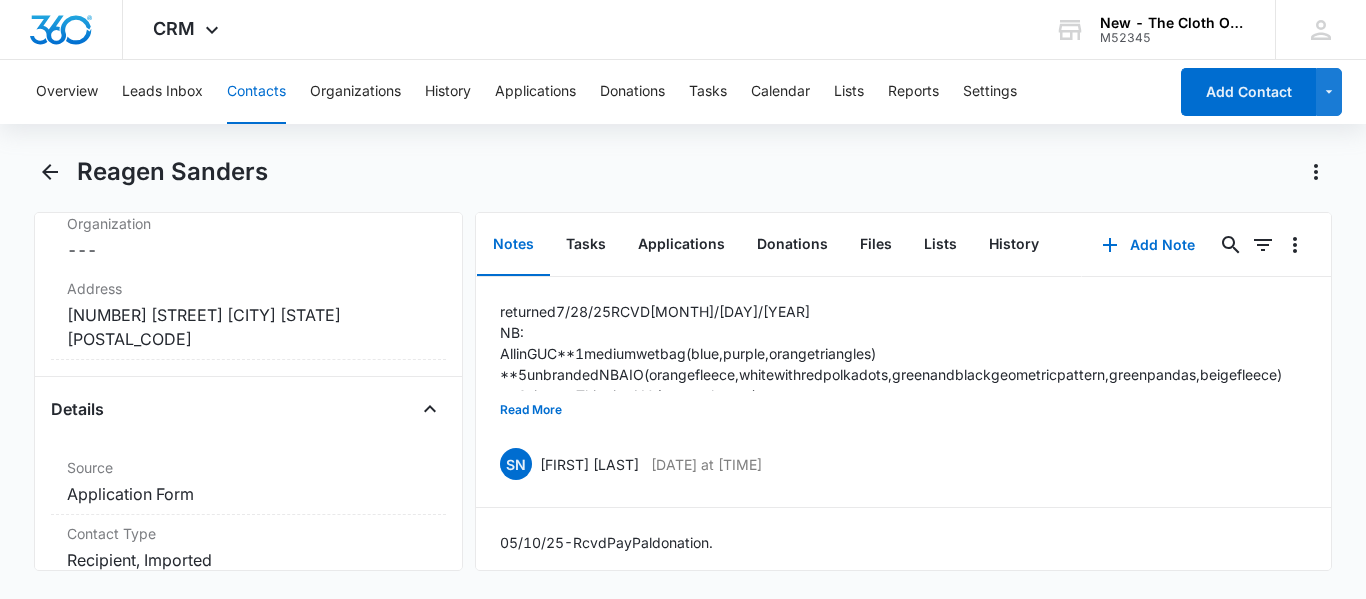 scroll, scrollTop: 898, scrollLeft: 0, axis: vertical 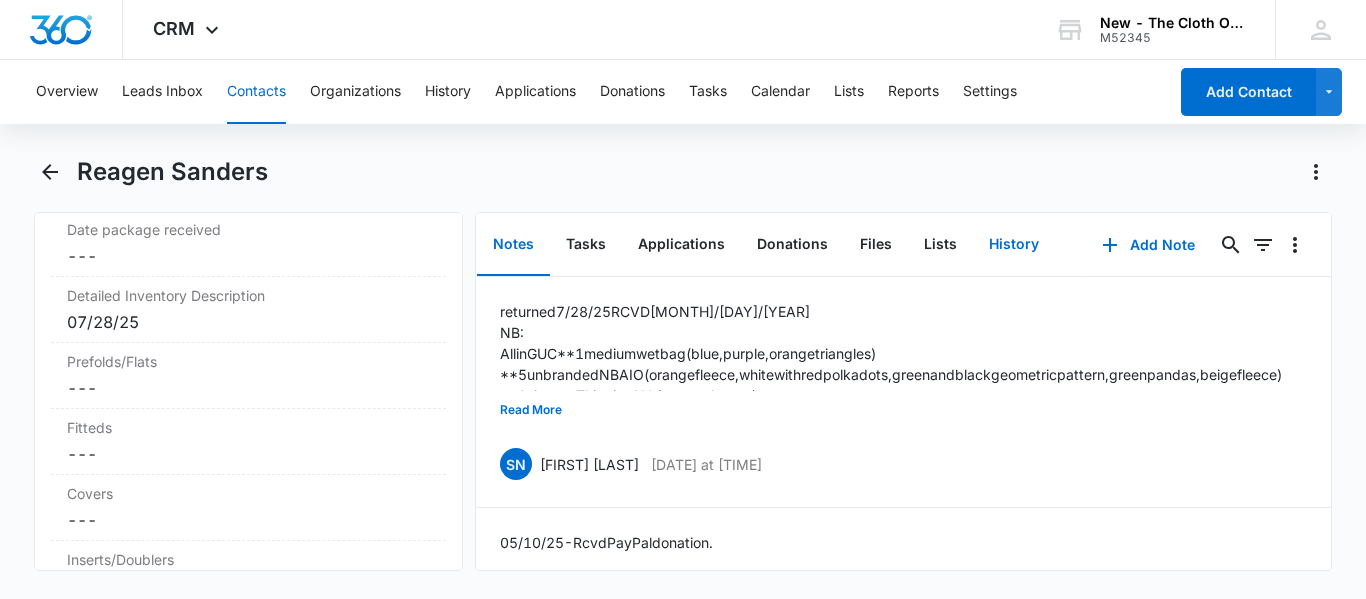 click on "History" at bounding box center (1014, 245) 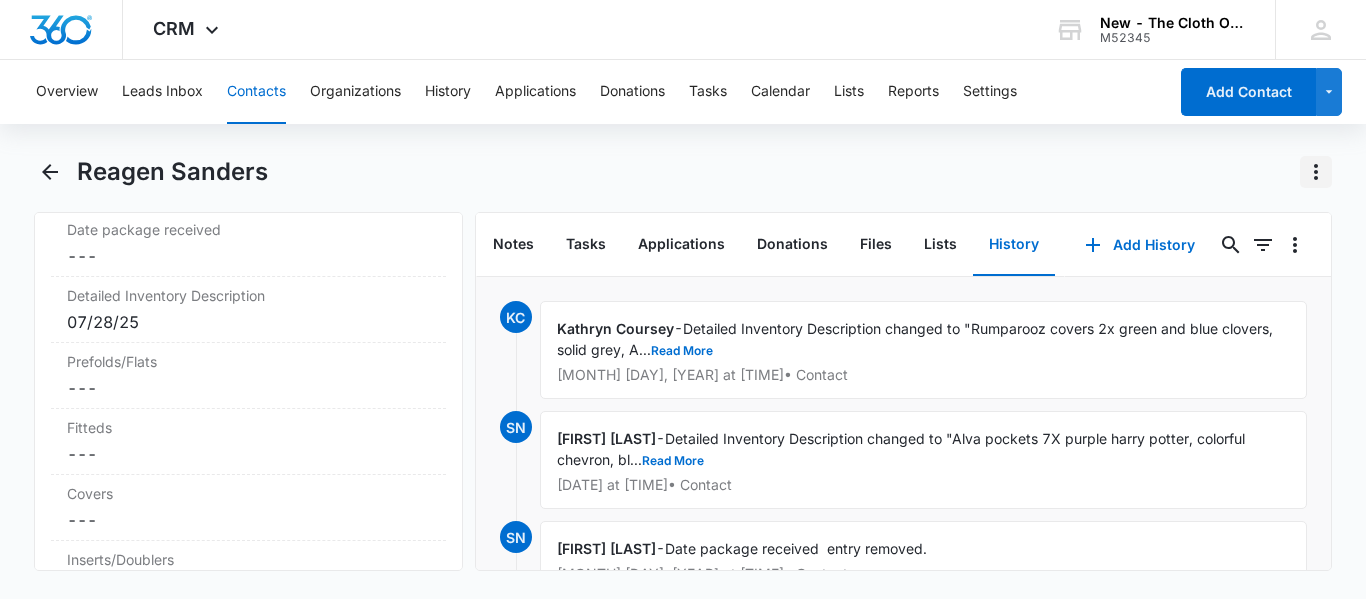 click 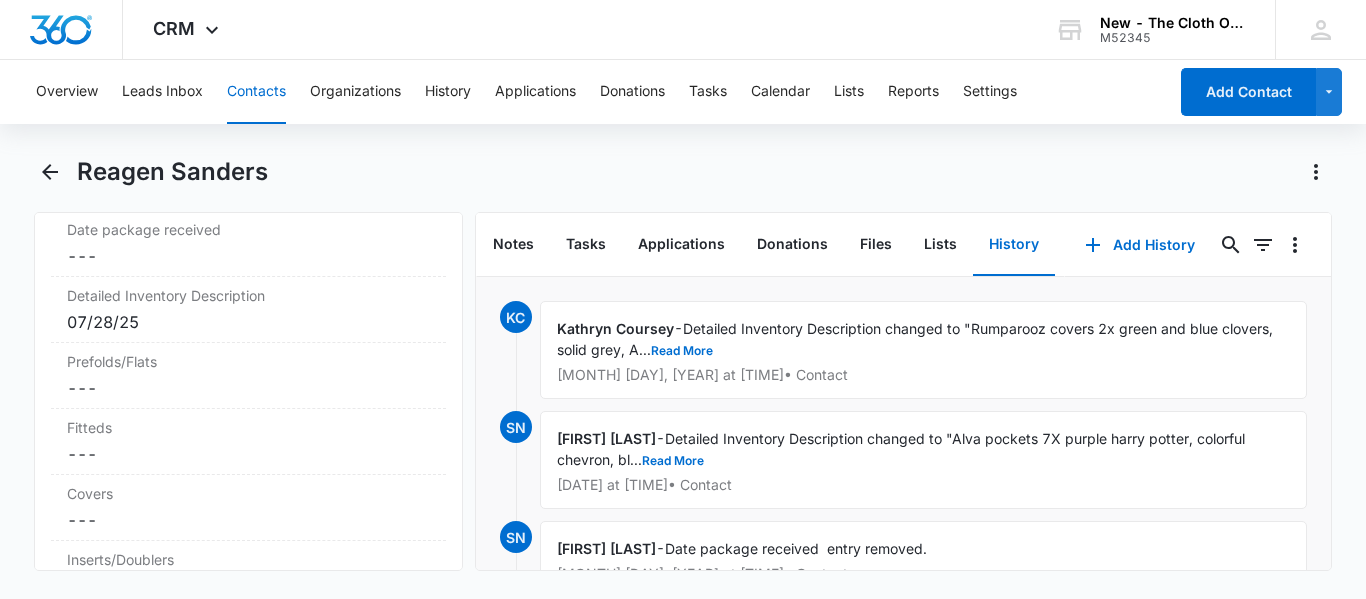 click on "Reagen Sanders" at bounding box center (704, 172) 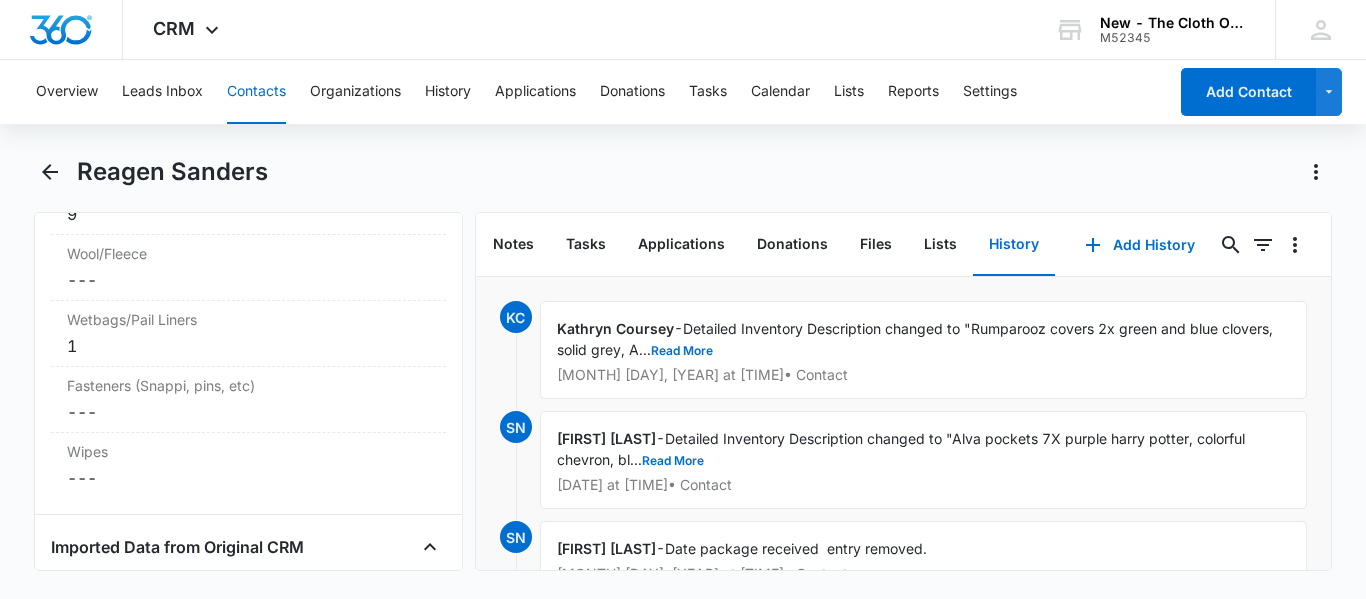 scroll, scrollTop: 5567, scrollLeft: 0, axis: vertical 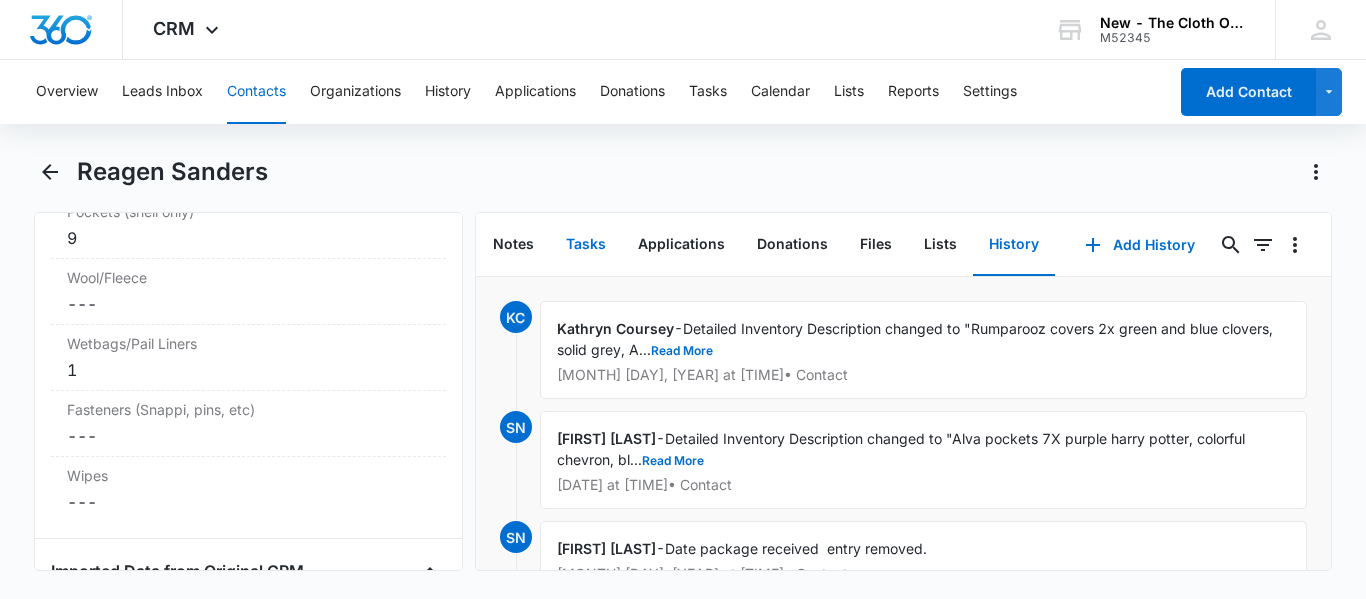 click on "Tasks" at bounding box center (586, 245) 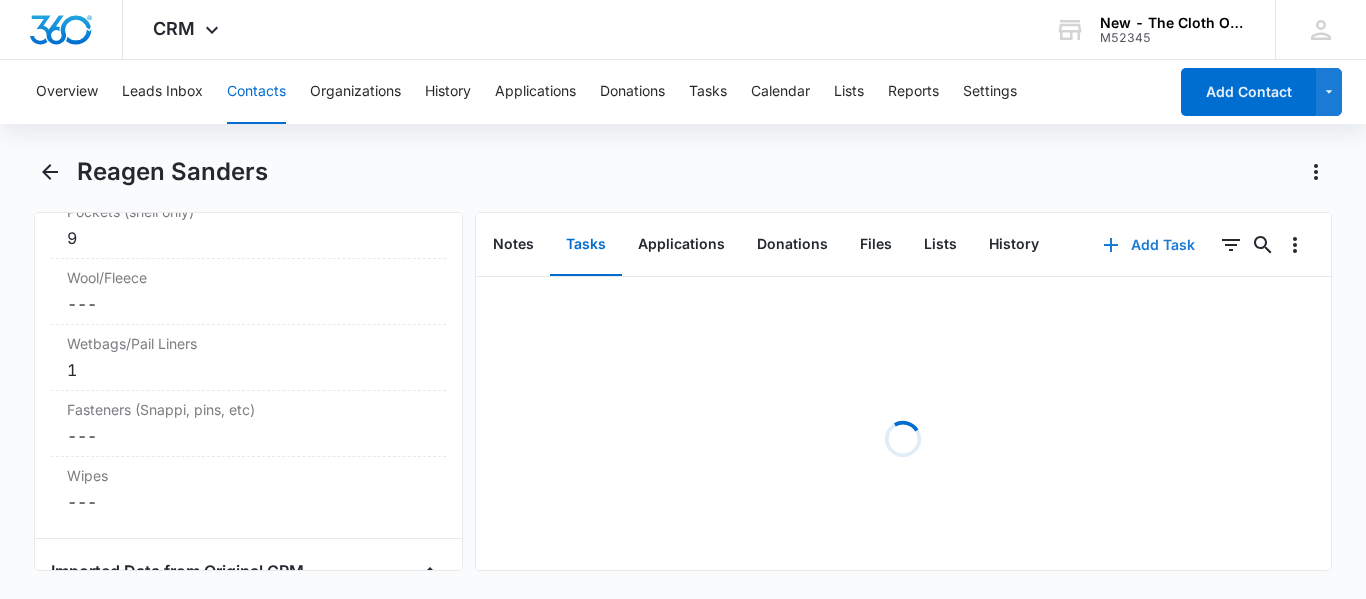 click on "Add Task" at bounding box center (1149, 245) 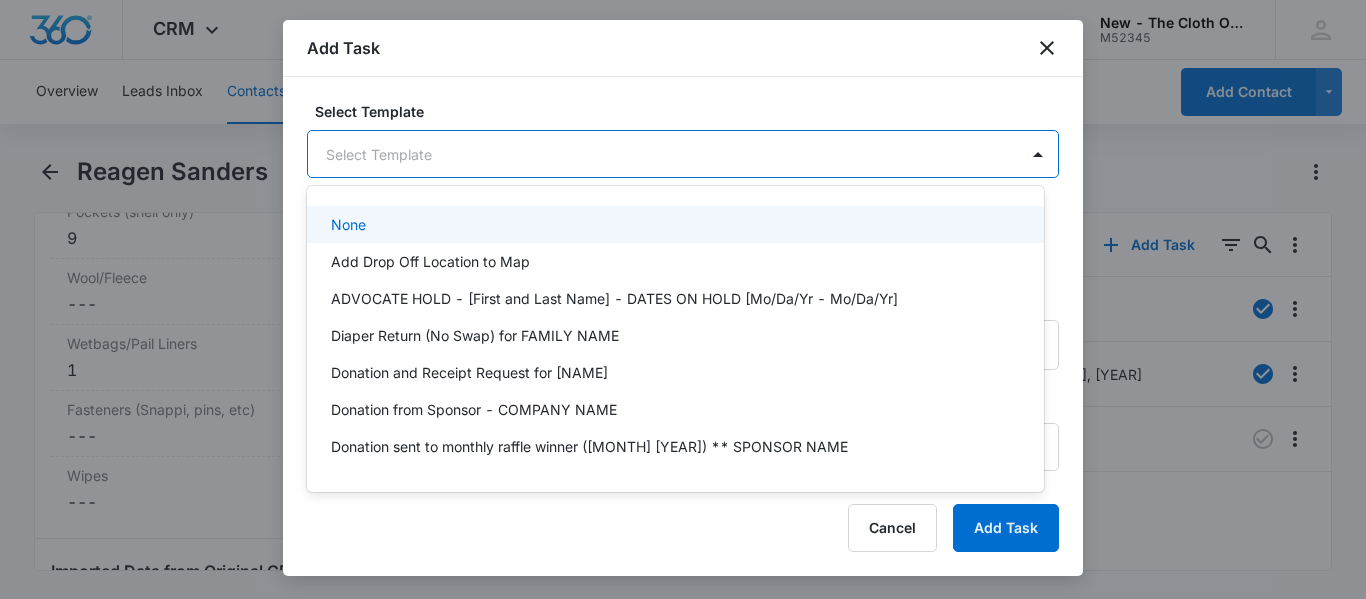 click on "CRM Apps Reputation CRM Email Social Ads Intelligence Brand Settings New - The Cloth Option M52345 Your Accounts View All SN Sarah Nay sarah.tn@theclothoption.org My Profile Notifications Support Logout Terms & Conditions   •   Privacy Policy Overview Leads Inbox Contacts Organizations History Applications Donations Tasks Calendar Lists Reports Settings Add Contact Reagen Sanders Remove RS Reagen Sanders Contact Info Name Cancel Save Changes Reagen Sanders Phone Cancel Save Changes (601) 670-3289 Email Cancel Save Changes Rsirock96@gmail.com Organization Cancel Save Changes --- Address Cancel Save Changes 10091 Patrick Dr Gulfport Mississippi 39503 Details Source Cancel Save Changes Application Form Contact Type Cancel Save Changes Recipient, Imported Contact Status Cancel Save Changes Ready to swap NB-OS Assigned To Cancel Save Changes Reba Davis Tags Cancel Save Changes Application Submission Next Contact Date Cancel Save Changes --- Color Tag Current Color: Cancel Save Changes Payments ID ID 10106 ---" at bounding box center [683, 299] 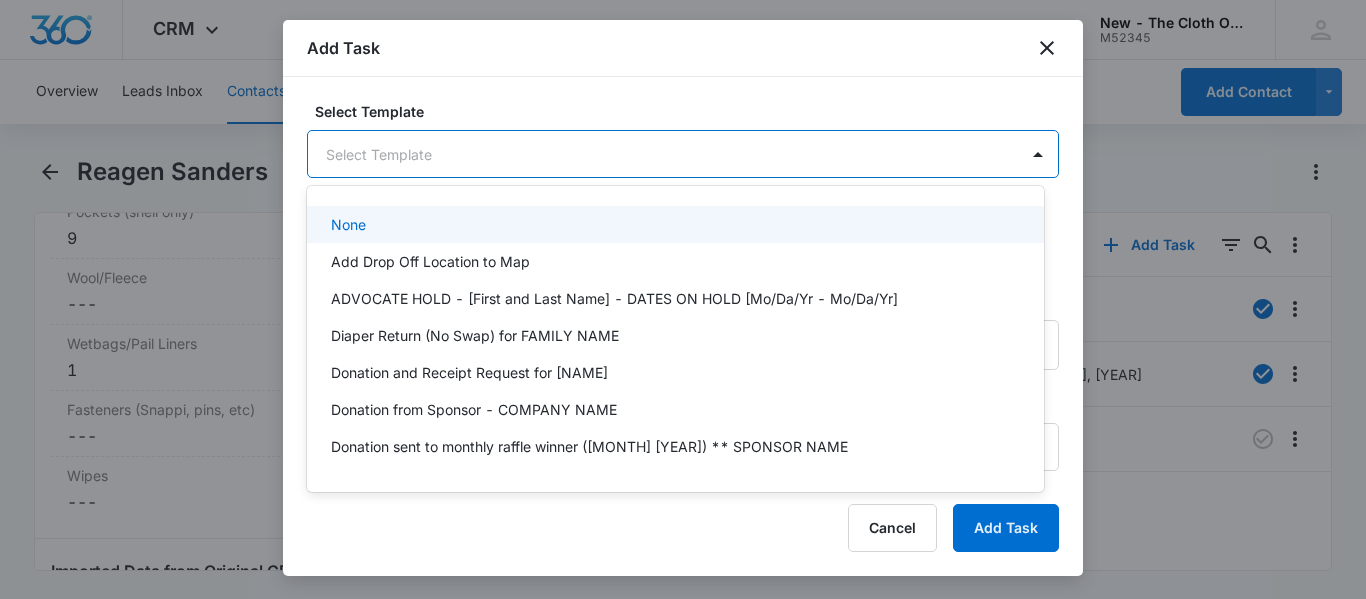click at bounding box center [683, 299] 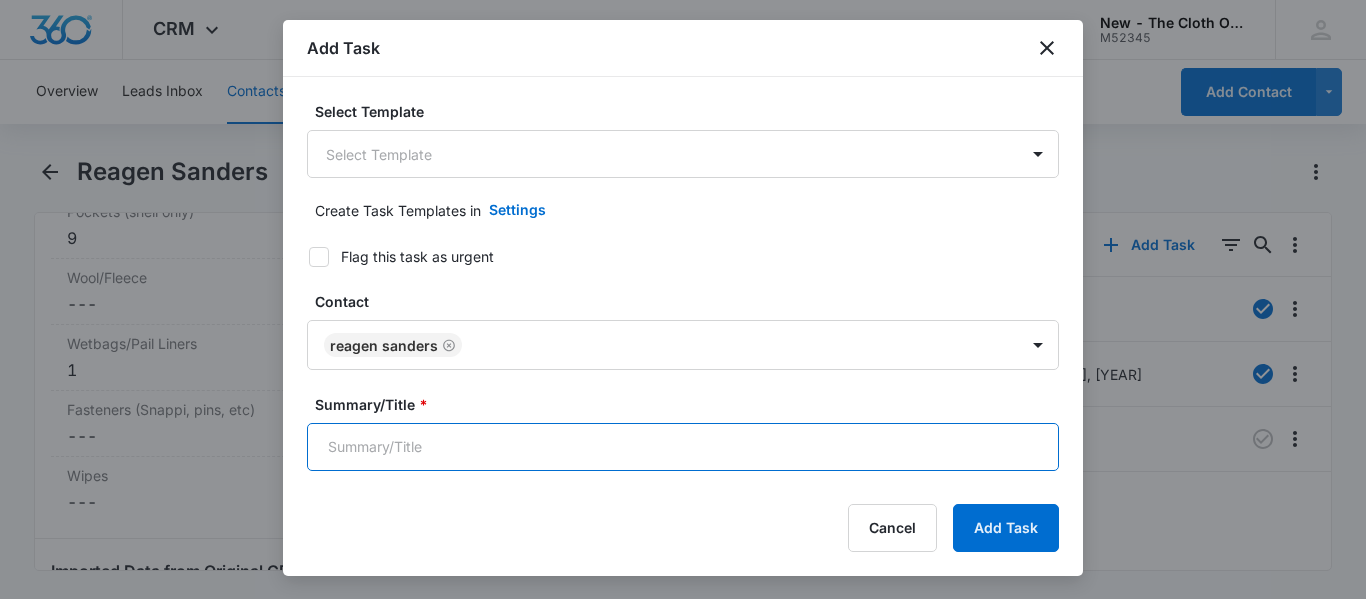 click on "Summary/Title *" at bounding box center (683, 447) 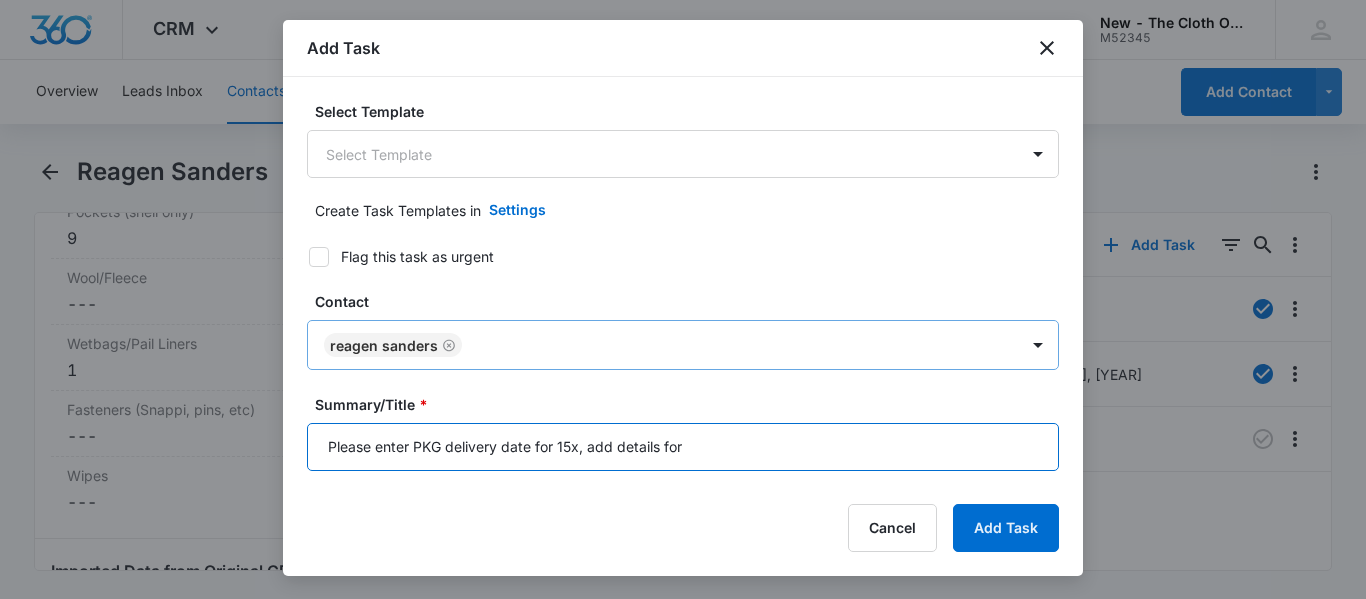 type on "Please enter PKG delivery date for 15x, add details for" 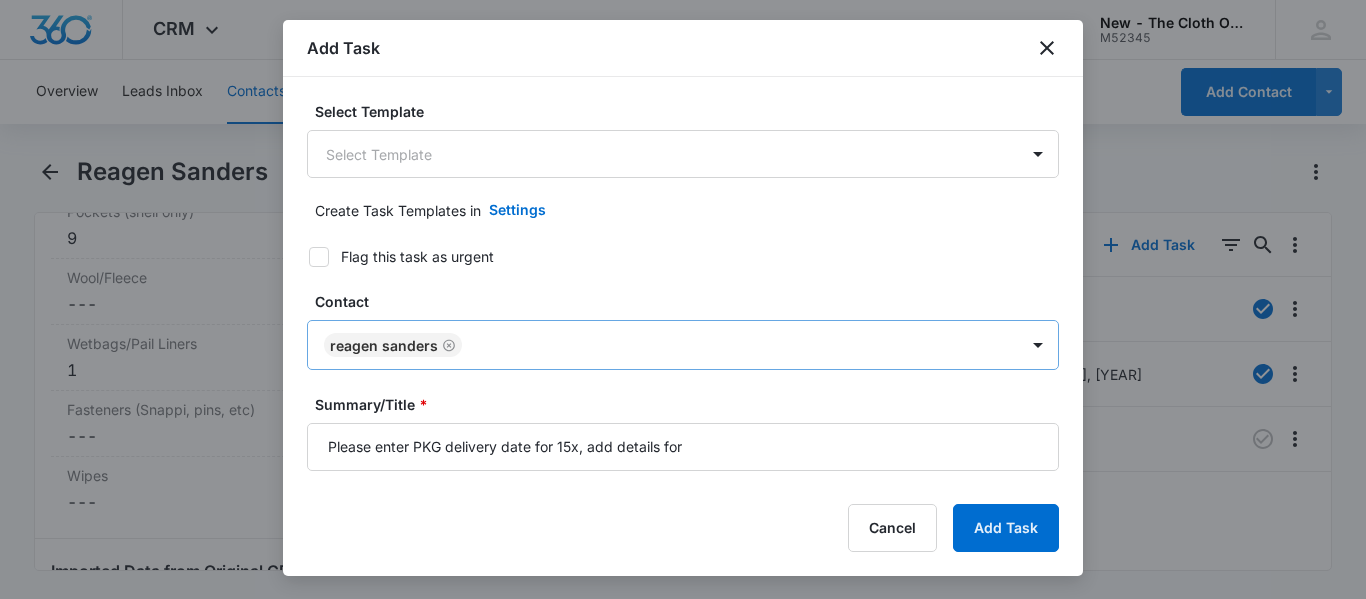type on "+" 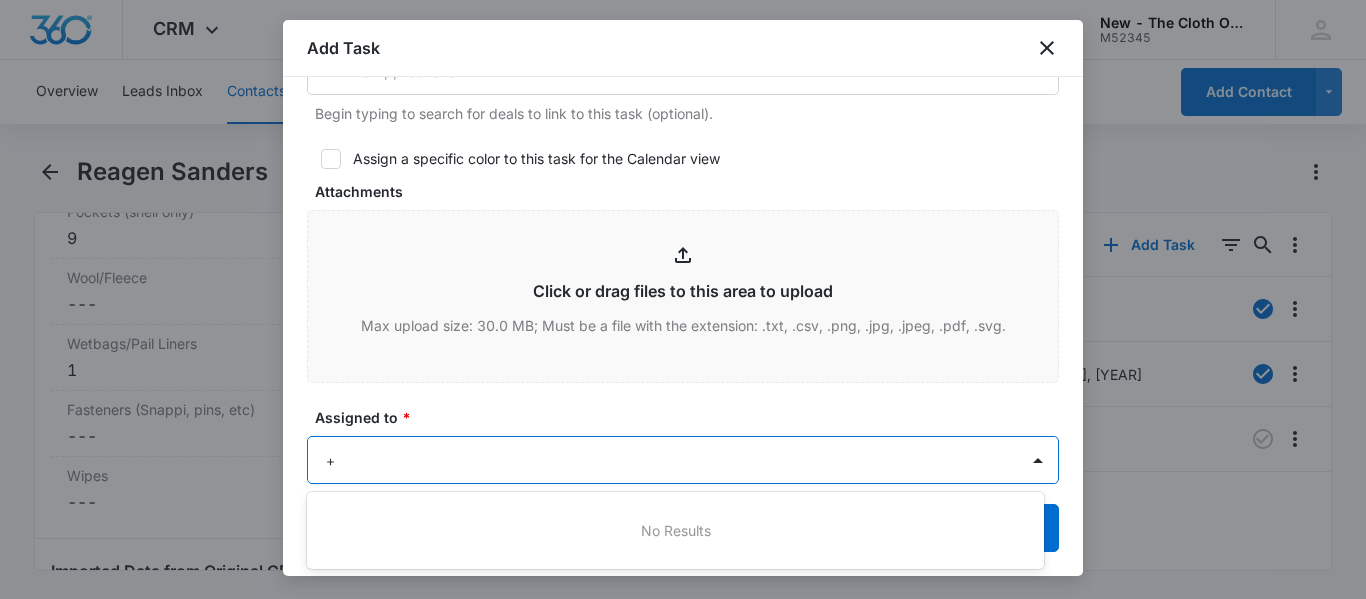 type 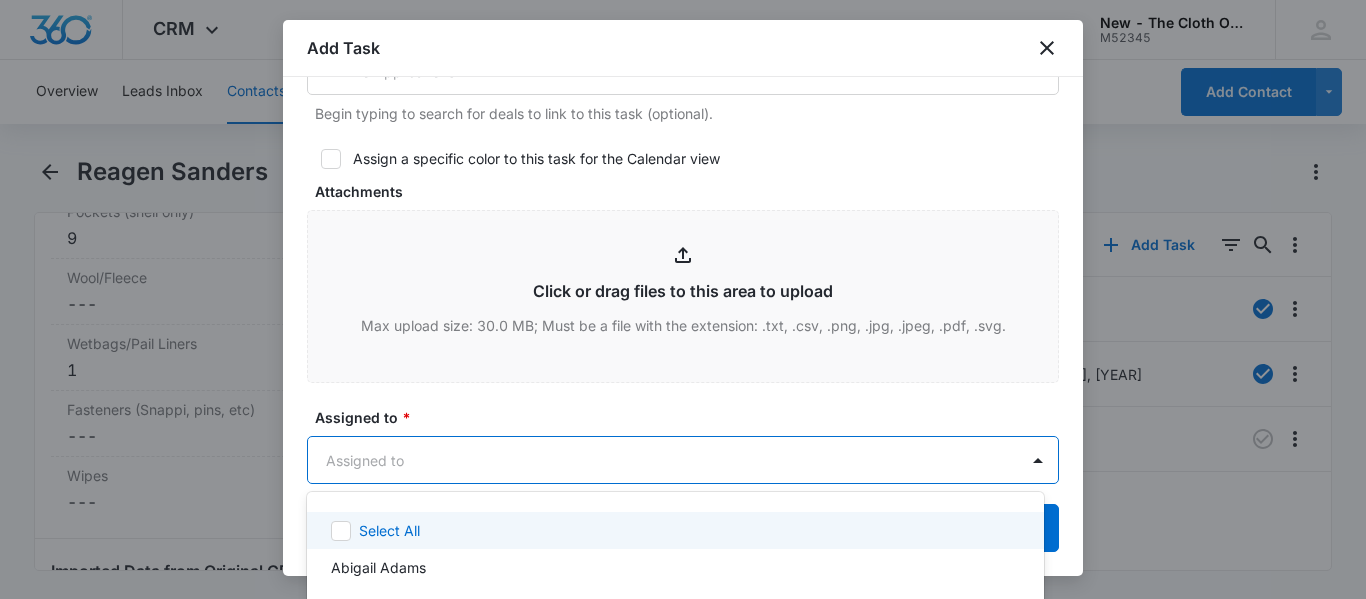 click on "Assign a specific color to this task for the Calendar view" at bounding box center (683, 158) 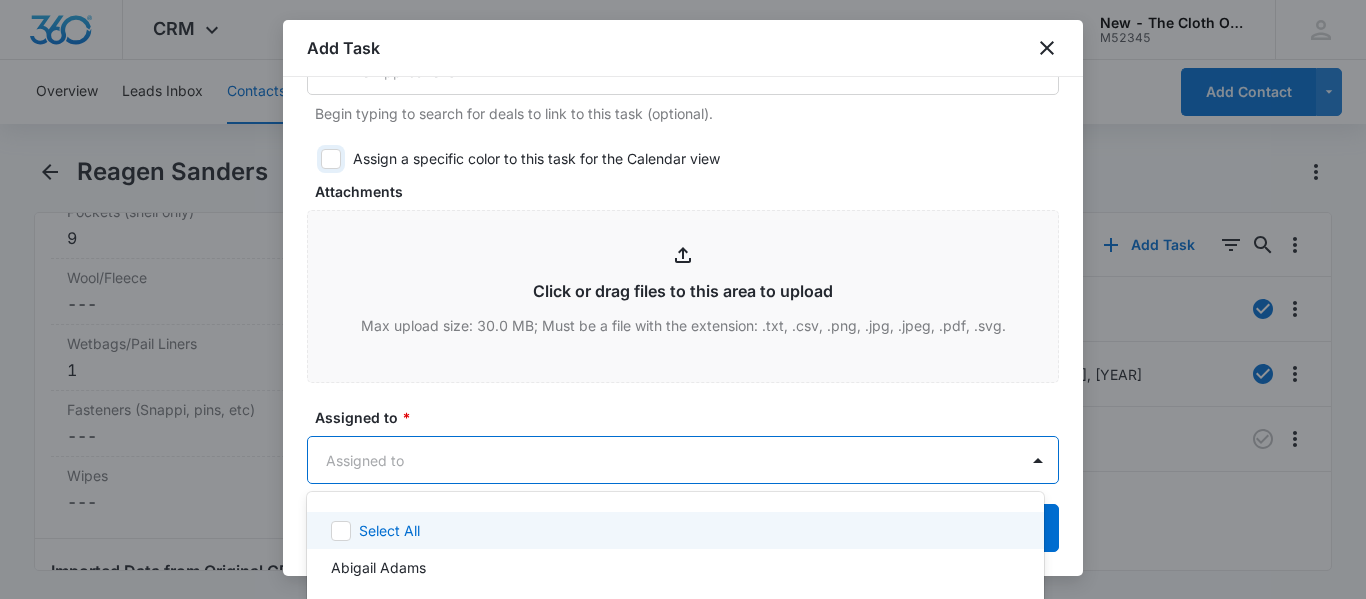 click on "Assign a specific color to this task for the Calendar view" at bounding box center [314, 159] 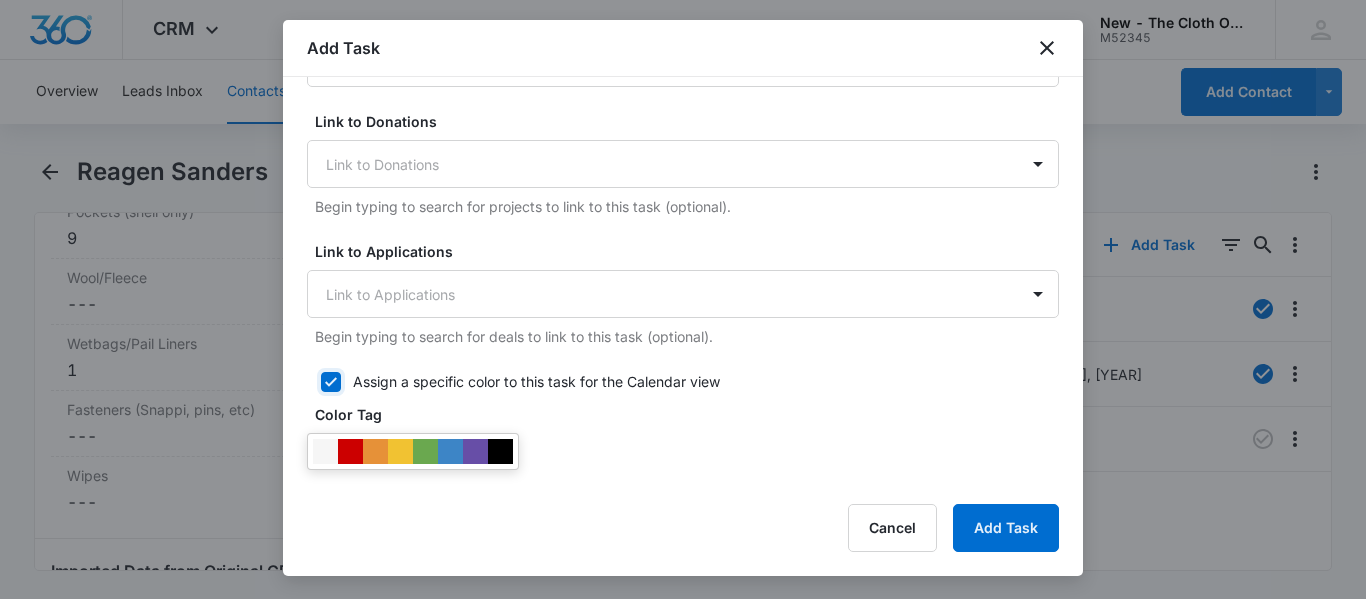 scroll, scrollTop: 742, scrollLeft: 0, axis: vertical 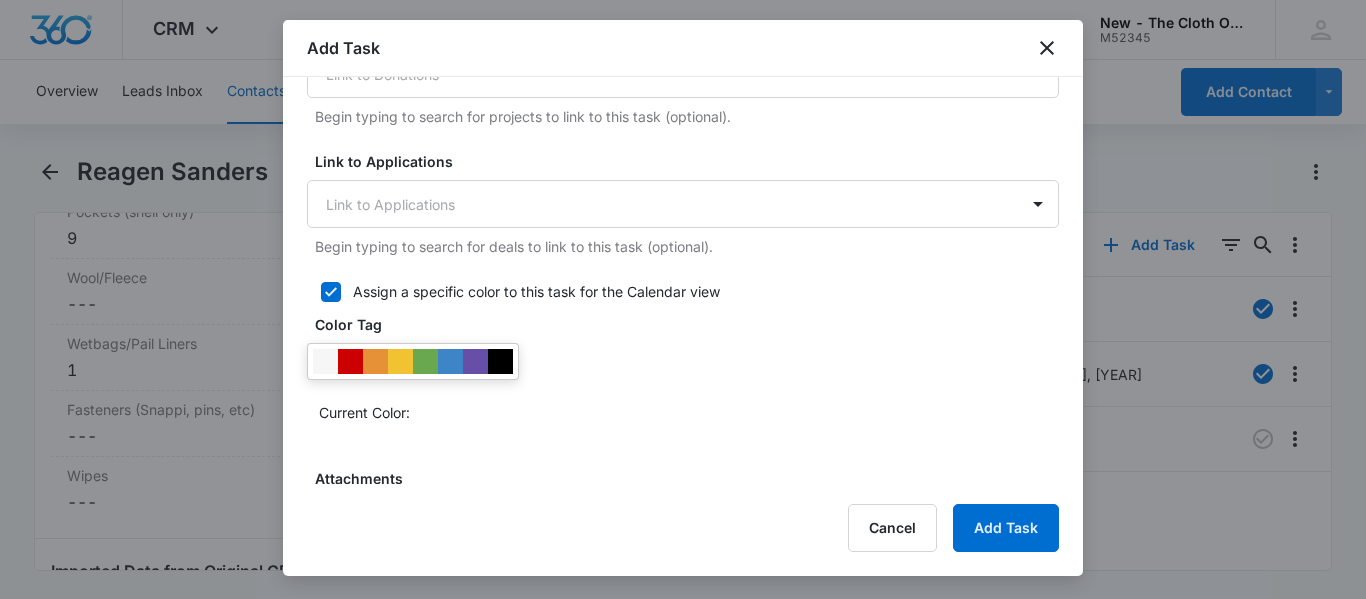 click 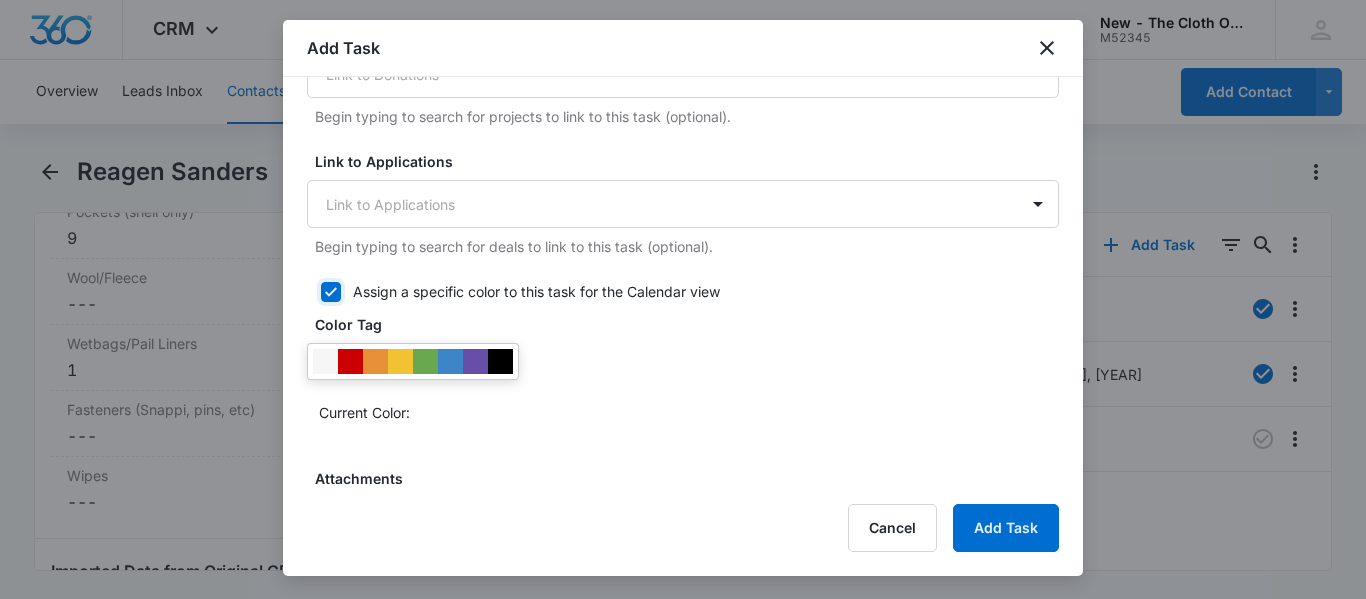click on "Assign a specific color to this task for the Calendar view" at bounding box center [314, 292] 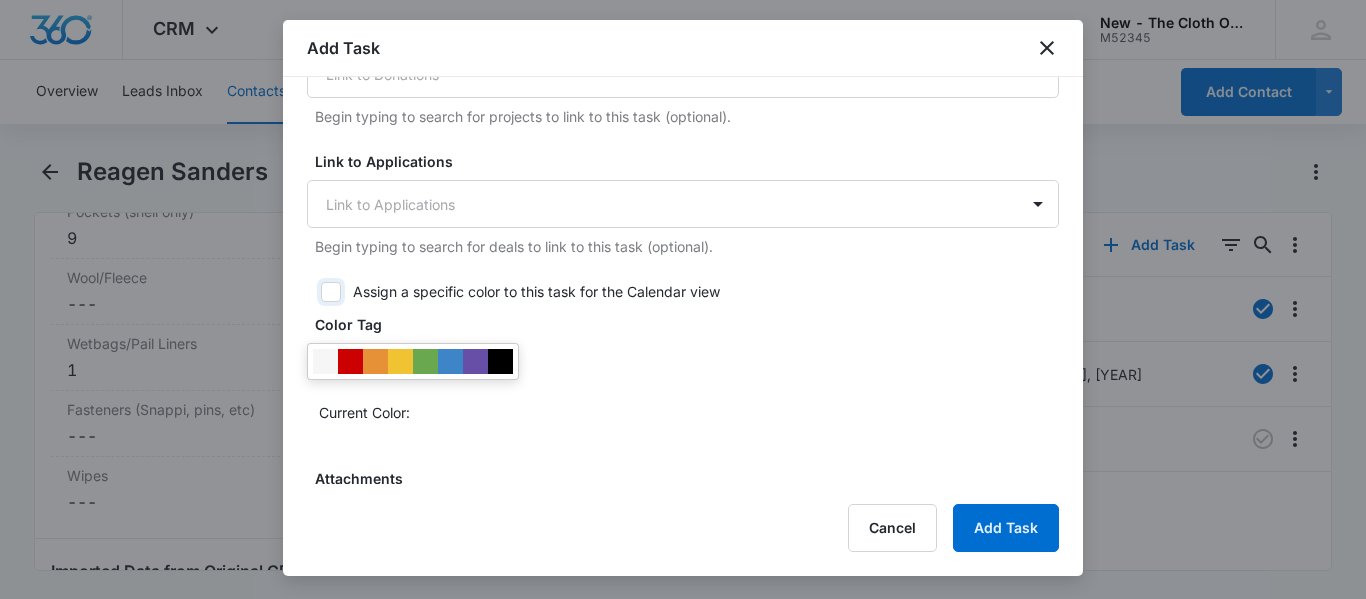 checkbox on "false" 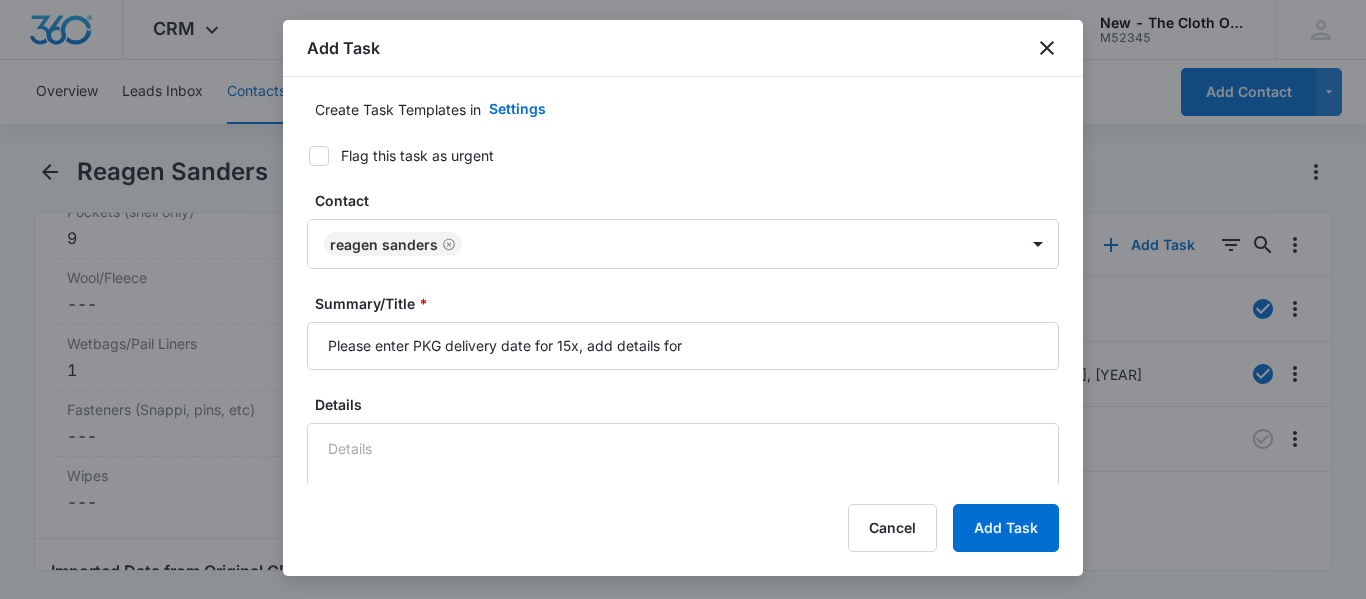 scroll, scrollTop: 60, scrollLeft: 0, axis: vertical 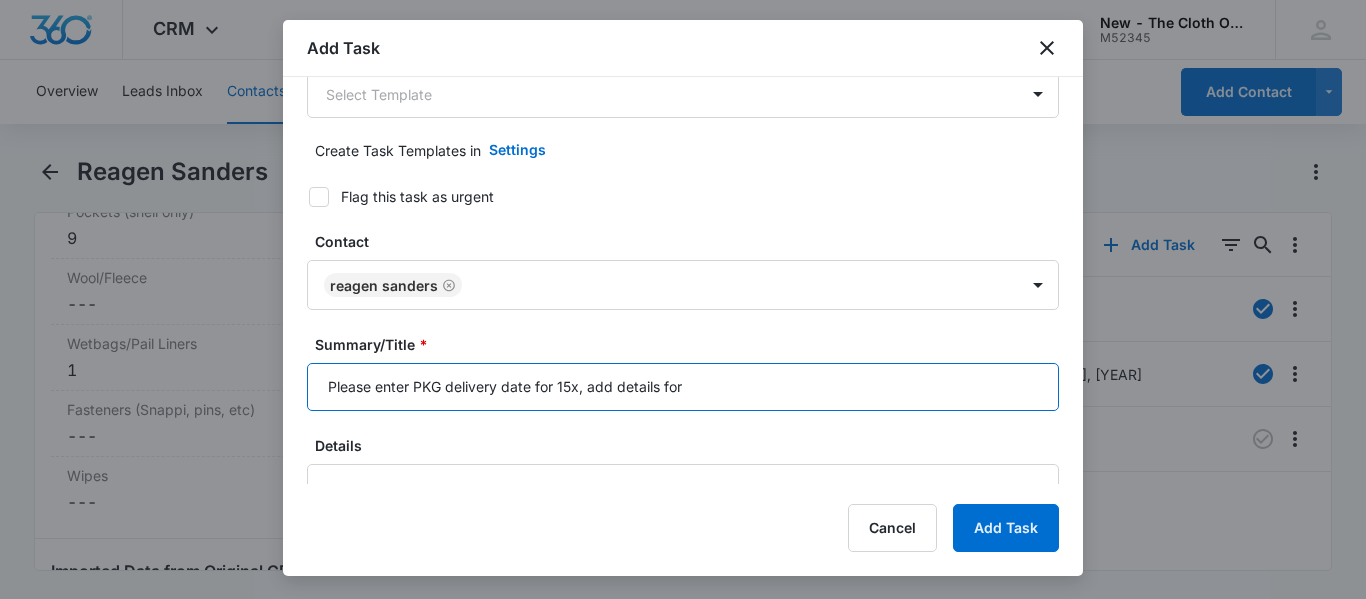 click on "Please enter PKG delivery date for 15x, add details for" at bounding box center (683, 387) 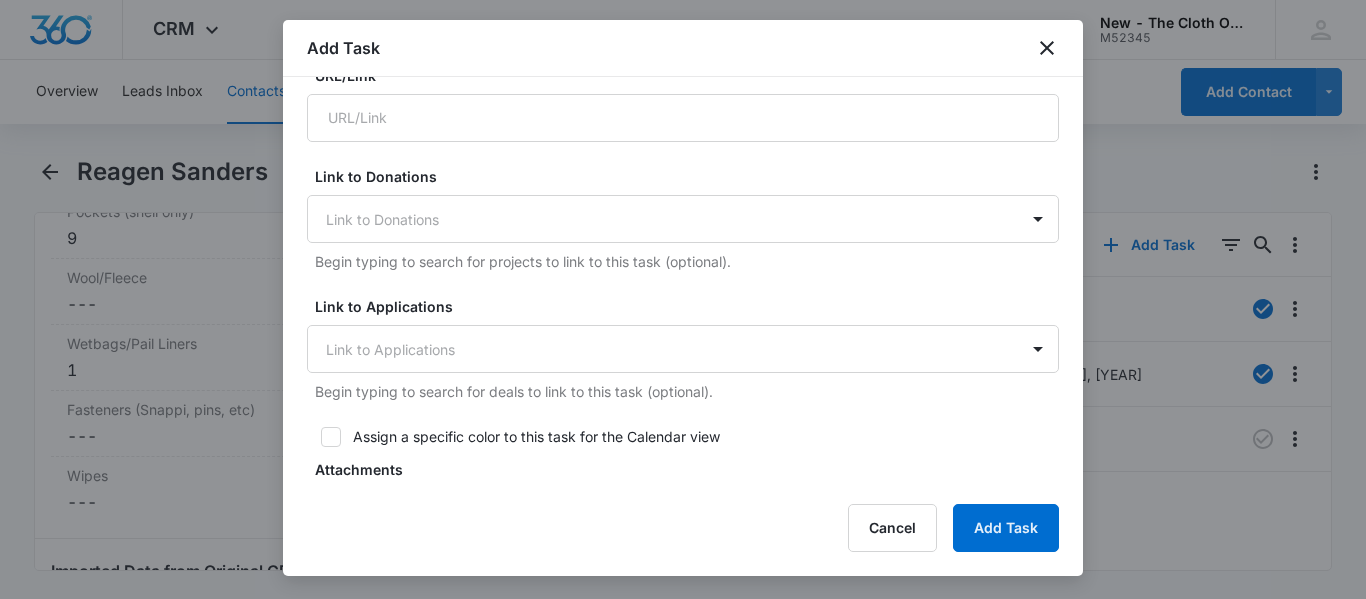 scroll, scrollTop: 600, scrollLeft: 0, axis: vertical 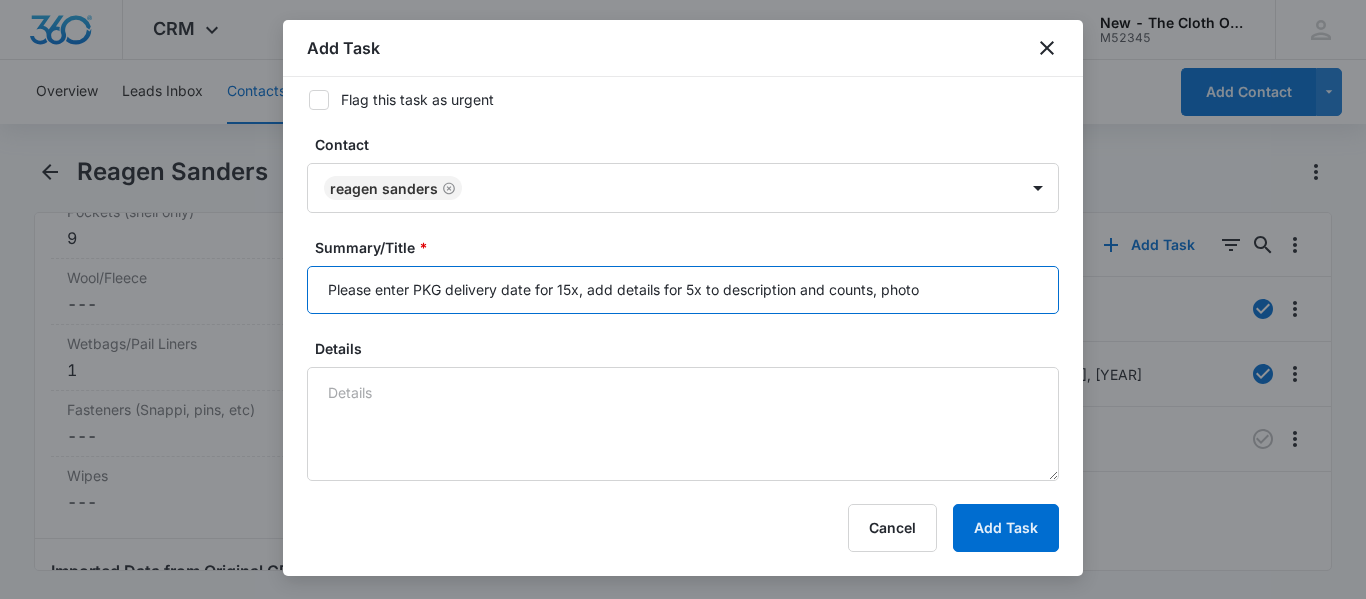 click on "Please enter PKG delivery date for 15x, add details for 5x to description and counts, photo" at bounding box center [683, 290] 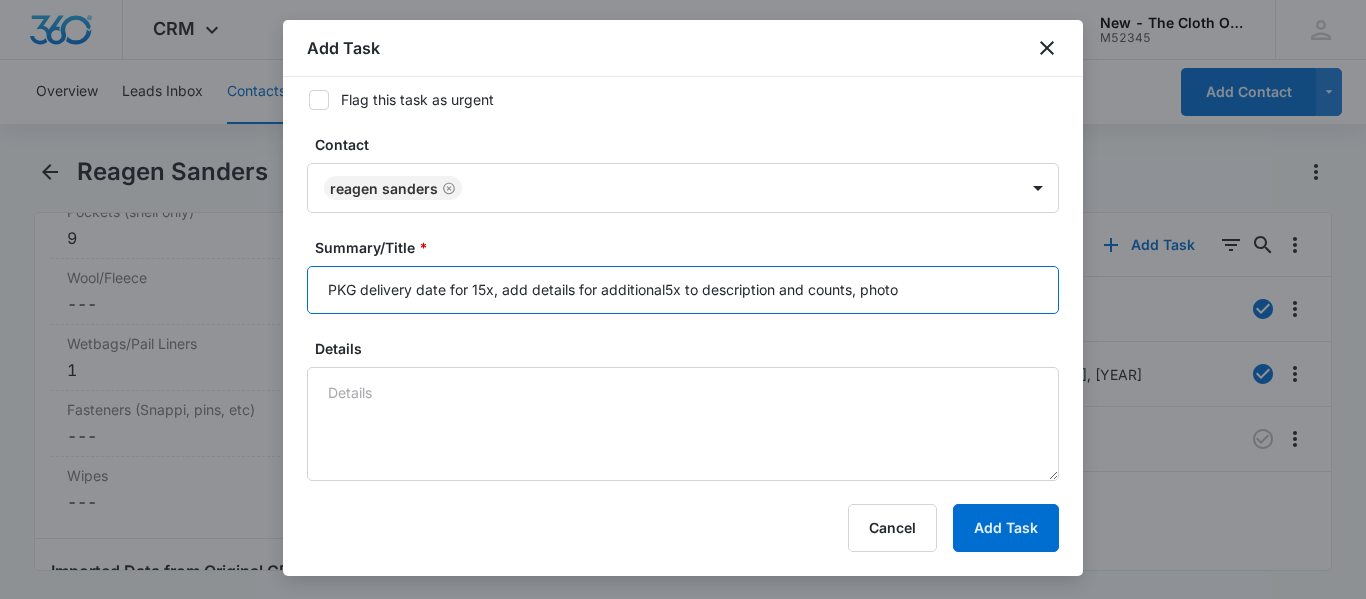 type on "Please enter PKG delivery date for 15x, add details for additional 5x to description and counts, photo" 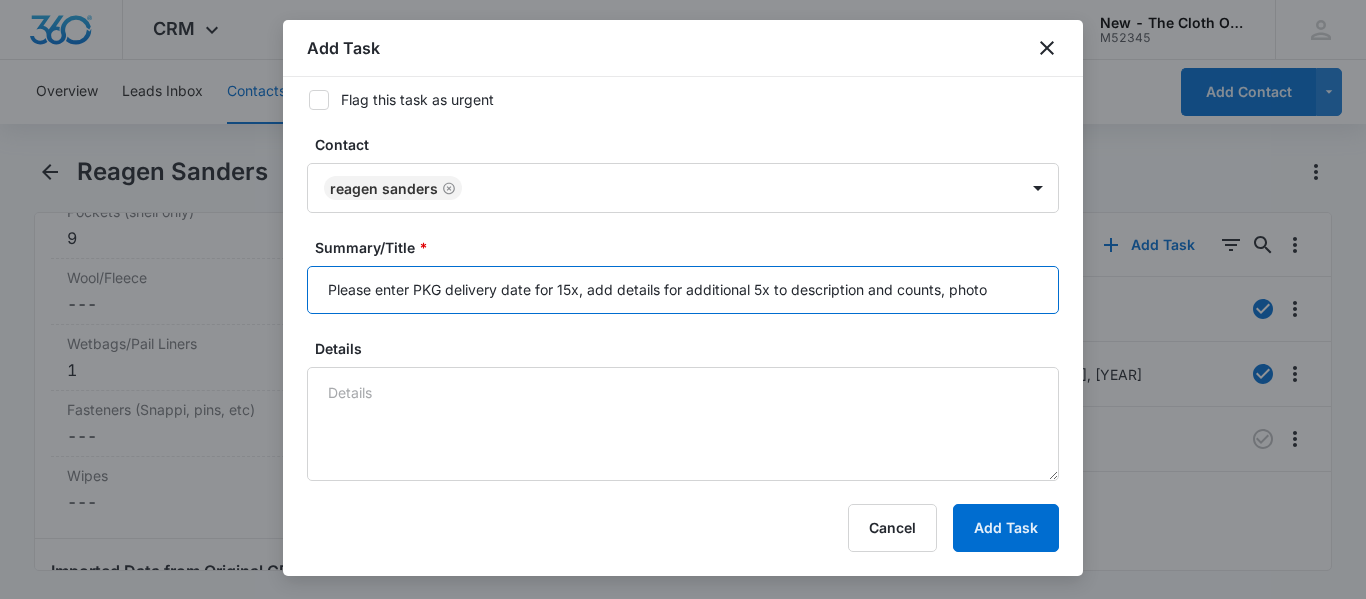 click on "Please enter PKG delivery date for 15x, add details for additional 5x to description and counts, photo" at bounding box center (683, 290) 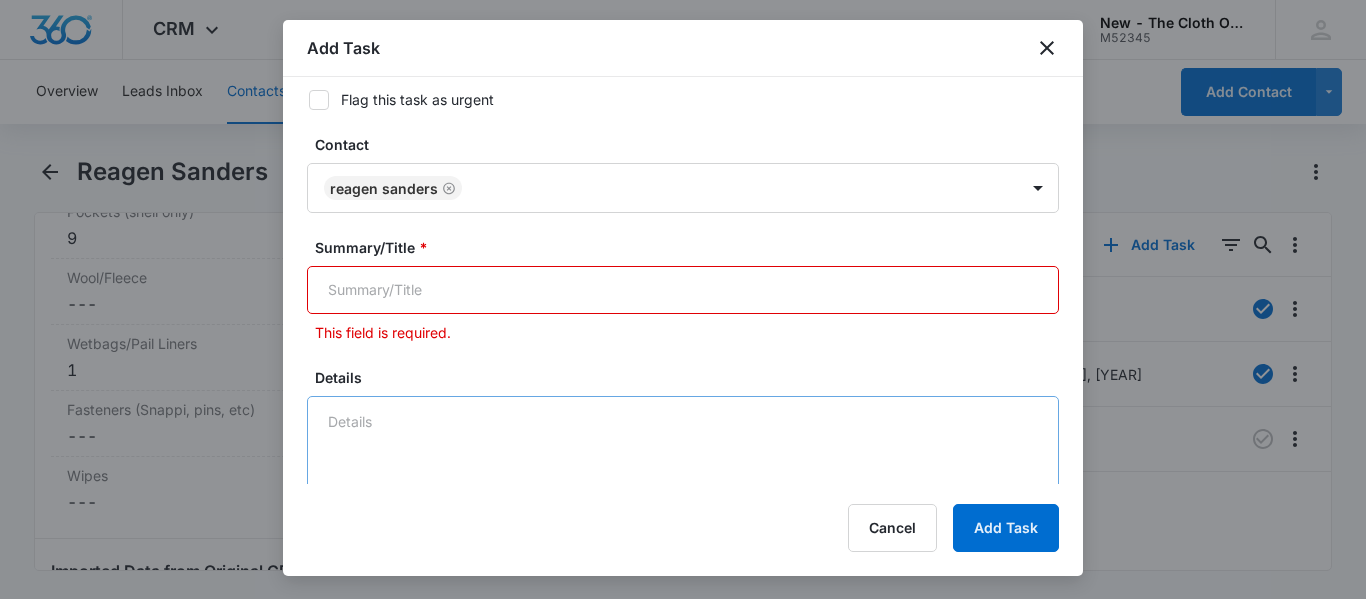 type 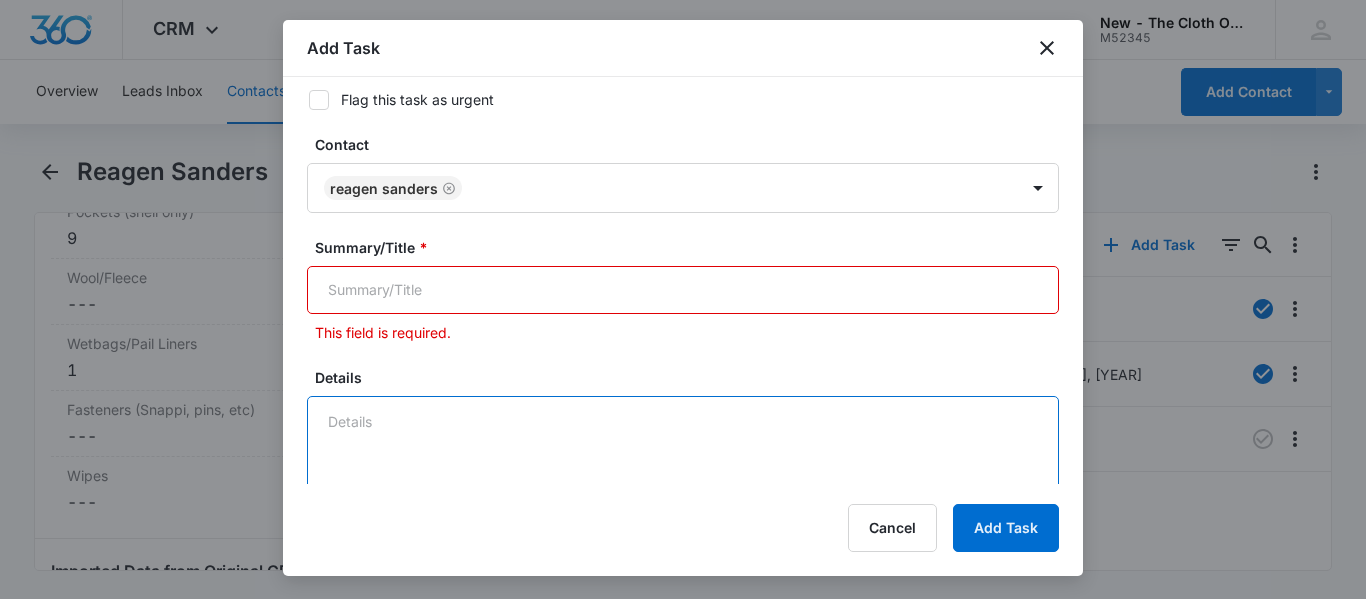 click on "Details" at bounding box center (683, 453) 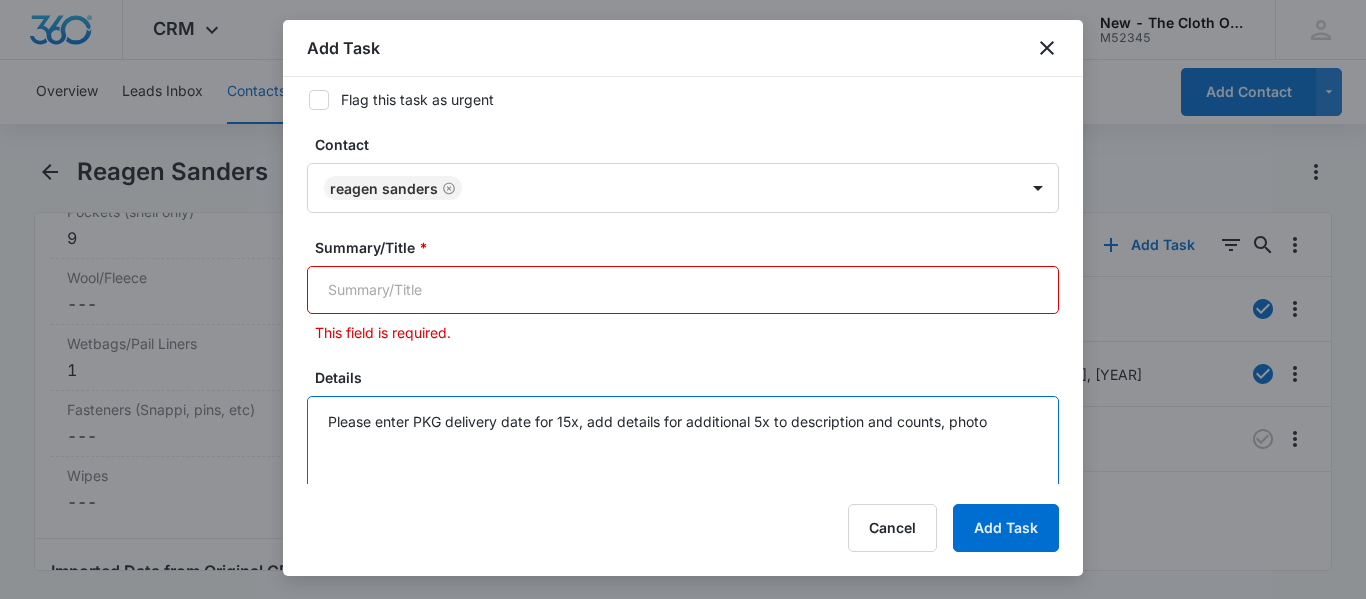 type on "Please enter PKG delivery date for 15x, add details for additional 5x to description and counts, photo" 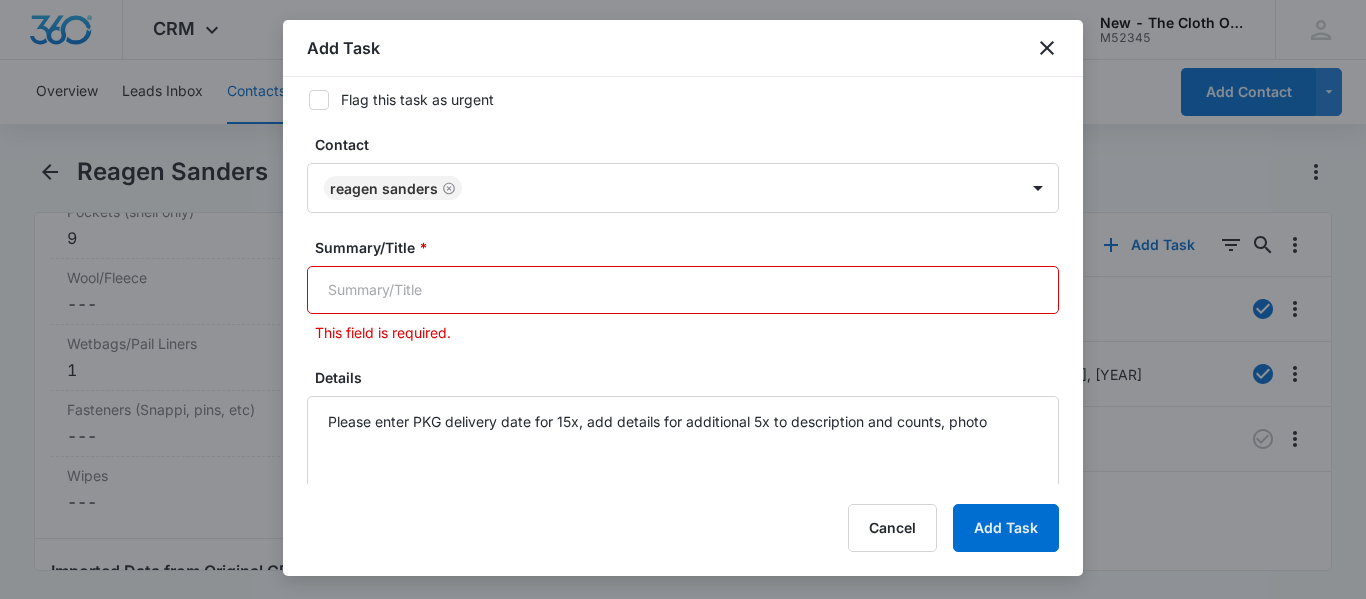 click on "Summary/Title *" at bounding box center (683, 290) 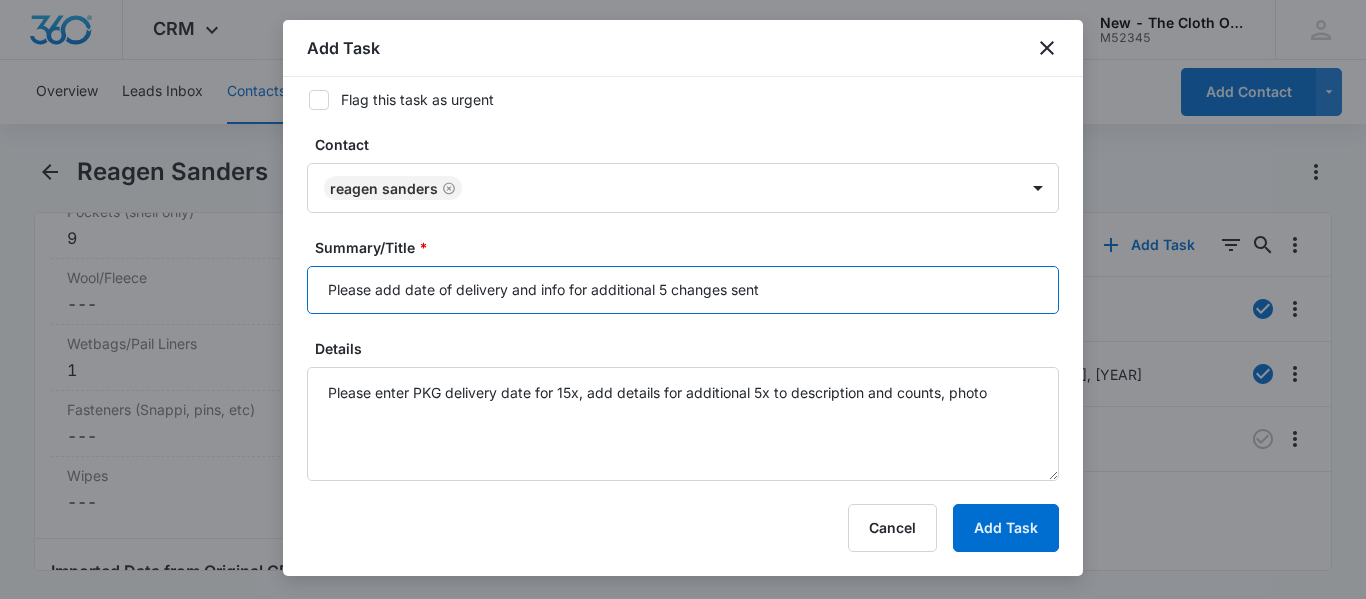 click on "Please add date of delivery and info for additional 5 changes sent" at bounding box center (683, 290) 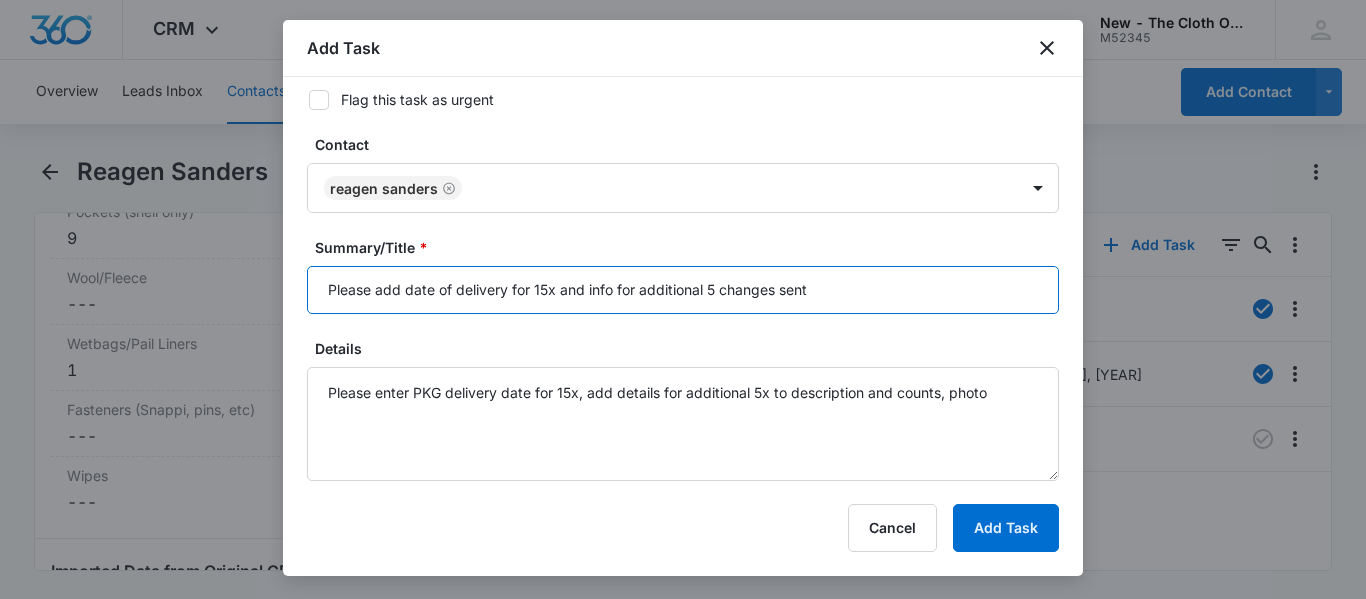 type on "Please add date of delivery for 15x and info for additional 5 changes sent" 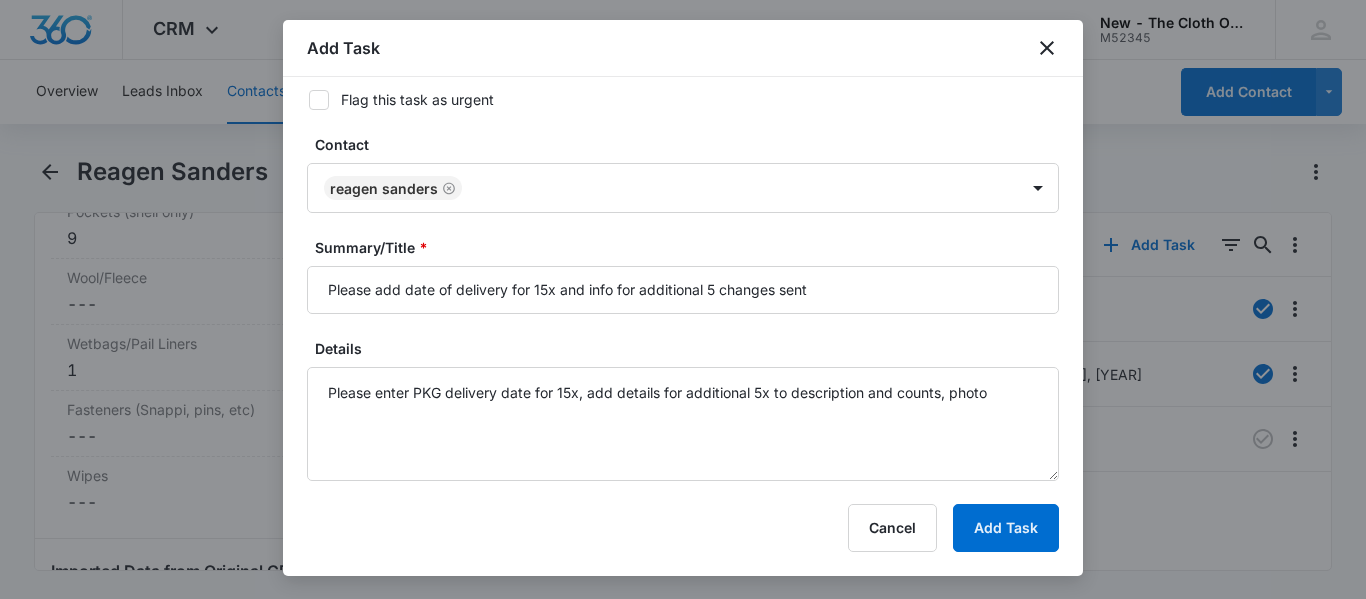 click on "Select Template Select Template Create Task Templates in  Settings Flag this task as urgent Contact Reagen Sanders Summary/Title * Please add date of delivery for 15x and info for additional 5 changes sent Details Please enter PKG delivery date for 15x, add details for additional 5x to description and counts, photo URL/Link Link to Donations Link to Donations Begin typing to search for projects to link to this task (optional). Link to Applications Link to Applications Begin typing to search for deals to link to this task (optional). Assign a specific color to this task for the Calendar view Color Tag Current Color: Attachments Click or drag files to this area to upload Max upload size: 30.0  MB; Must be a file with the extension: .txt, .csv, .png, .jpg, .jpeg, .pdf, .svg.   Assigned to * Assigned to Time span * Aug 8, 2025 Aug 8, 2025 This is an all day event Repeat every Frequency Day Repeating Ends On Day of the Week Day of the Week Repeat by   Day of the month   Day of the week Remind me 1 Days" at bounding box center [683, 280] 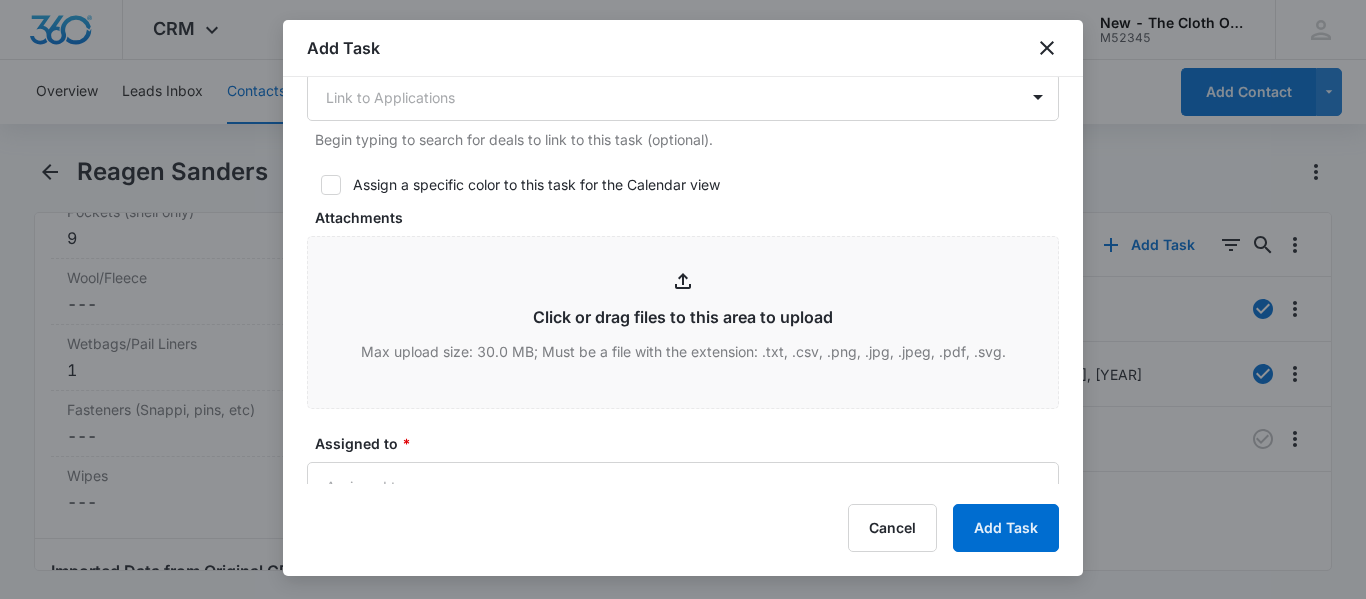 scroll, scrollTop: 869, scrollLeft: 0, axis: vertical 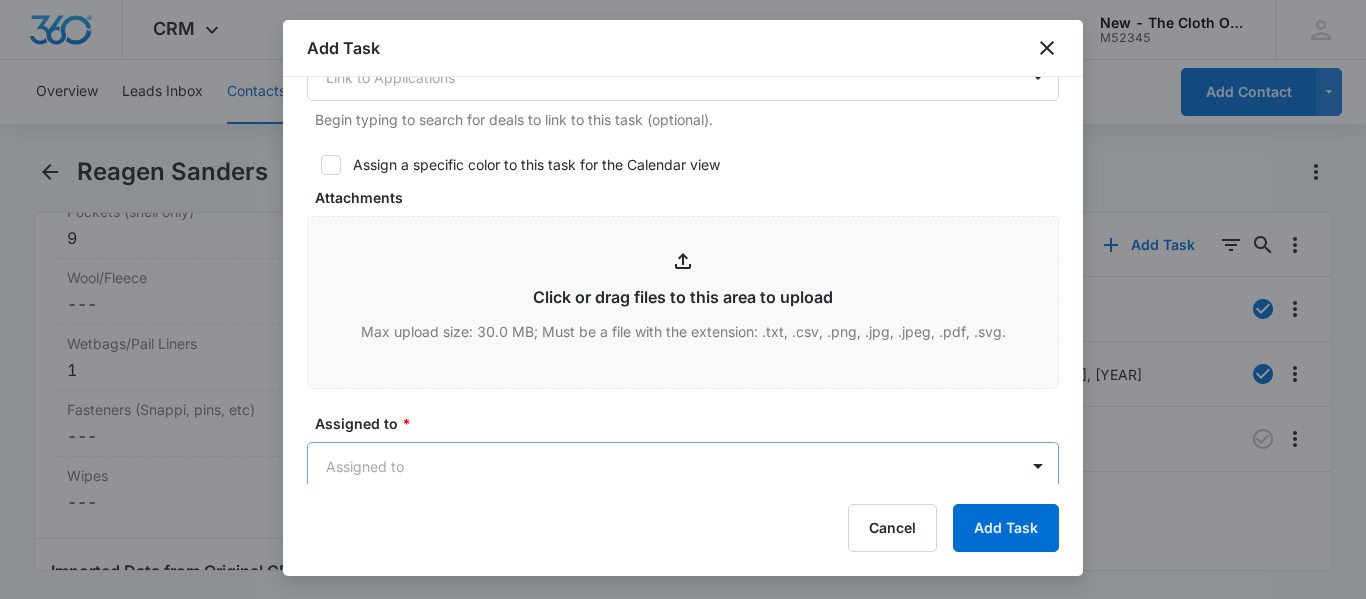 click on "CRM Apps Reputation CRM Email Social Ads Intelligence Brand Settings New - The Cloth Option M52345 Your Accounts View All SN Sarah Nay sarah.tn@theclothoption.org My Profile Notifications Support Logout Terms & Conditions   •   Privacy Policy Overview Leads Inbox Contacts Organizations History Applications Donations Tasks Calendar Lists Reports Settings Add Contact Reagen Sanders Remove RS Reagen Sanders Contact Info Name Cancel Save Changes Reagen Sanders Phone Cancel Save Changes (601) 670-3289 Email Cancel Save Changes Rsirock96@gmail.com Organization Cancel Save Changes --- Address Cancel Save Changes 10091 Patrick Dr Gulfport Mississippi 39503 Details Source Cancel Save Changes Application Form Contact Type Cancel Save Changes Recipient, Imported Contact Status Cancel Save Changes Ready to swap NB-OS Assigned To Cancel Save Changes Reba Davis Tags Cancel Save Changes Application Submission Next Contact Date Cancel Save Changes --- Color Tag Current Color: Cancel Save Changes Payments ID ID 10106 ---" at bounding box center (683, 299) 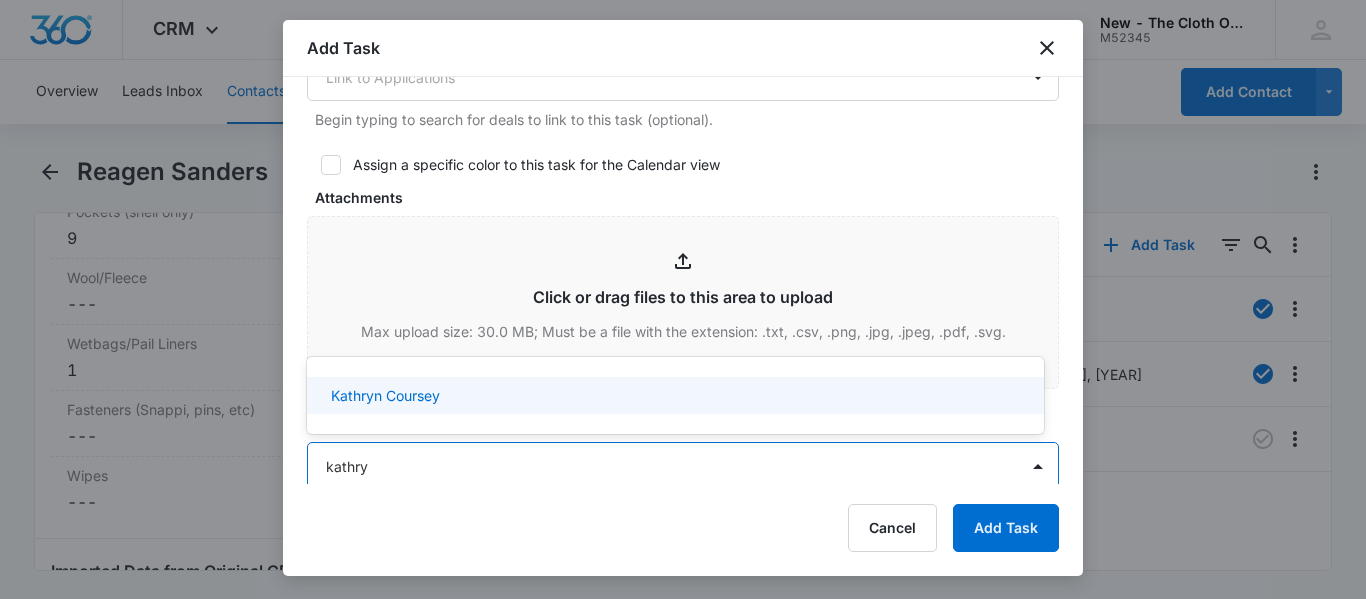 type on "kathryn" 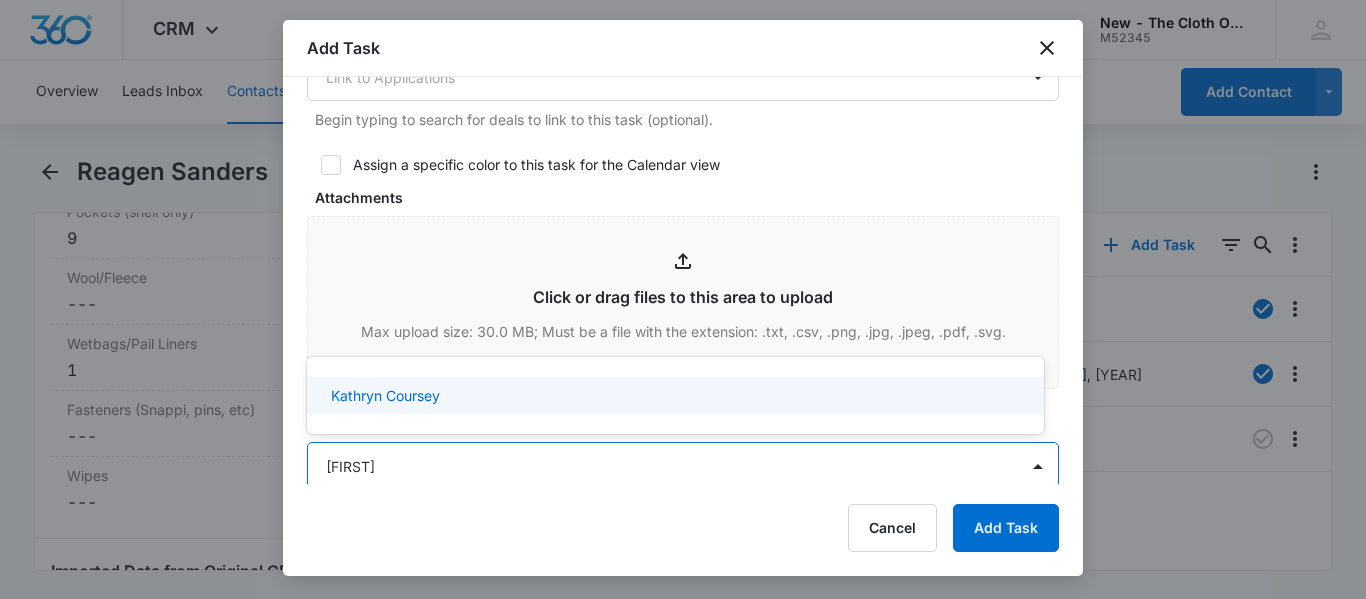click on "Kathryn Coursey" at bounding box center (385, 395) 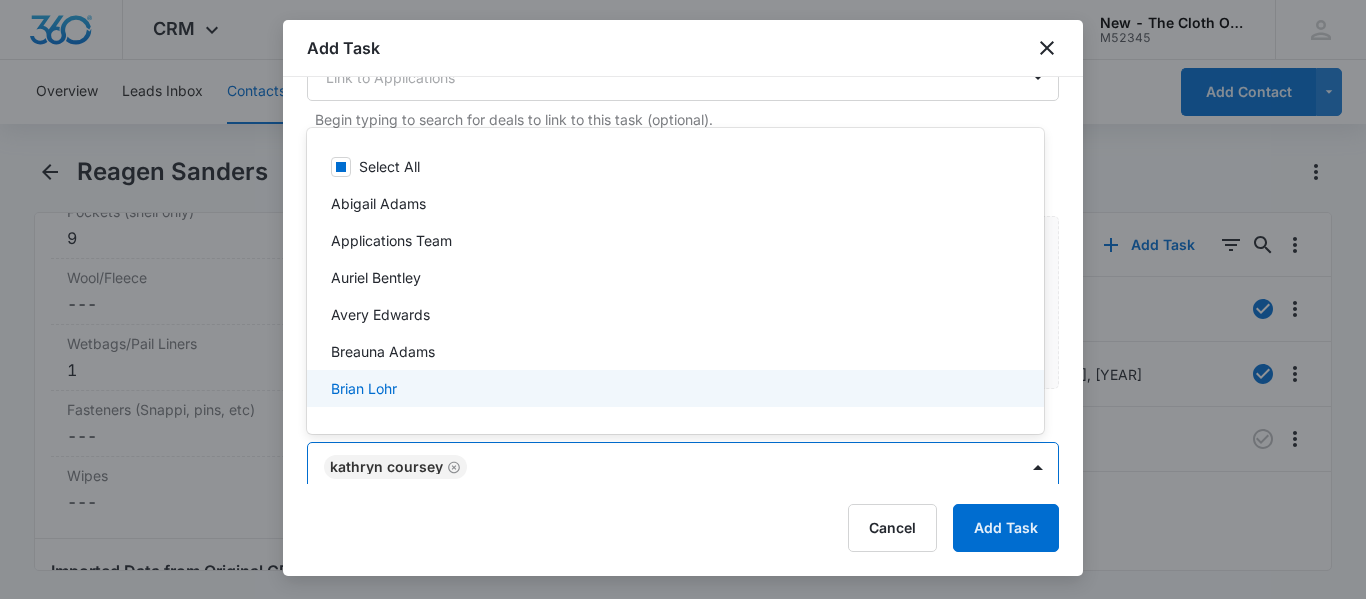 click at bounding box center [683, 299] 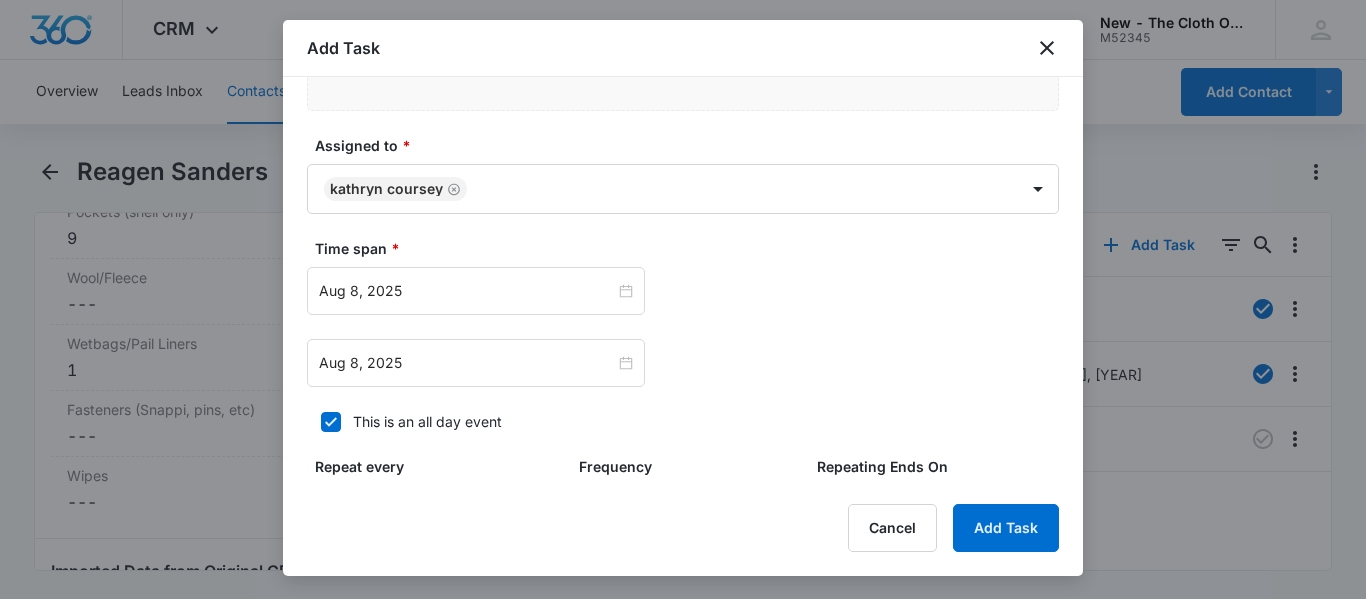 scroll, scrollTop: 1160, scrollLeft: 0, axis: vertical 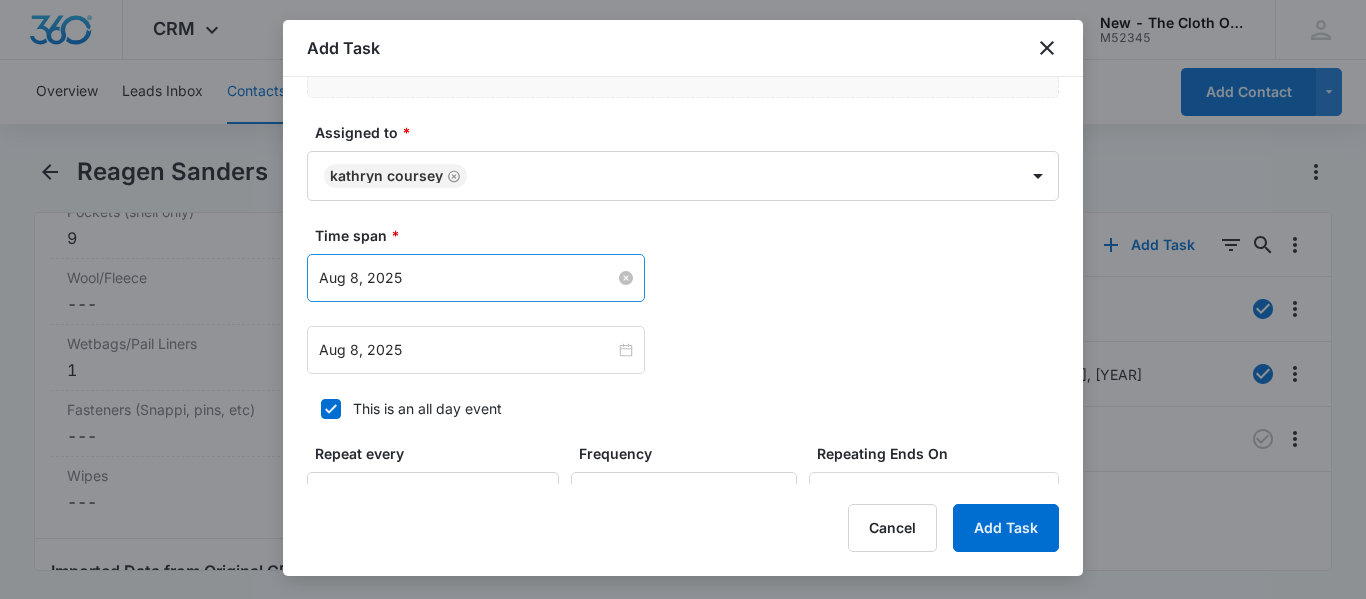 click on "Aug 8, 2025" at bounding box center [467, 278] 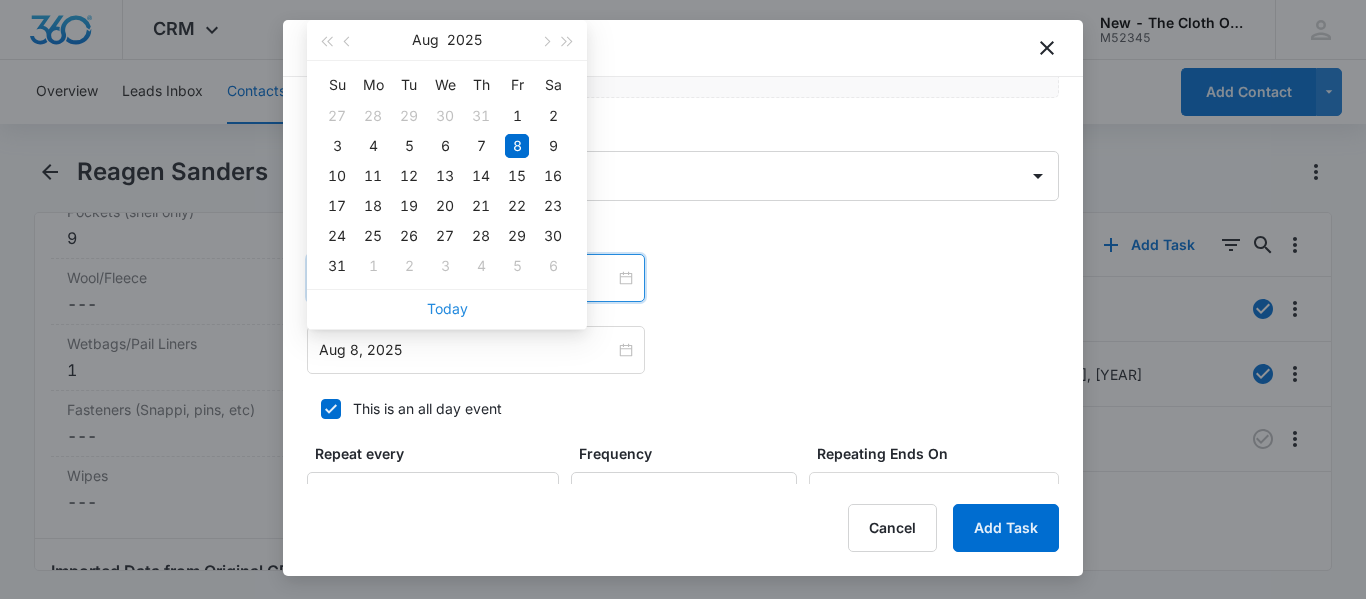 click on "Today" at bounding box center [447, 308] 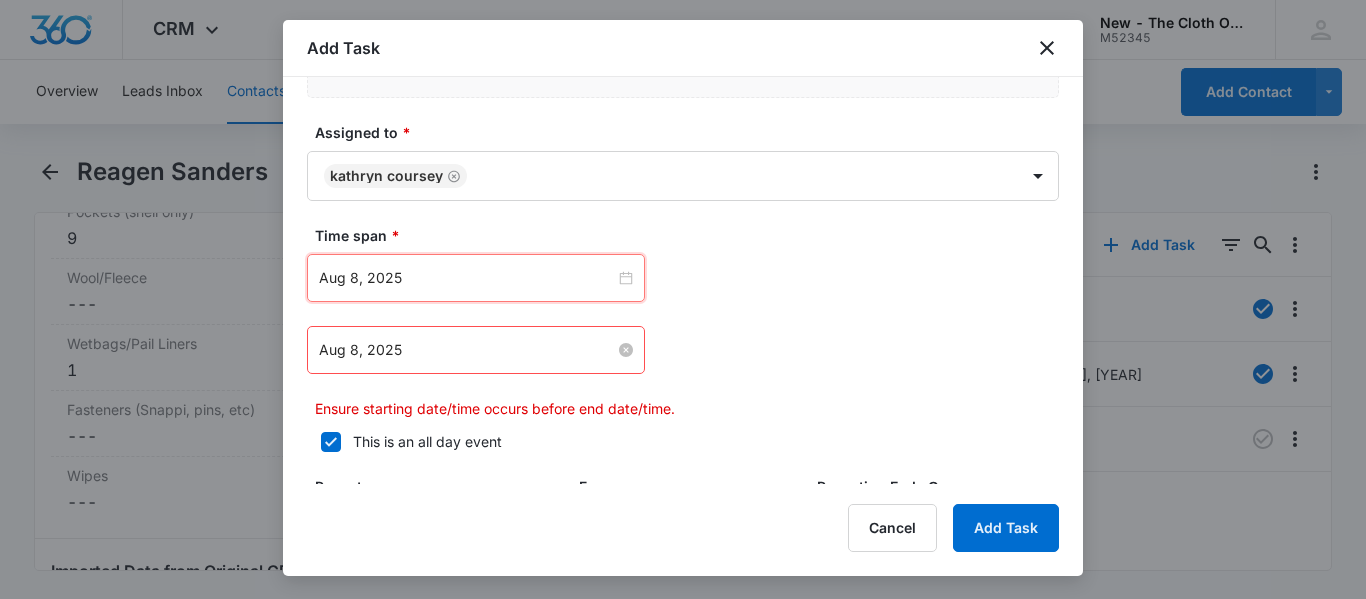 click on "Aug 8, 2025" at bounding box center [467, 350] 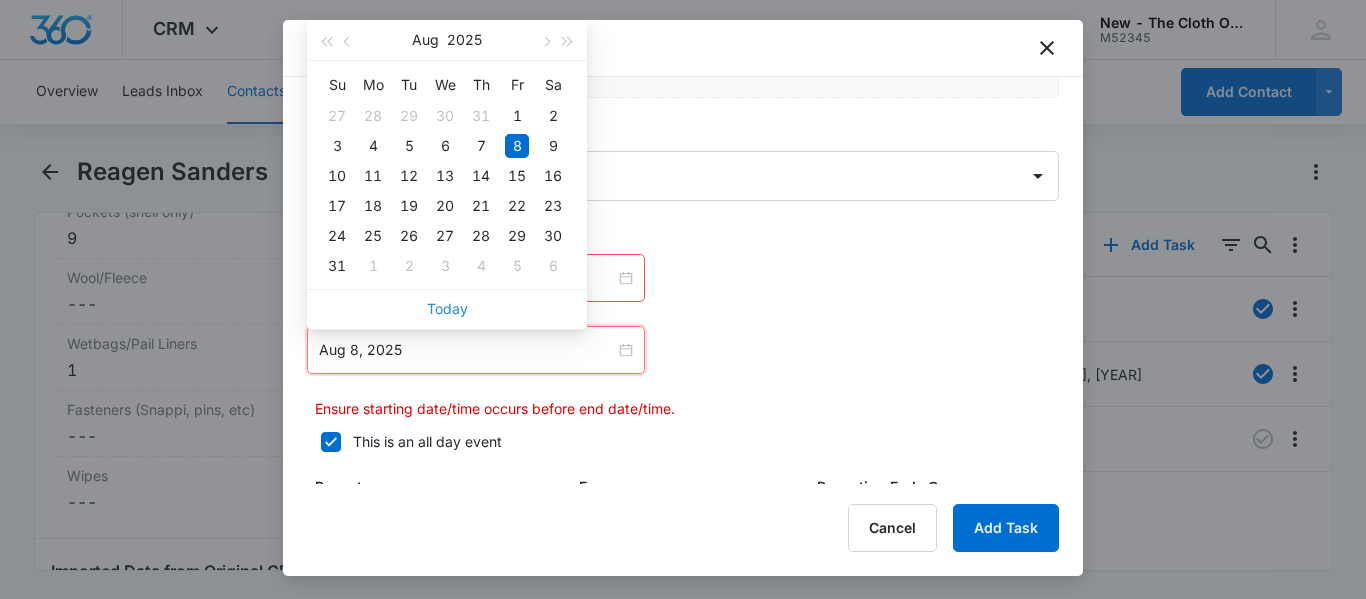 click on "Today" at bounding box center (447, 308) 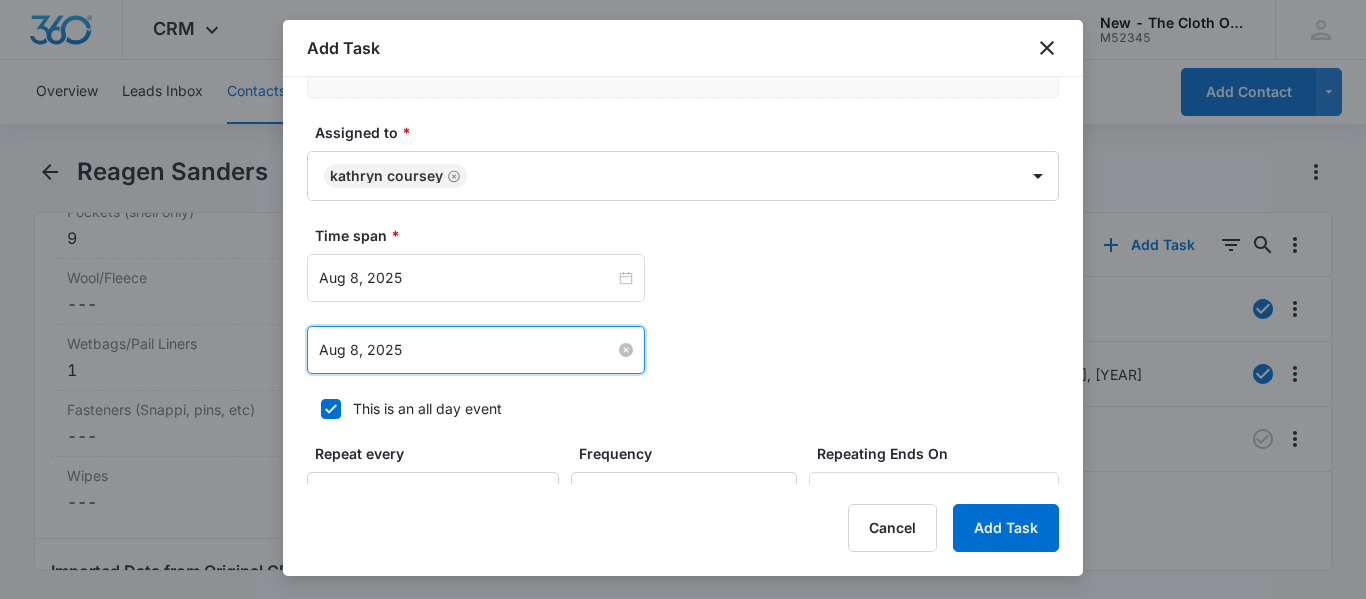 click on "Aug 8, 2025" at bounding box center [467, 350] 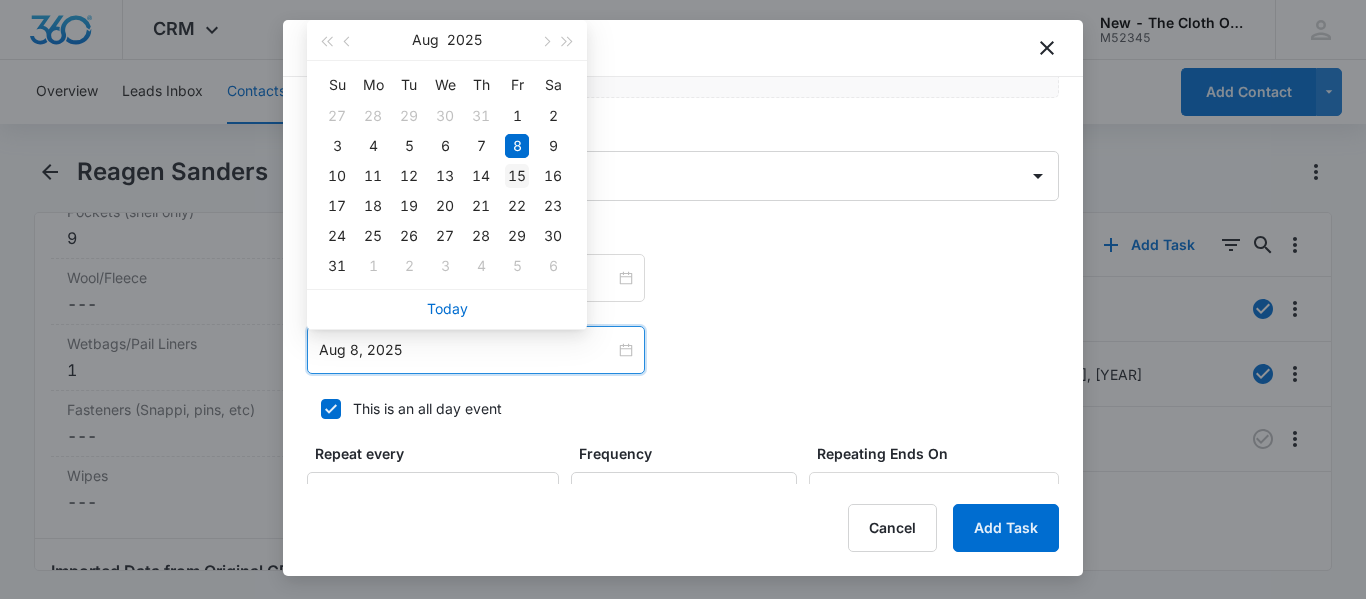 click on "15" at bounding box center [517, 176] 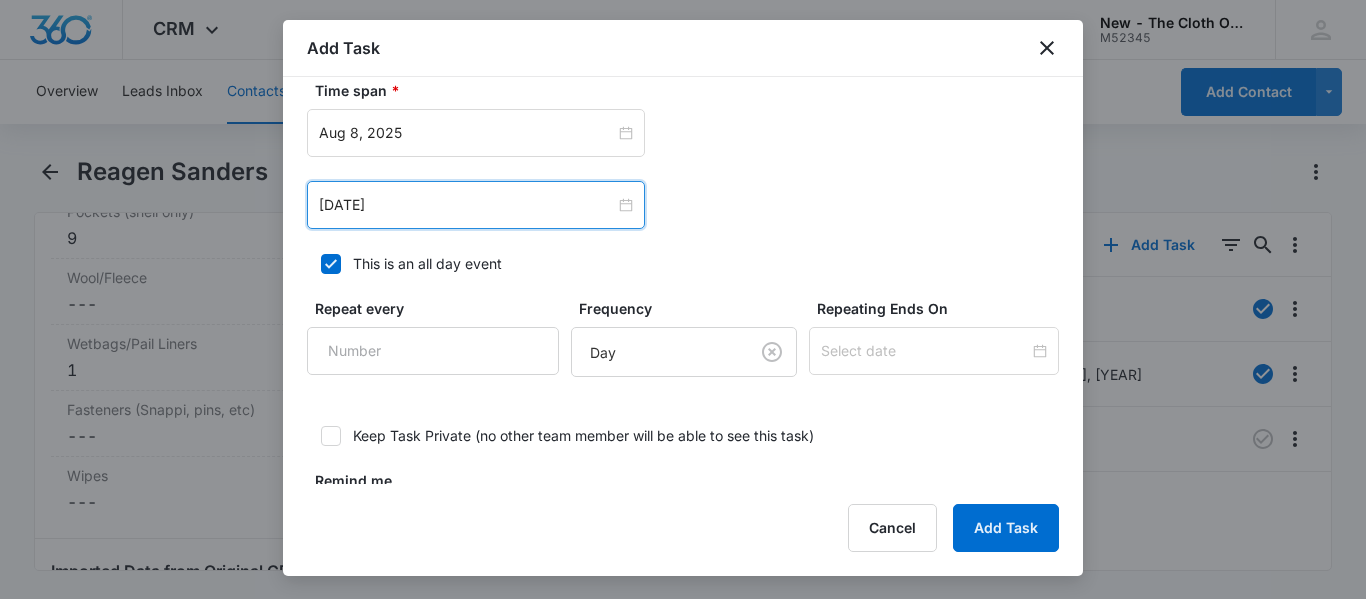 scroll, scrollTop: 1392, scrollLeft: 0, axis: vertical 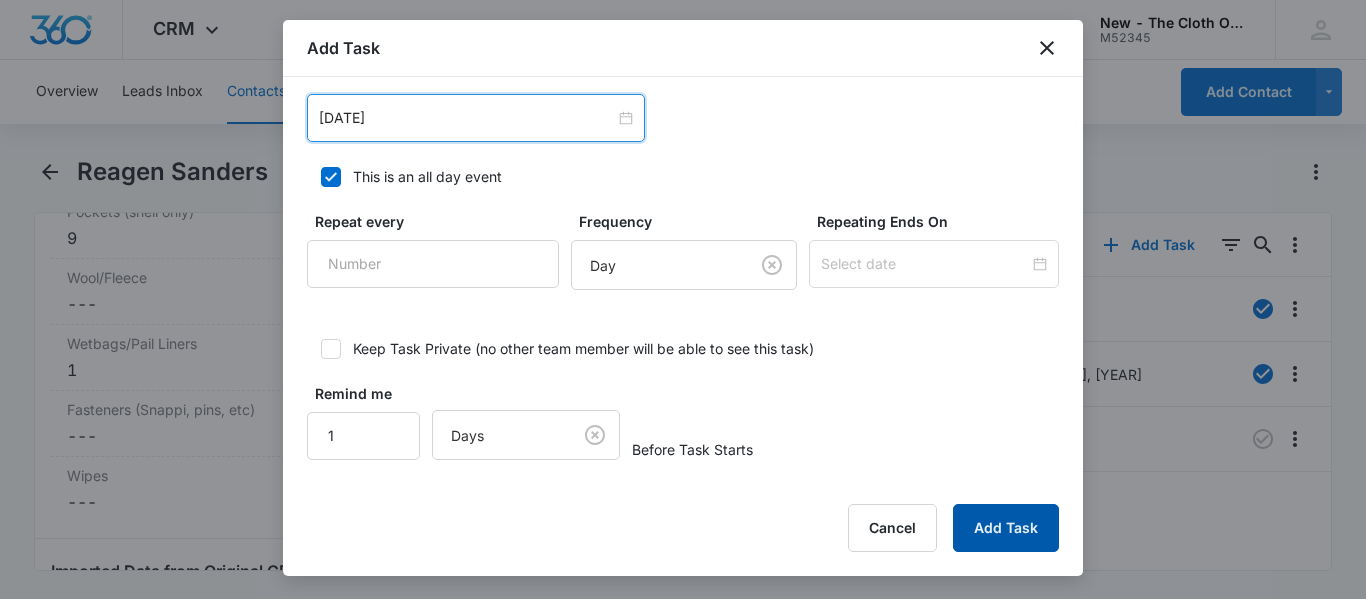 click on "Add Task" at bounding box center [1006, 528] 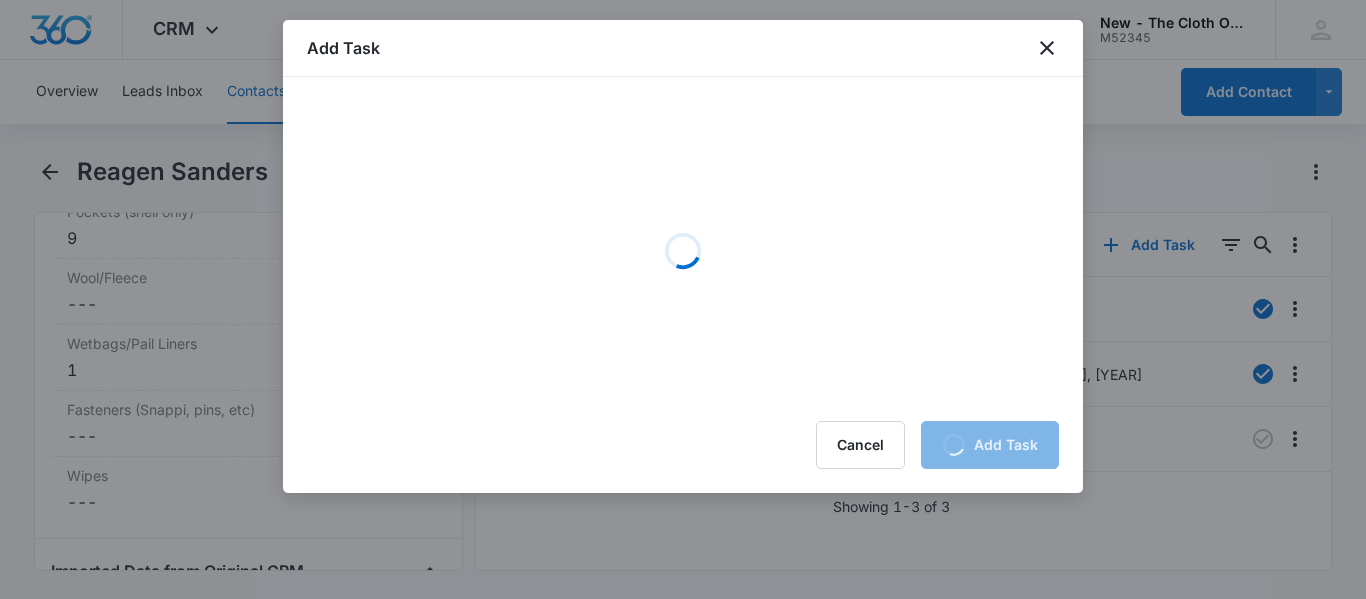 scroll, scrollTop: 0, scrollLeft: 0, axis: both 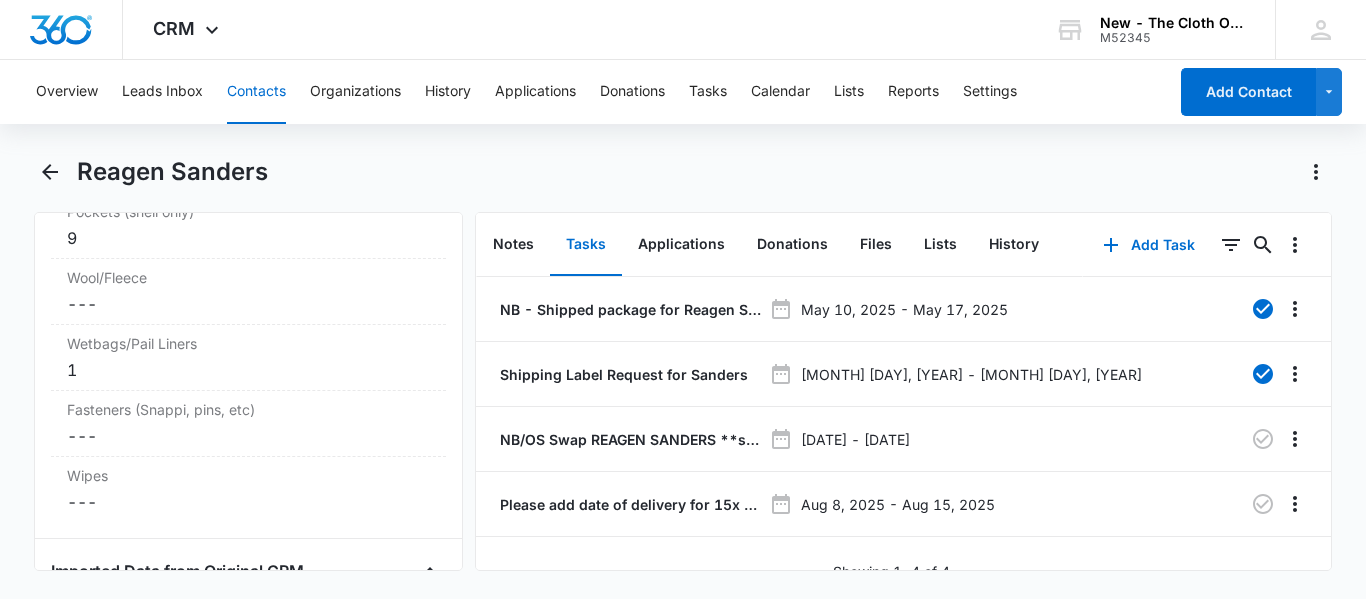 click on "Contacts" at bounding box center (256, 92) 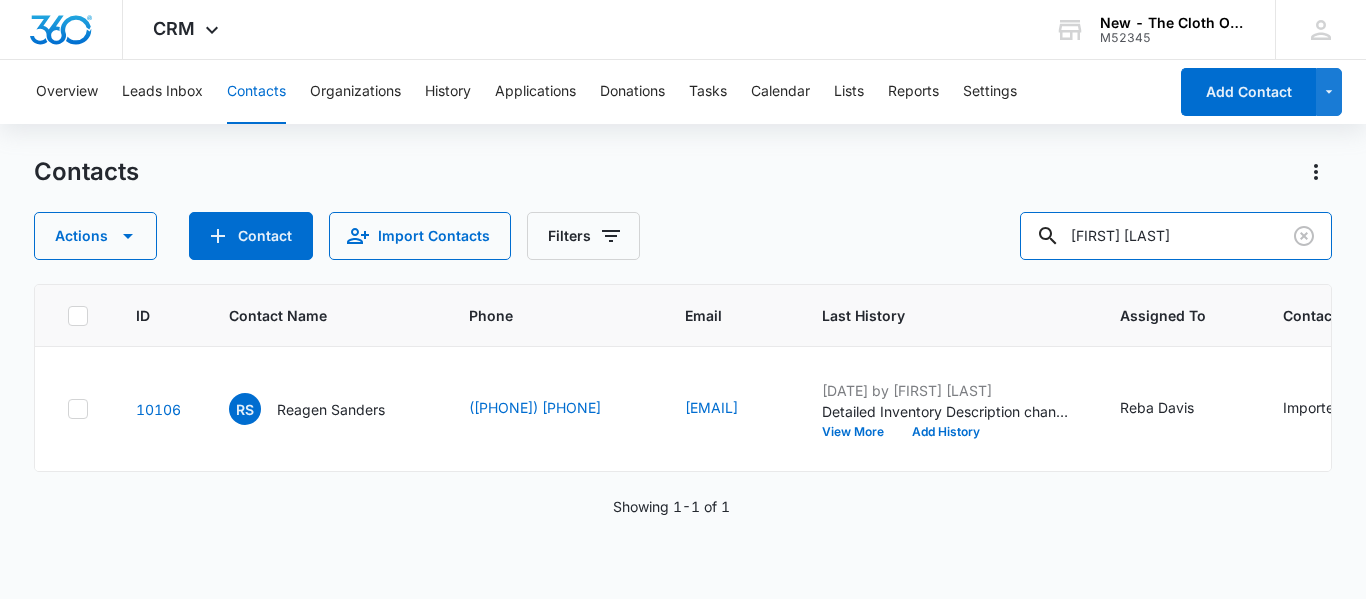 drag, startPoint x: 1218, startPoint y: 241, endPoint x: 690, endPoint y: 303, distance: 531.6277 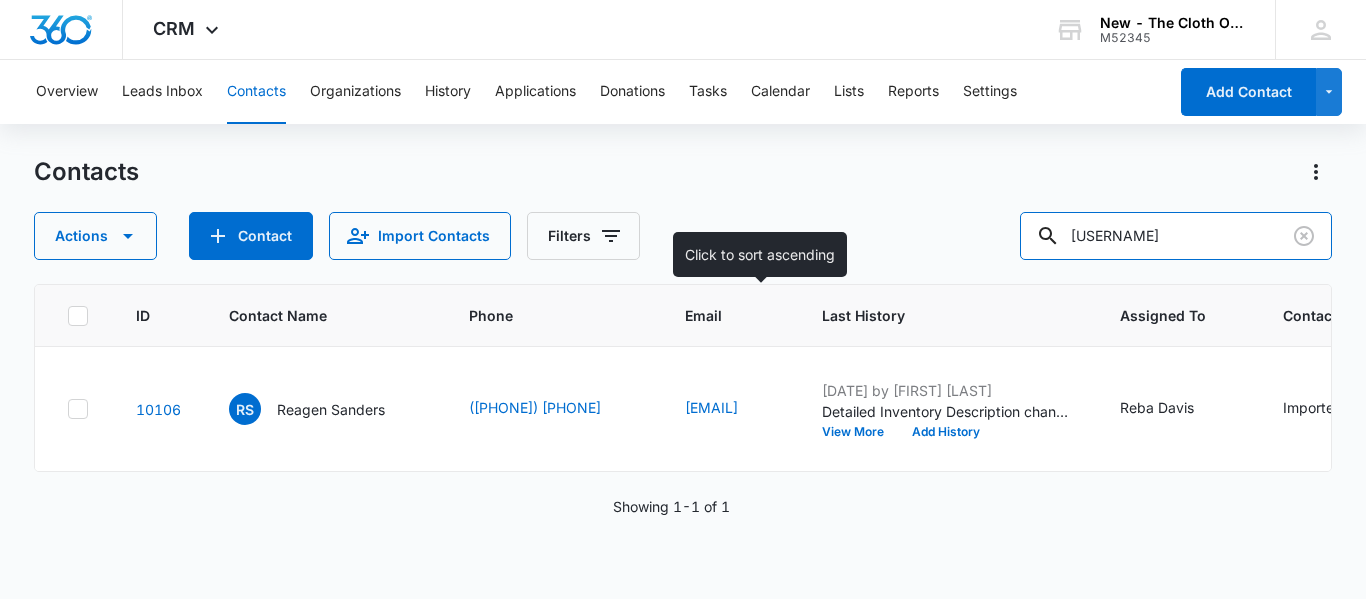 type on "samantha.stringham" 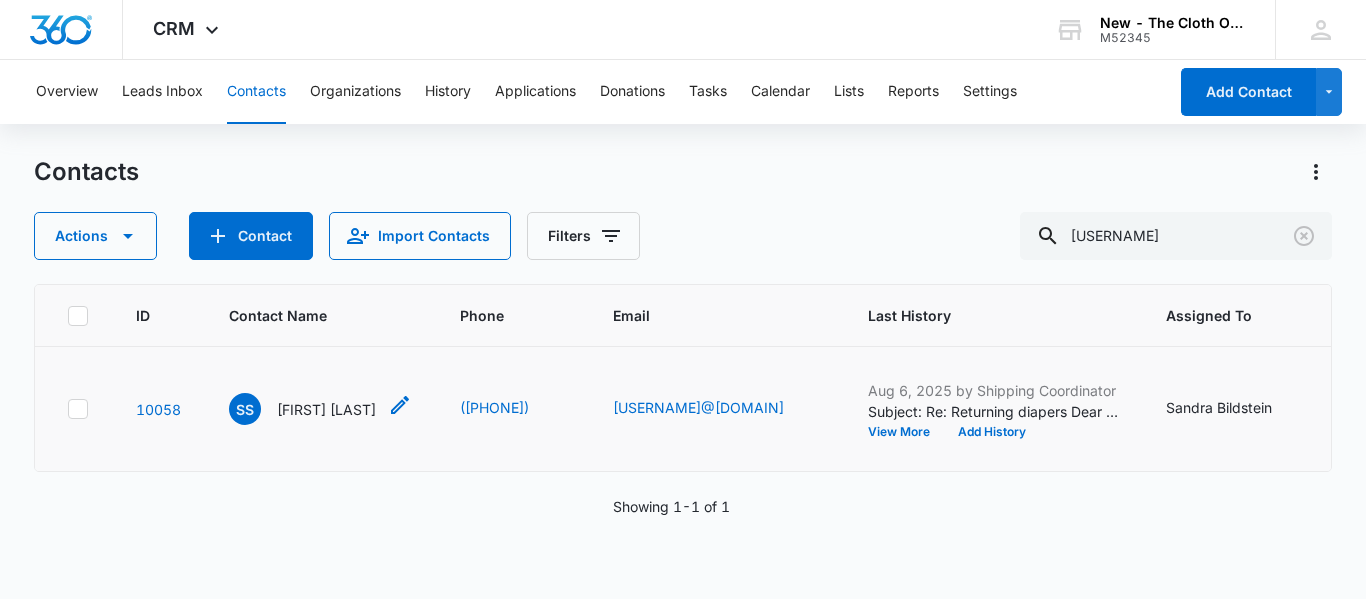 click on "Samantha Stringham" at bounding box center [326, 409] 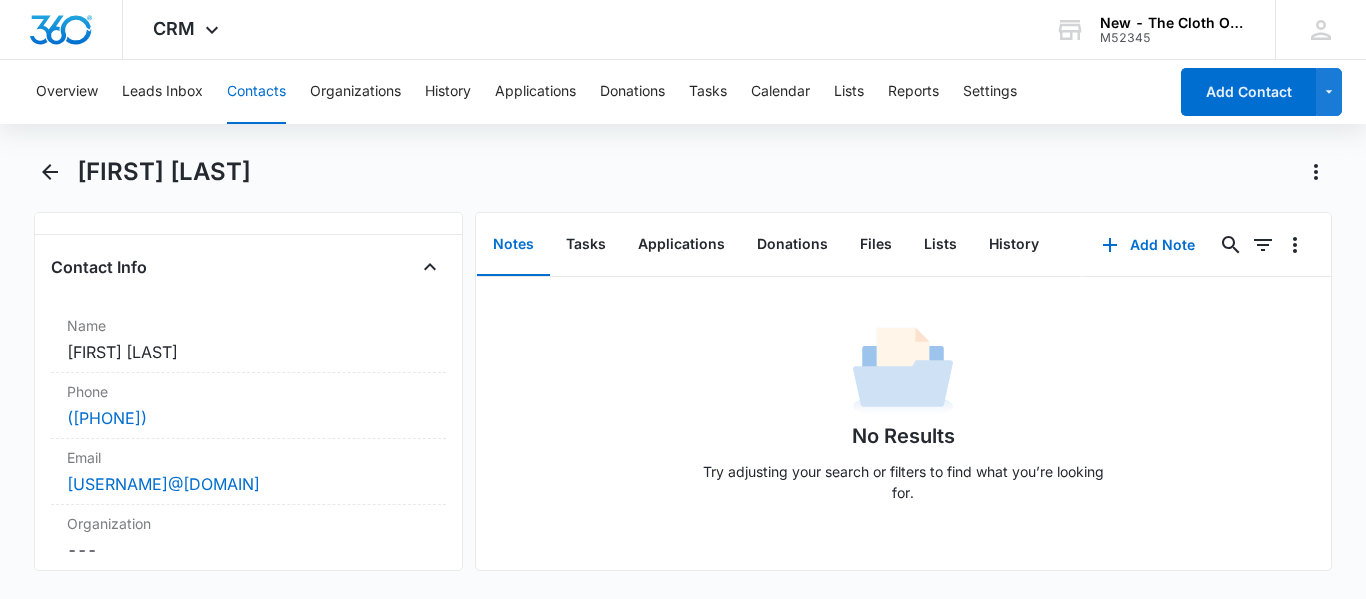 scroll, scrollTop: 599, scrollLeft: 0, axis: vertical 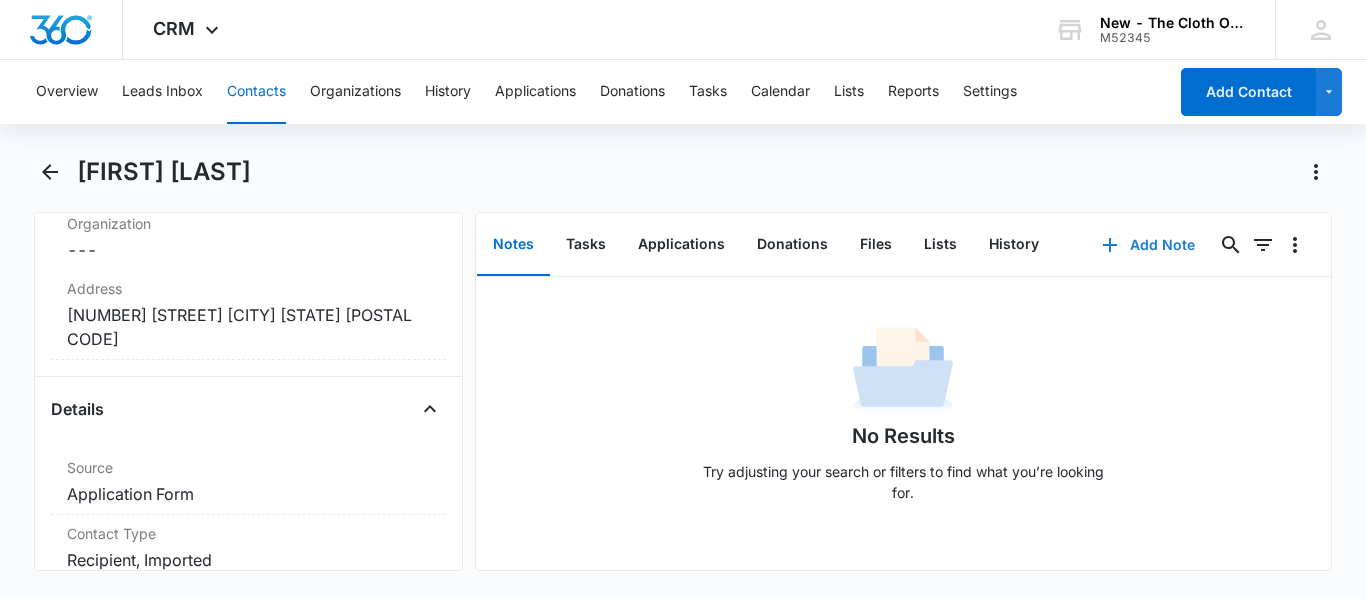 click on "Add Note" at bounding box center [1148, 245] 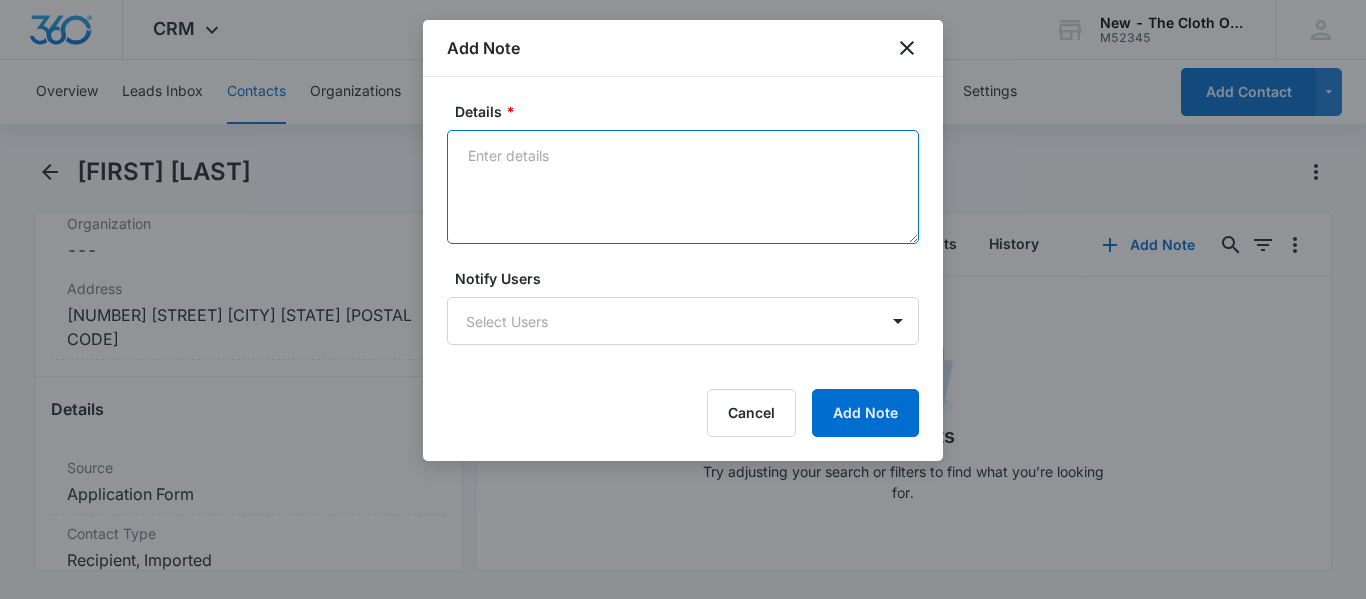 click on "Details *" at bounding box center [683, 187] 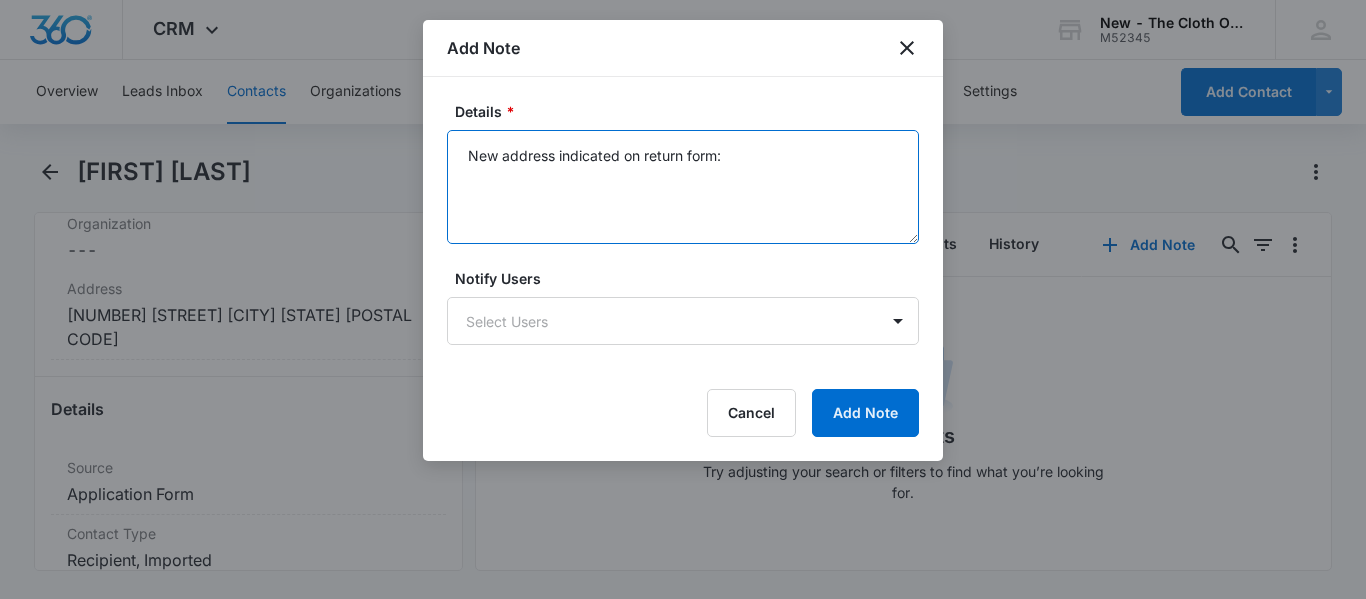 paste on "150 Parish Lane, Apt 122	Roanoke	TX	76262" 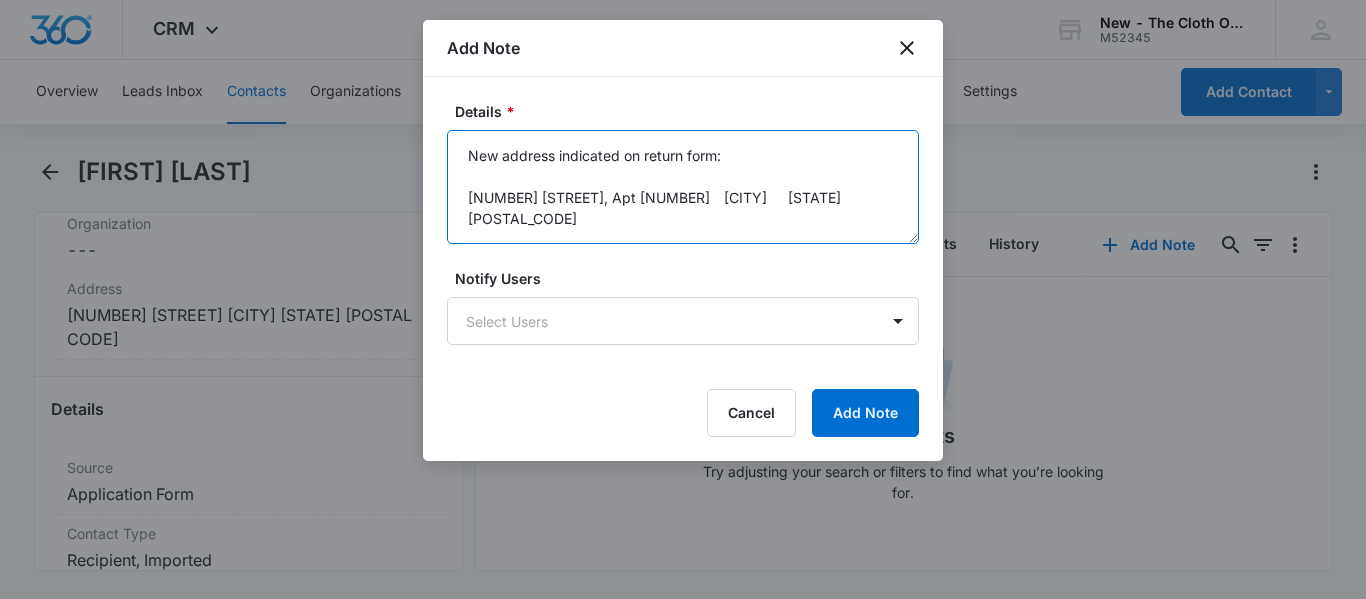 click on "New address indicated on return form:
150 Parish Lane, Apt 122	Roanoke	TX	76262" at bounding box center [683, 187] 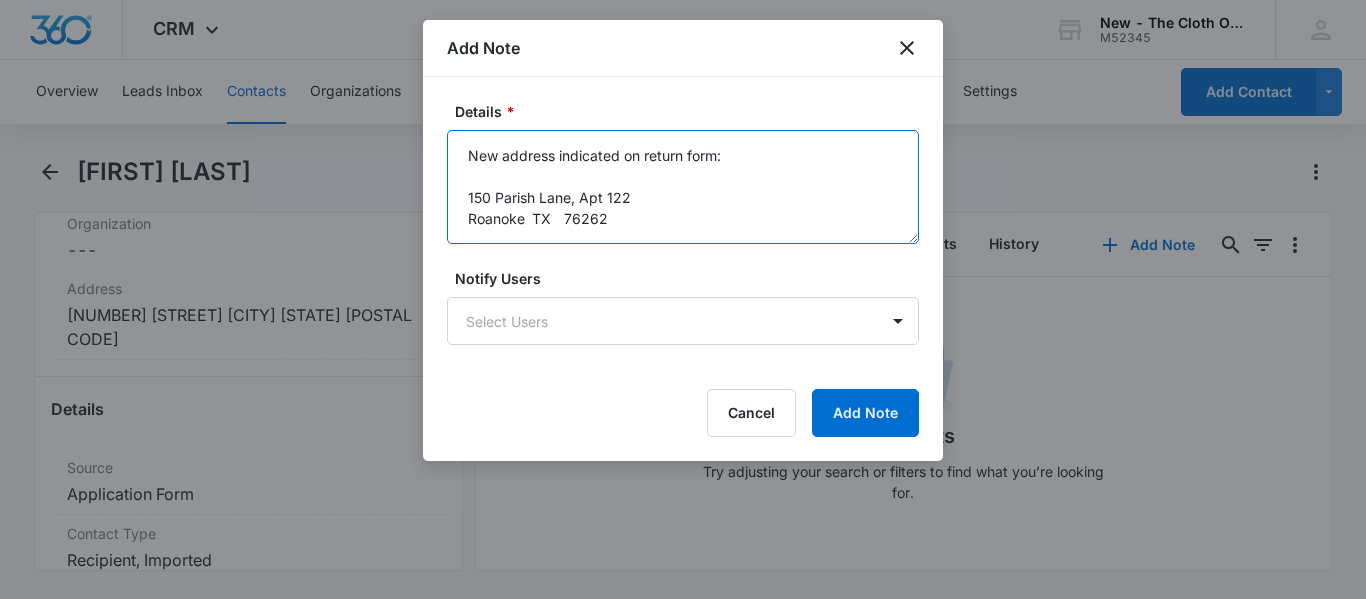 click on "New address indicated on return form:
150 Parish Lane, Apt 122
Roanoke	TX	76262" at bounding box center [683, 187] 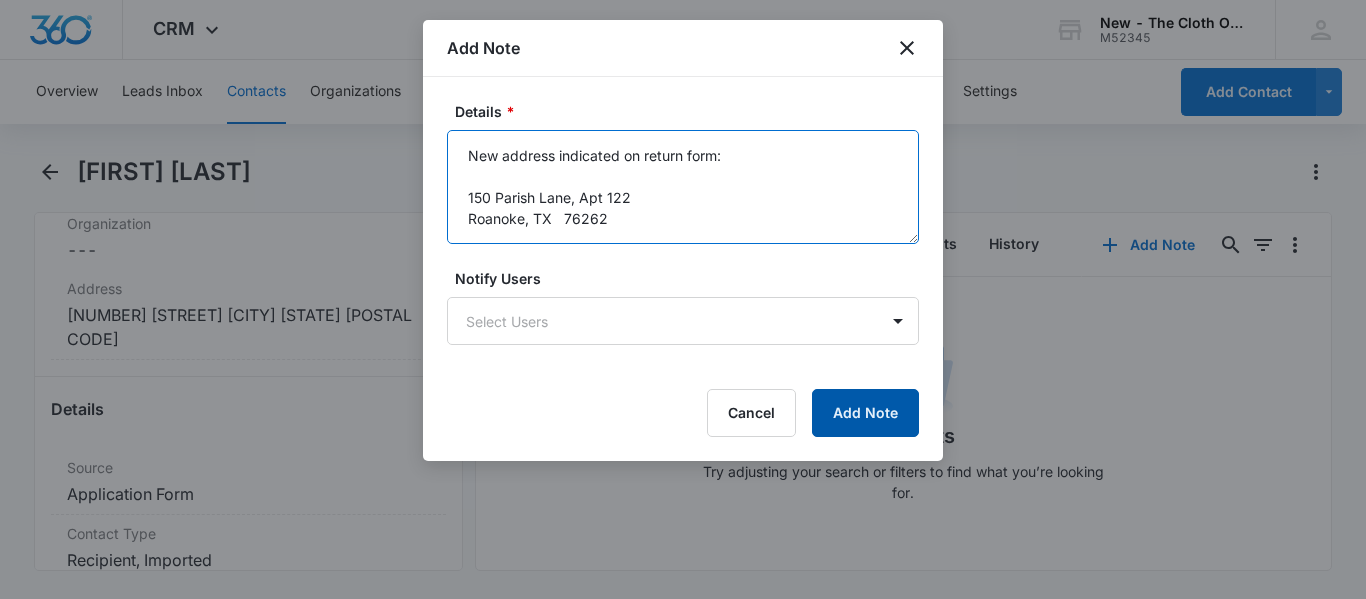 type on "New address indicated on return form:
150 Parish Lane, Apt 122
Roanoke, TX	76262" 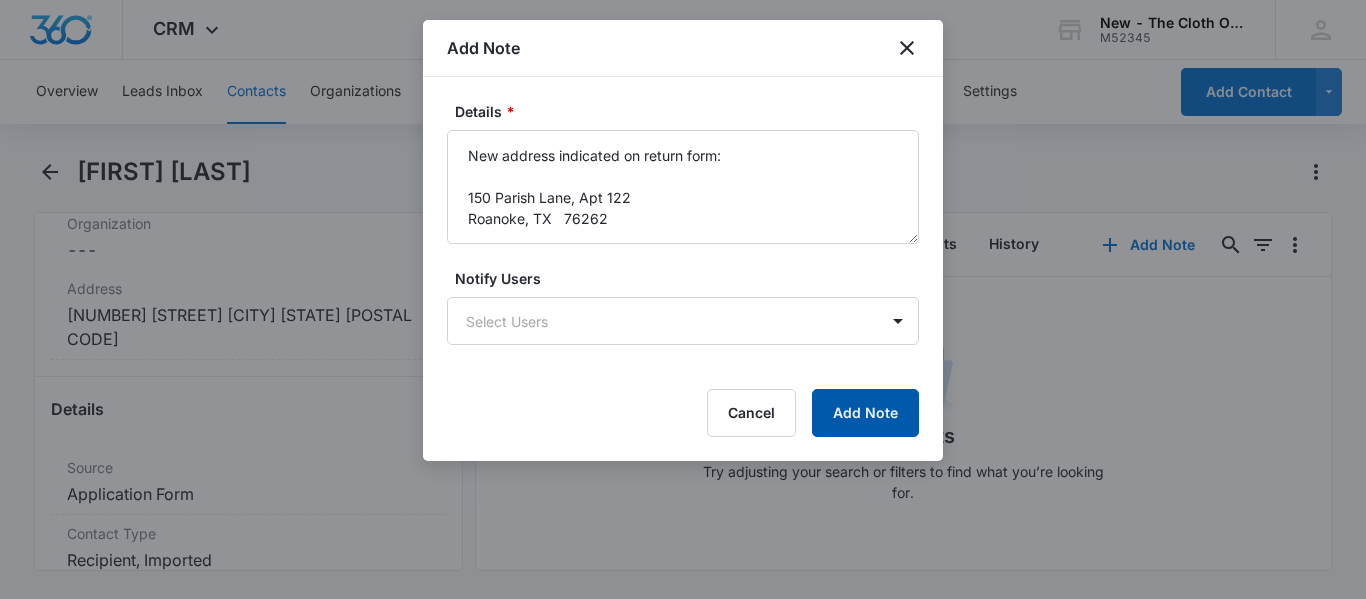 click on "Add Note" at bounding box center [865, 413] 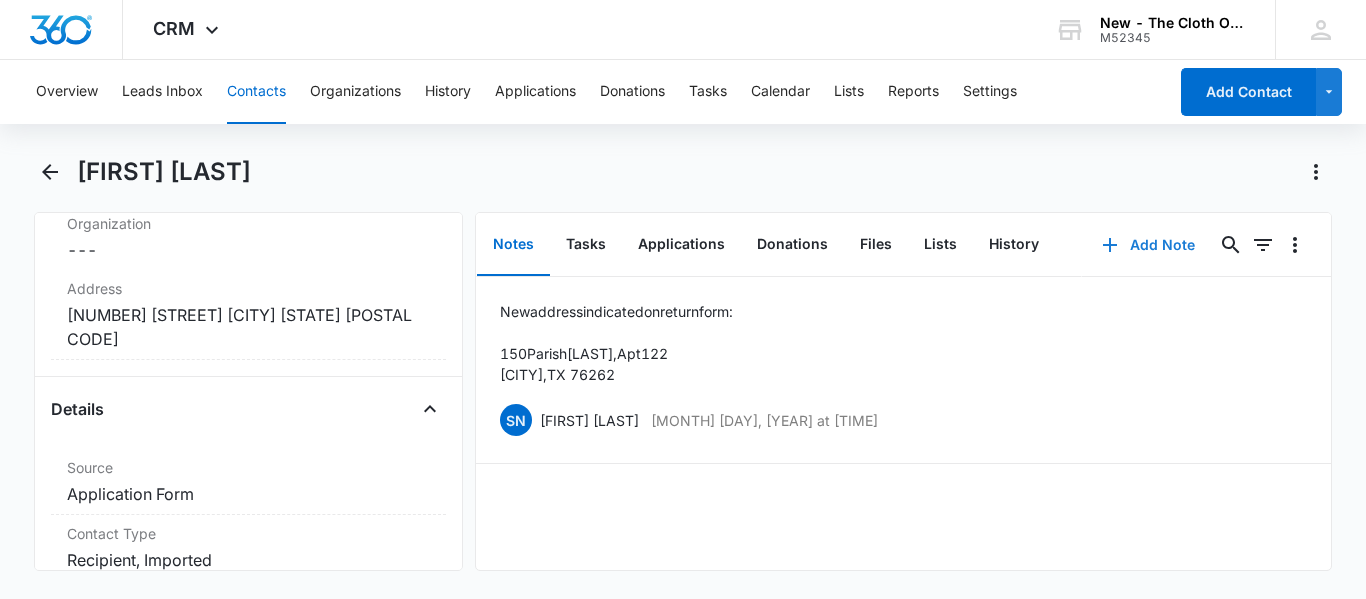scroll, scrollTop: 898, scrollLeft: 0, axis: vertical 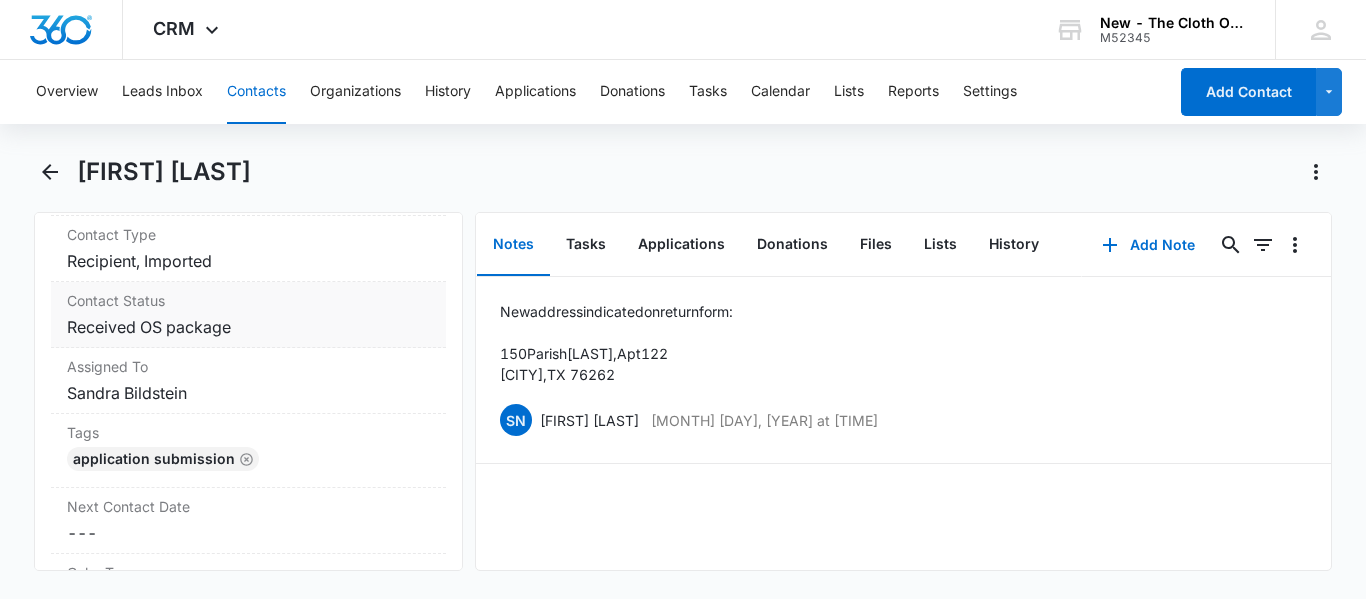 click on "Cancel Save Changes Received OS package" at bounding box center [248, 327] 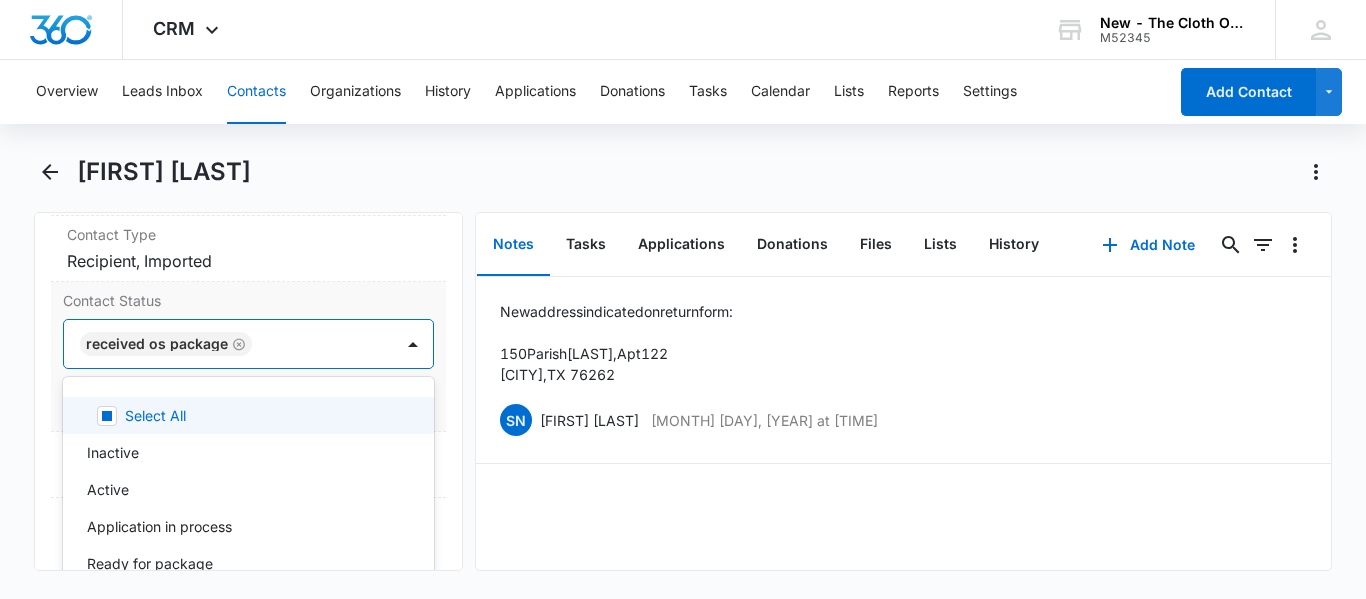 click at bounding box center (312, 344) 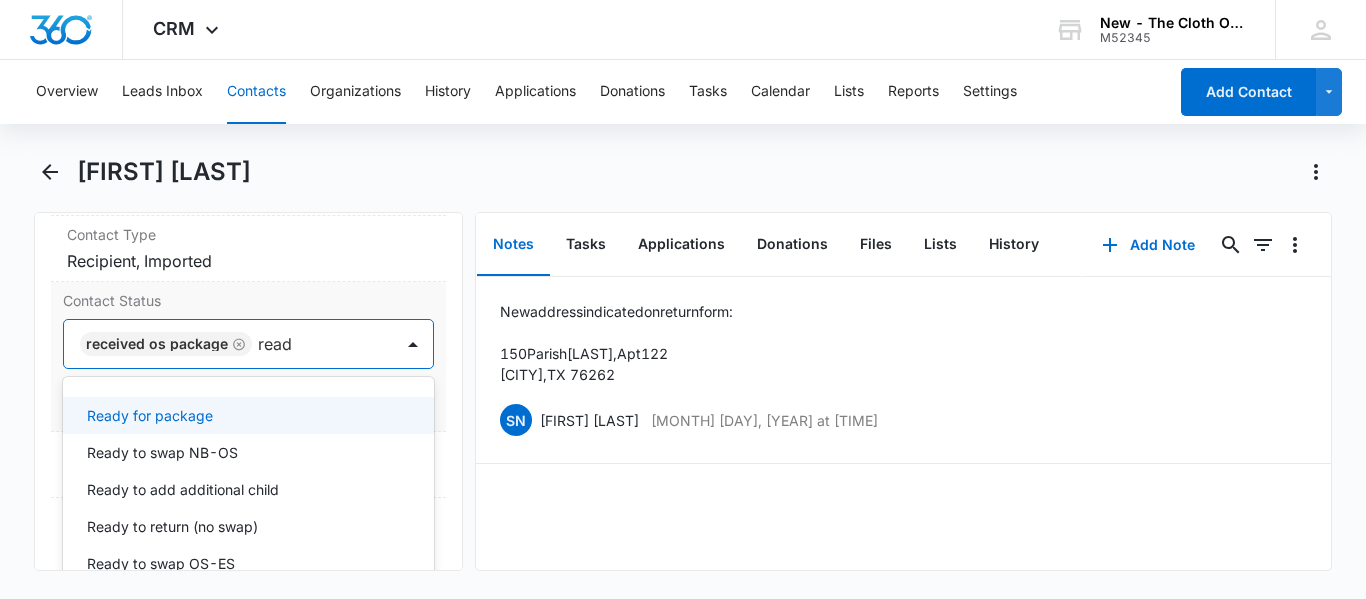 type on "ready" 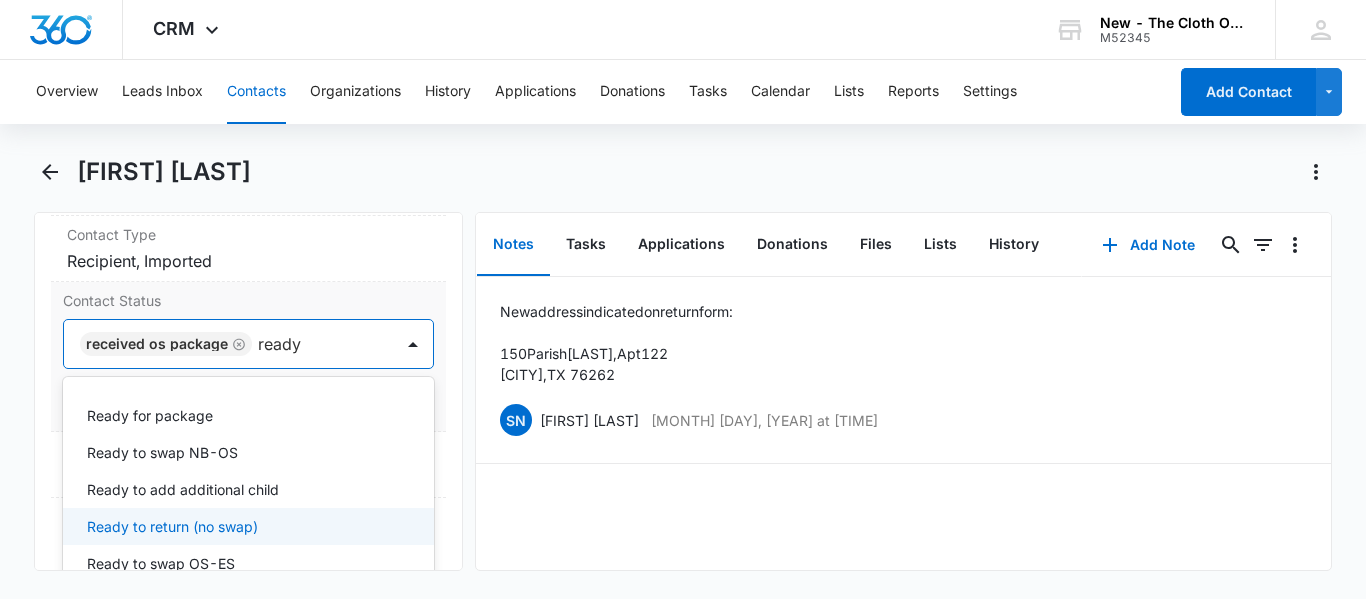 click on "Ready to return (no swap)" at bounding box center [172, 526] 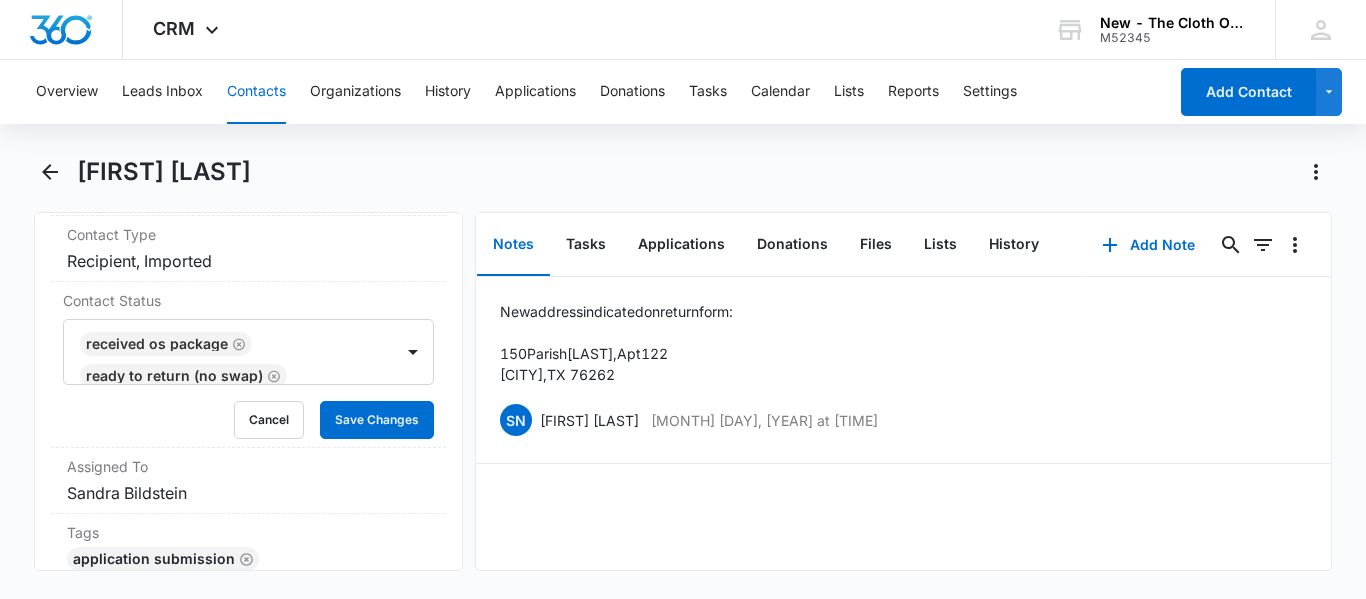 click on "Remove SS Samantha Stringham Contact Info Name Cancel Save Changes Samantha Stringham Phone Cancel Save Changes (321) 324-1472 Email Cancel Save Changes samantha.stringham817@gmail.com Organization Cancel Save Changes --- Address Cancel Save Changes 3105 Muriel Ave Kettering Ohio 45429 Details Source Cancel Save Changes Application Form Contact Type Cancel Save Changes Recipient, Imported Contact Status Received OS package Ready to return (no swap) Cancel Save Changes Assigned To Cancel Save Changes Sandra Bildstein Tags Cancel Save Changes Application Submission Next Contact Date Cancel Save Changes --- Color Tag Current Color: Cancel Save Changes Payments ID ID 10058 Created May 22, 2024 at 2:49pm Additional Contact Info Second Applicant/Spouse Cancel Save Changes --- Company Name Cancel Save Changes --- Pronouns Cancel Save Changes She/her/hers / Ella Preferred language Cancel Save Changes --- Alternate shipping address Cancel Save Changes --- Preferred contact method Cancel Save Changes Other Info Cancel" at bounding box center (248, 391) 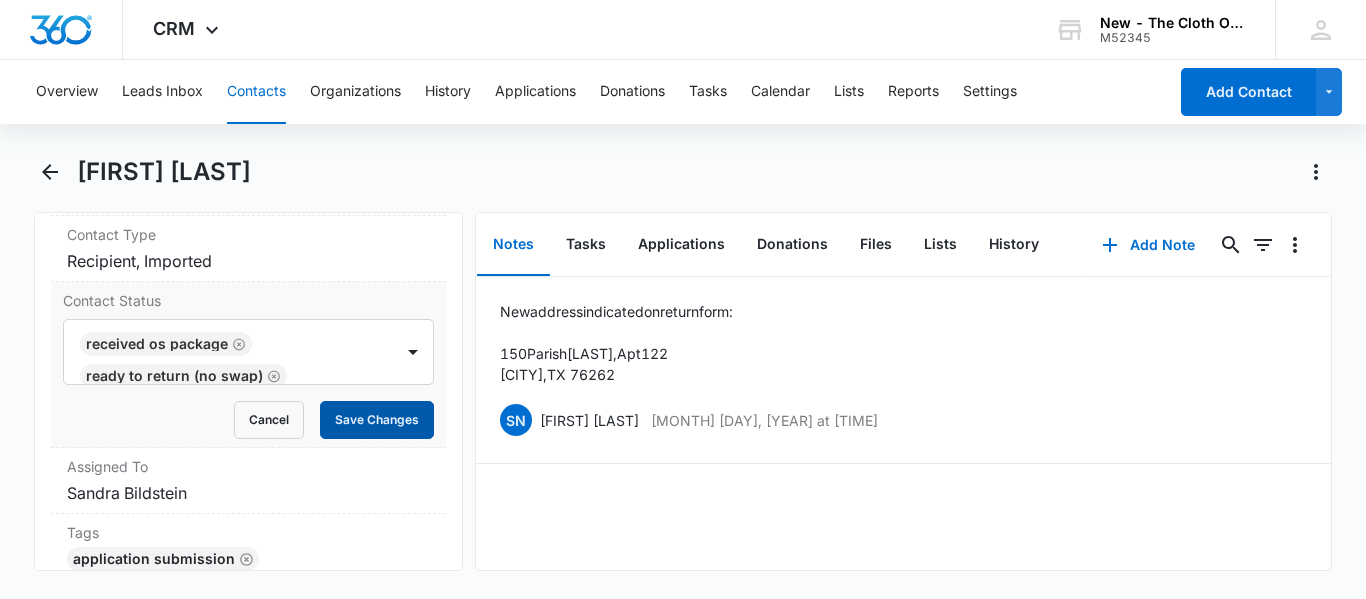 click on "Save Changes" at bounding box center (377, 420) 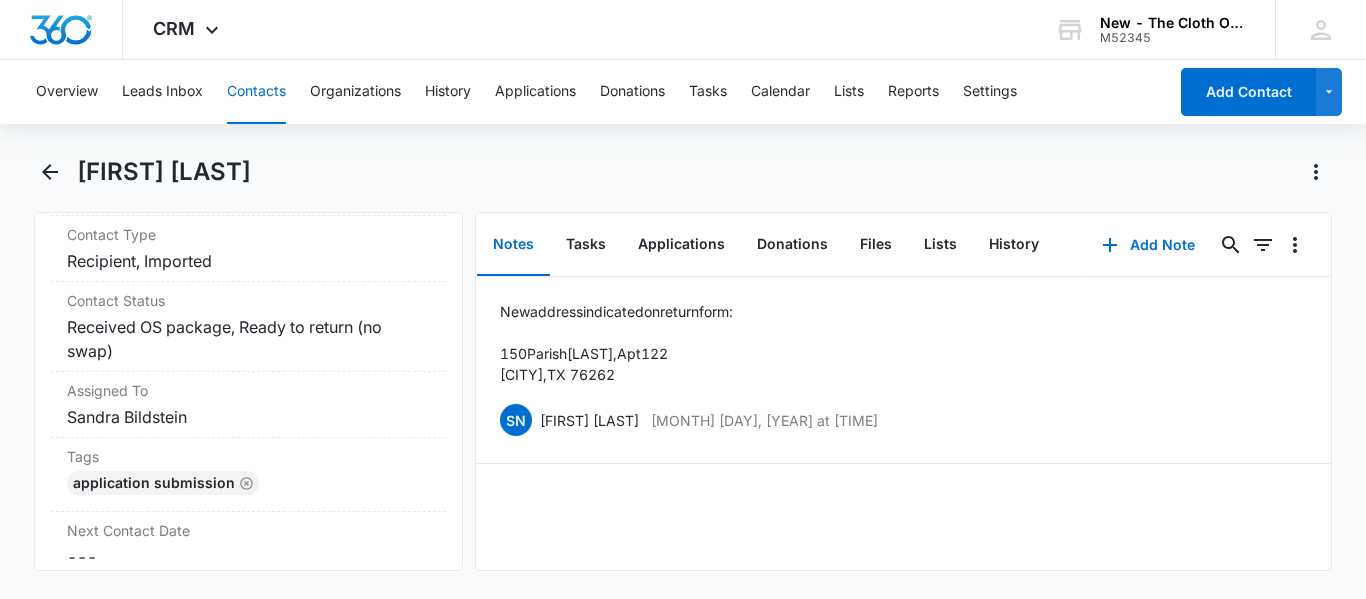 click on "Contacts" at bounding box center (256, 92) 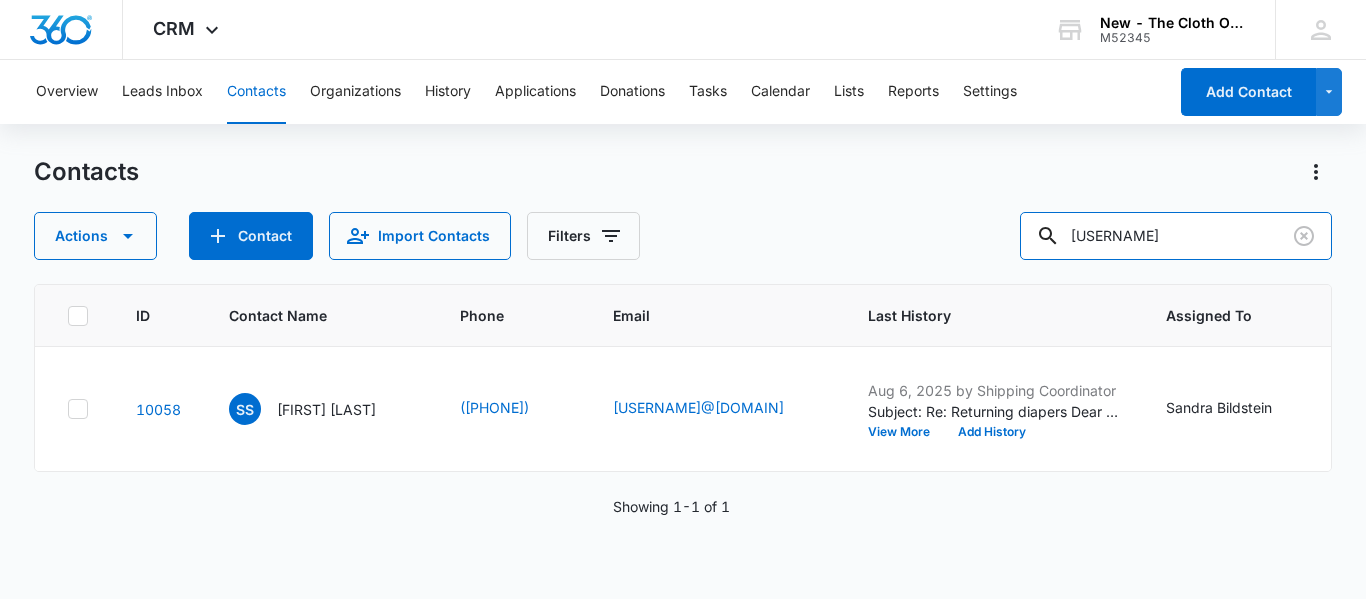 drag, startPoint x: 1232, startPoint y: 235, endPoint x: 883, endPoint y: 224, distance: 349.1733 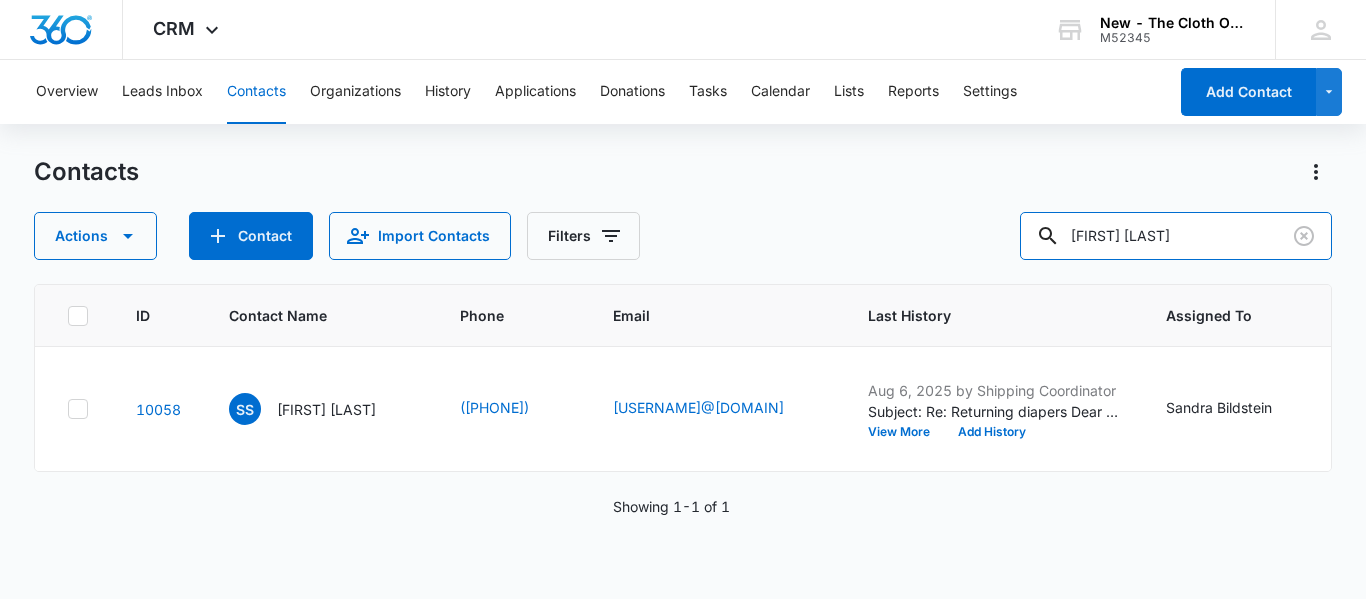 type on "libby massingill" 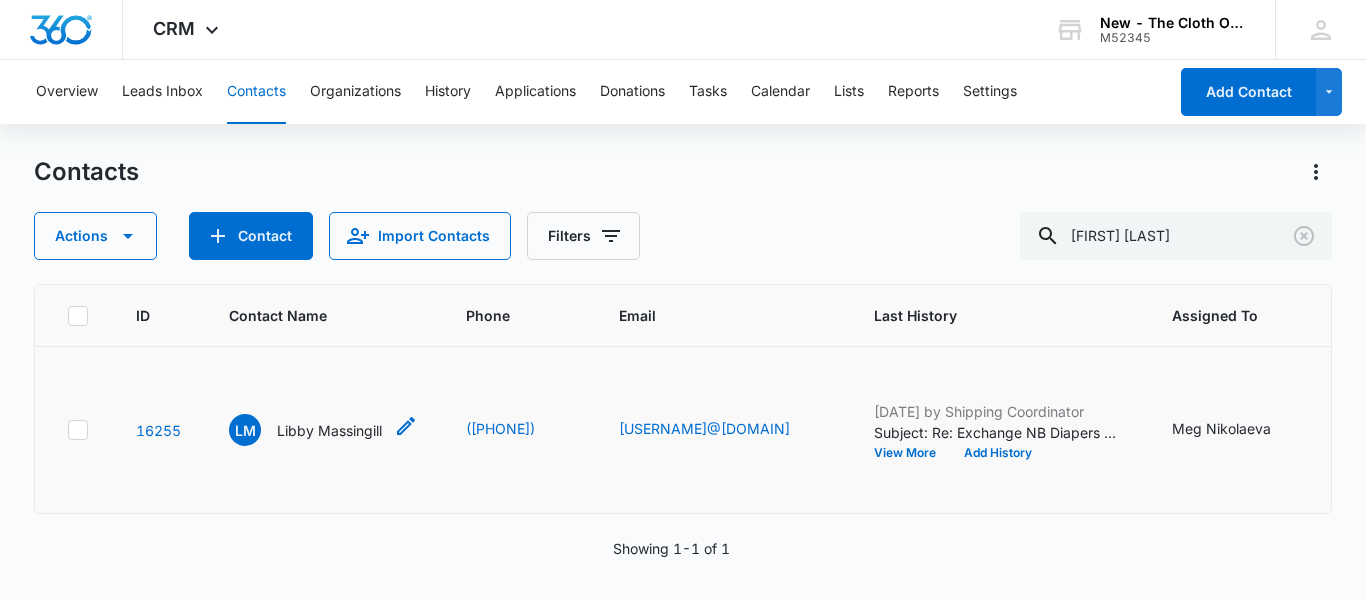 click on "Libby Massingill" at bounding box center [329, 430] 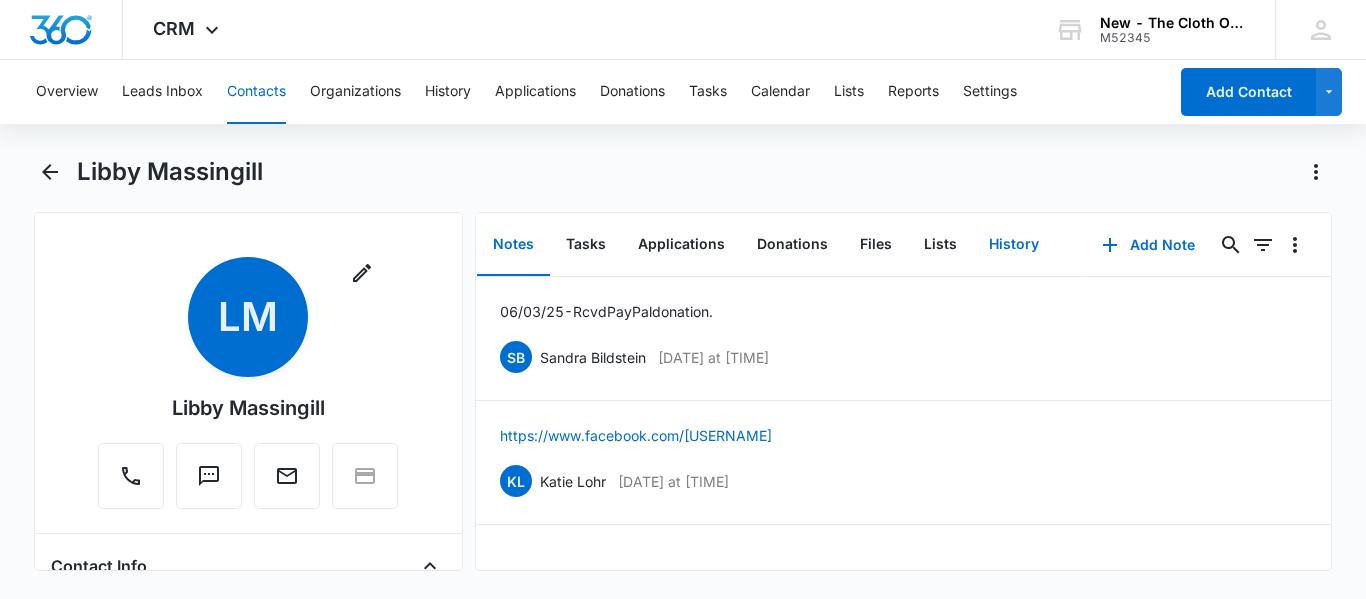 click on "History" at bounding box center (1014, 245) 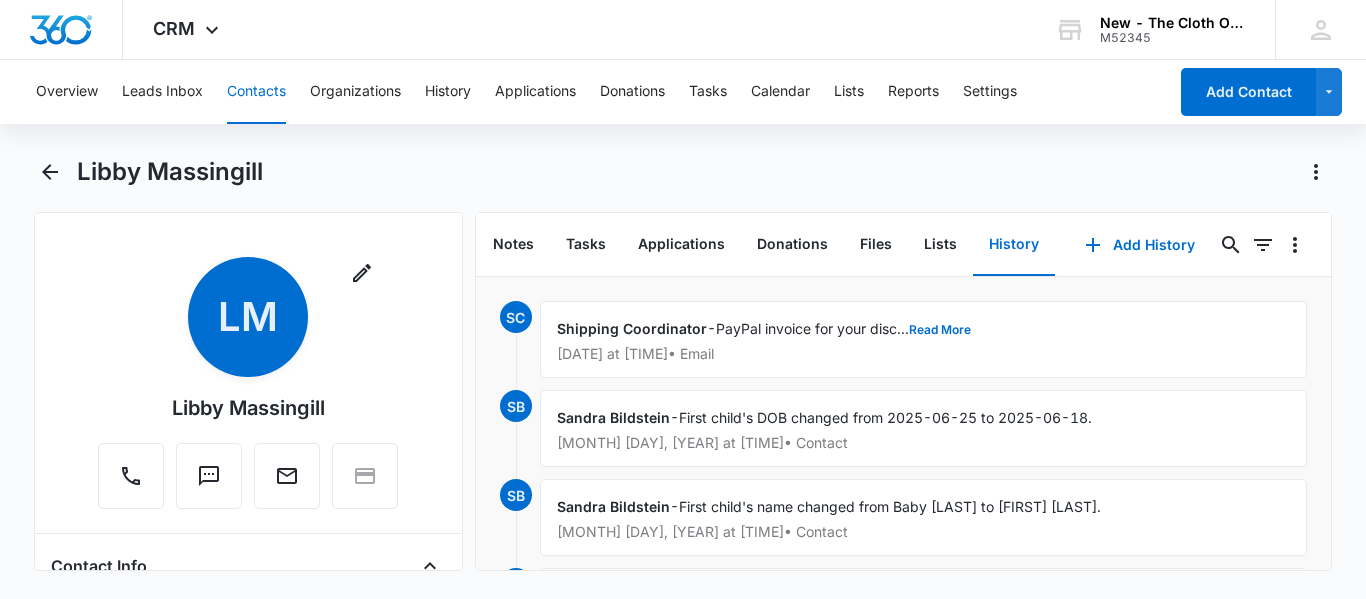 click on "Remove LM Libby Massingill Contact Info Name Cancel Save Changes Libby Massingill Phone Cancel Save Changes (316) 640-5629 Email Cancel Save Changes finallymassingill@gmail.com Organization Cancel Save Changes --- Address Cancel Save Changes 2839 N. Oliver St Wichita Kansas 67220 Details Lead Source Cancel Save Changes Application - Updated Contact Type Cancel Save Changes Recipient Contact Status Cancel Save Changes Received NB loan Assigned To Cancel Save Changes Meg Nikolaeva Tags Cancel Save Changes --- Next Contact Date Cancel Save Changes --- Color Tag Current Color: Cancel Save Changes Payments ID ID 16255 Created Apr 27, 2025 at 10:53am Additional Contact Info Second Applicant/Spouse Cancel Save Changes Brandon Massingill Company Name Cancel Save Changes --- Pronouns Cancel Save Changes She/her/hers / Ella Preferred language Cancel Save Changes English Alternate shipping address Cancel Save Changes --- Preferred contact method Cancel Save Changes Email, Text/SMS Other Info Special Notes Cancel --- 1 1" at bounding box center [248, 391] 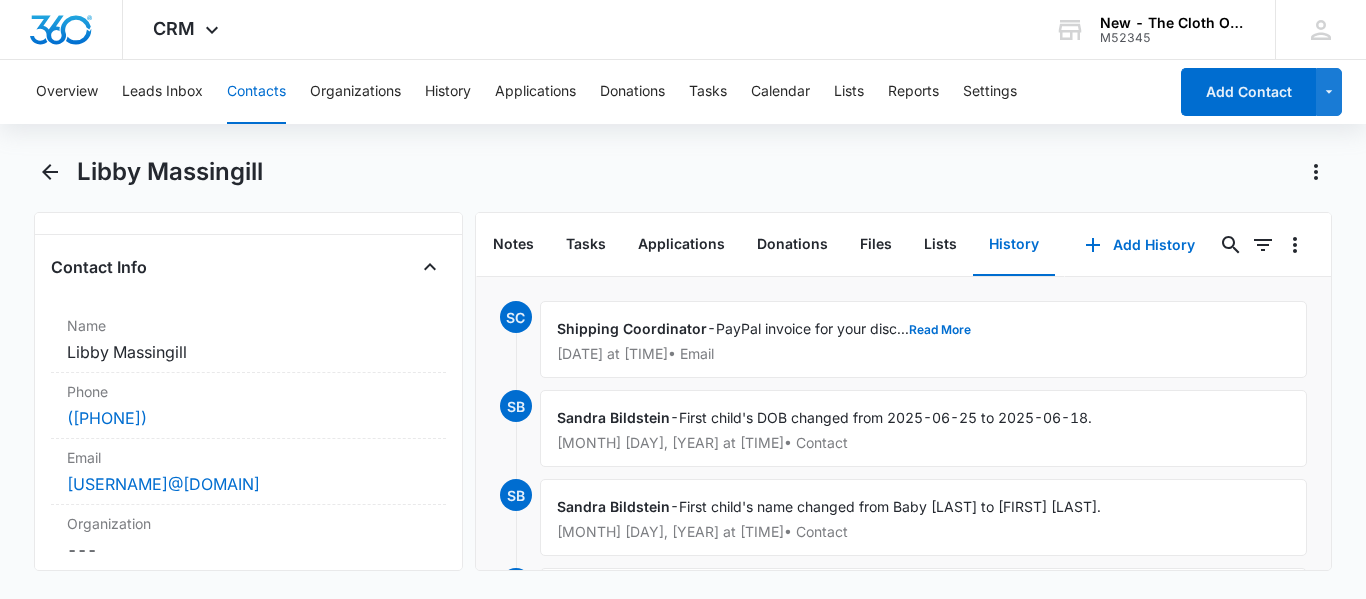 scroll, scrollTop: 599, scrollLeft: 0, axis: vertical 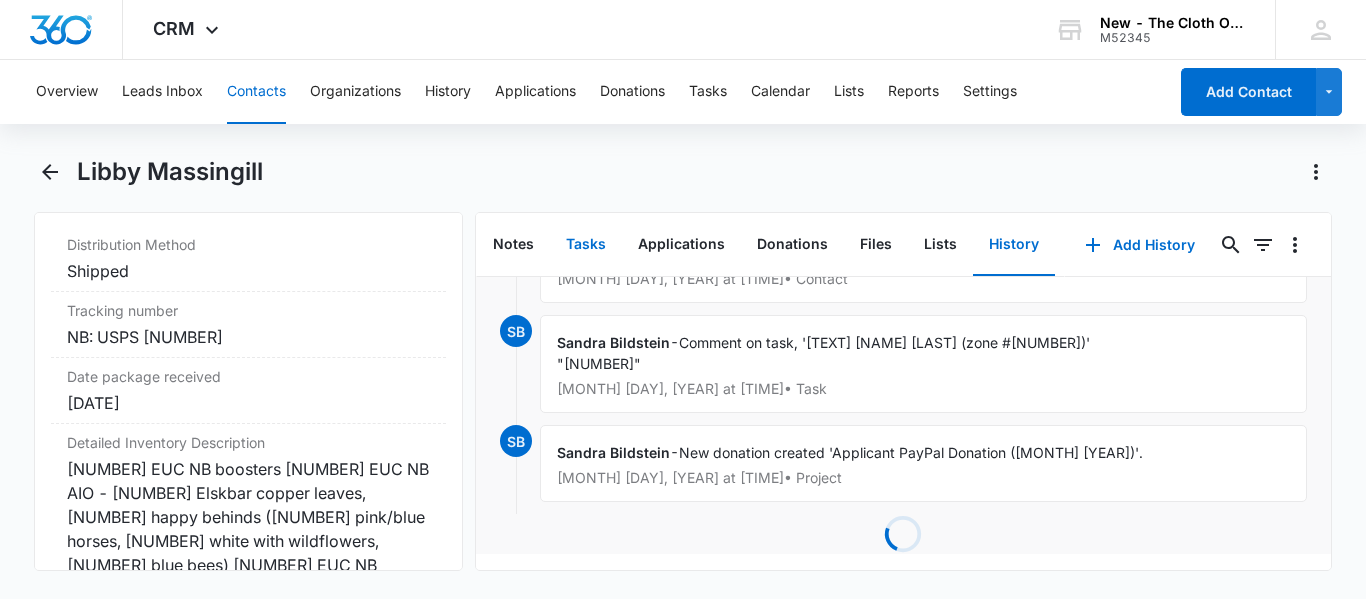 click on "Tasks" at bounding box center [586, 245] 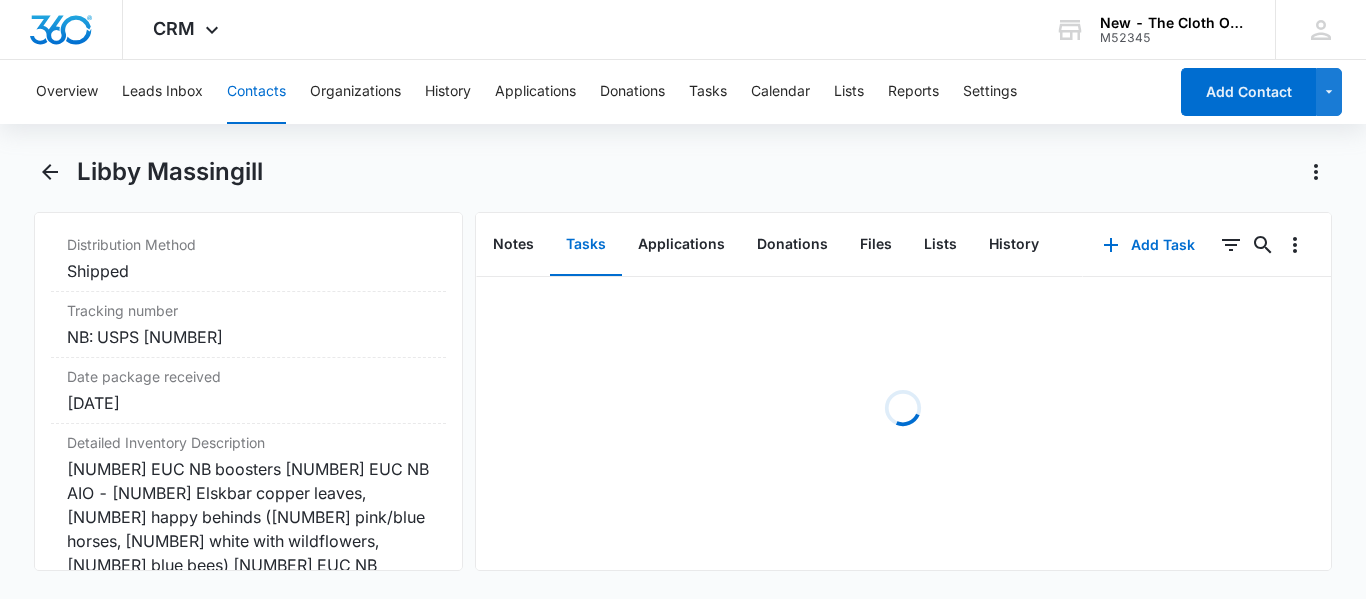 scroll, scrollTop: 0, scrollLeft: 0, axis: both 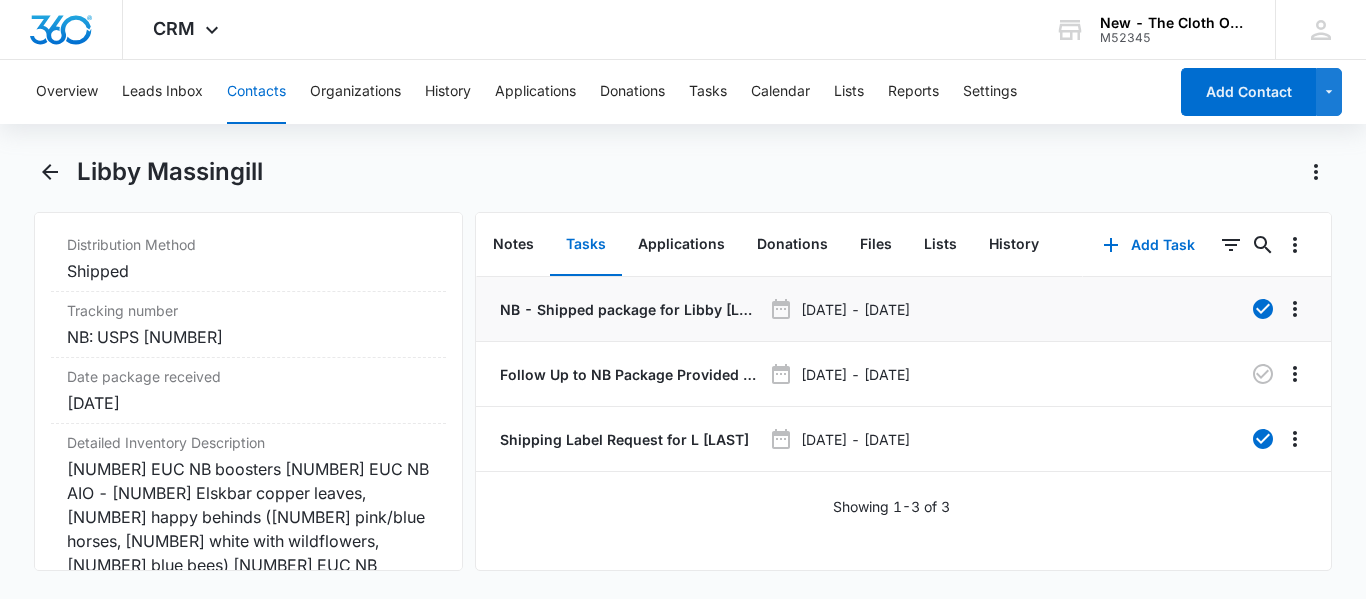 click on "NB - Shipped package for Libby Massingill (zone #3)" at bounding box center [628, 309] 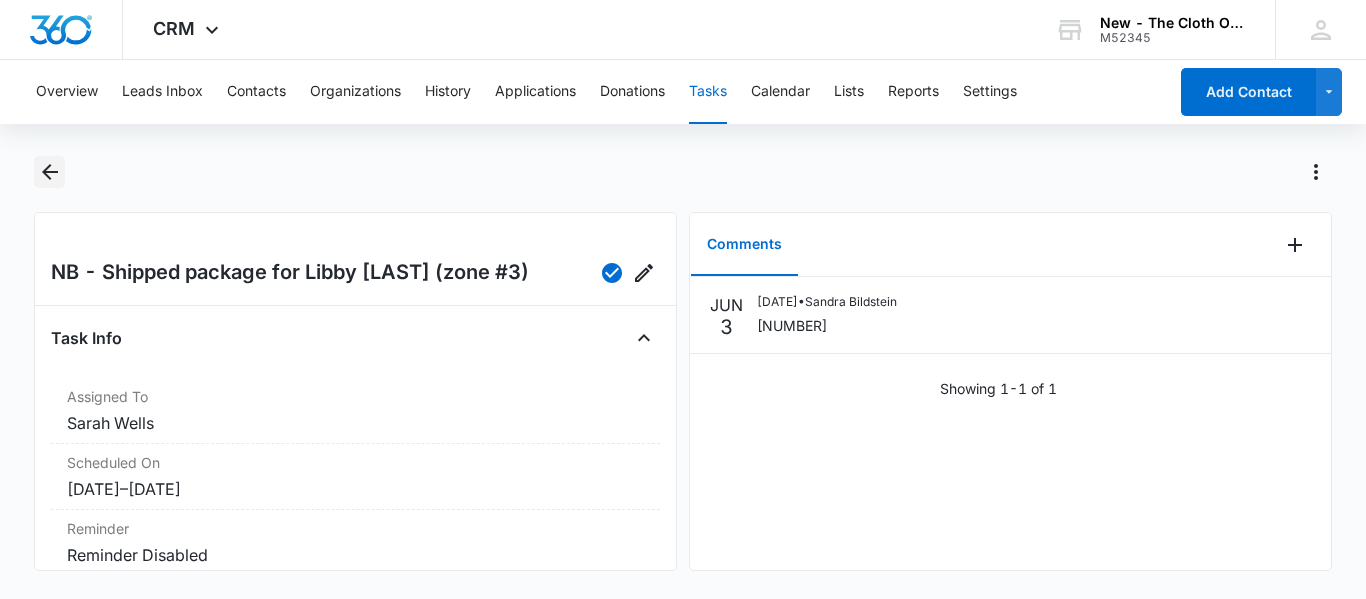 click 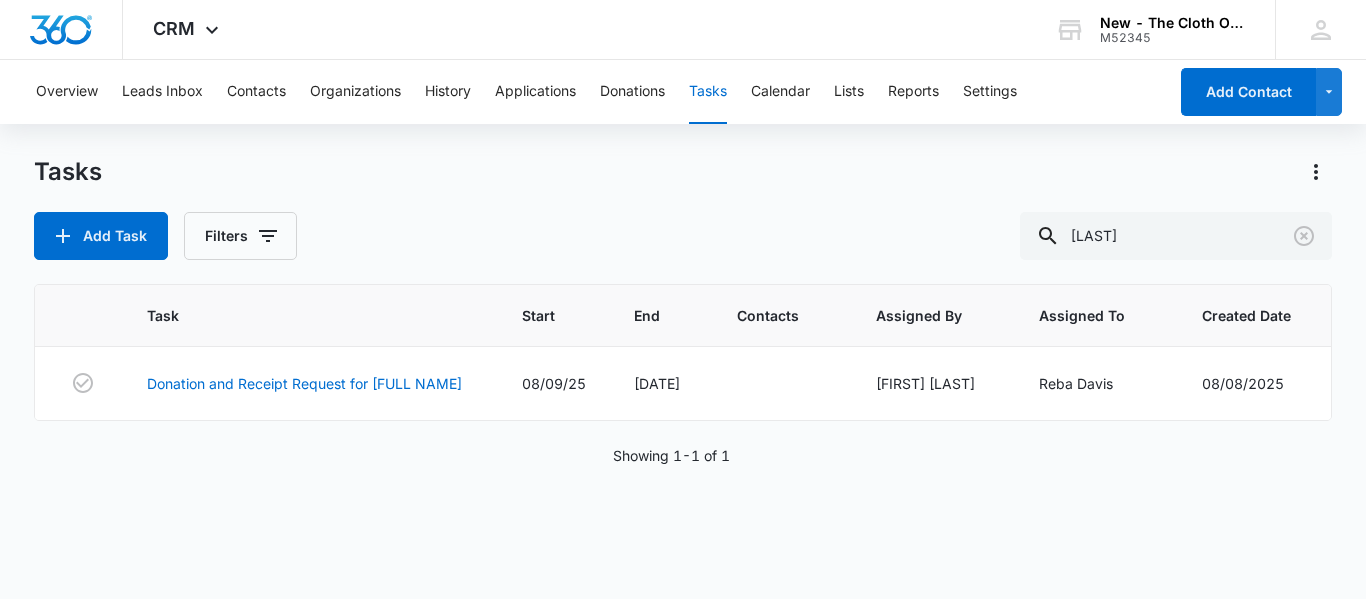 click on "Add Task Filters kindley" at bounding box center (683, 236) 